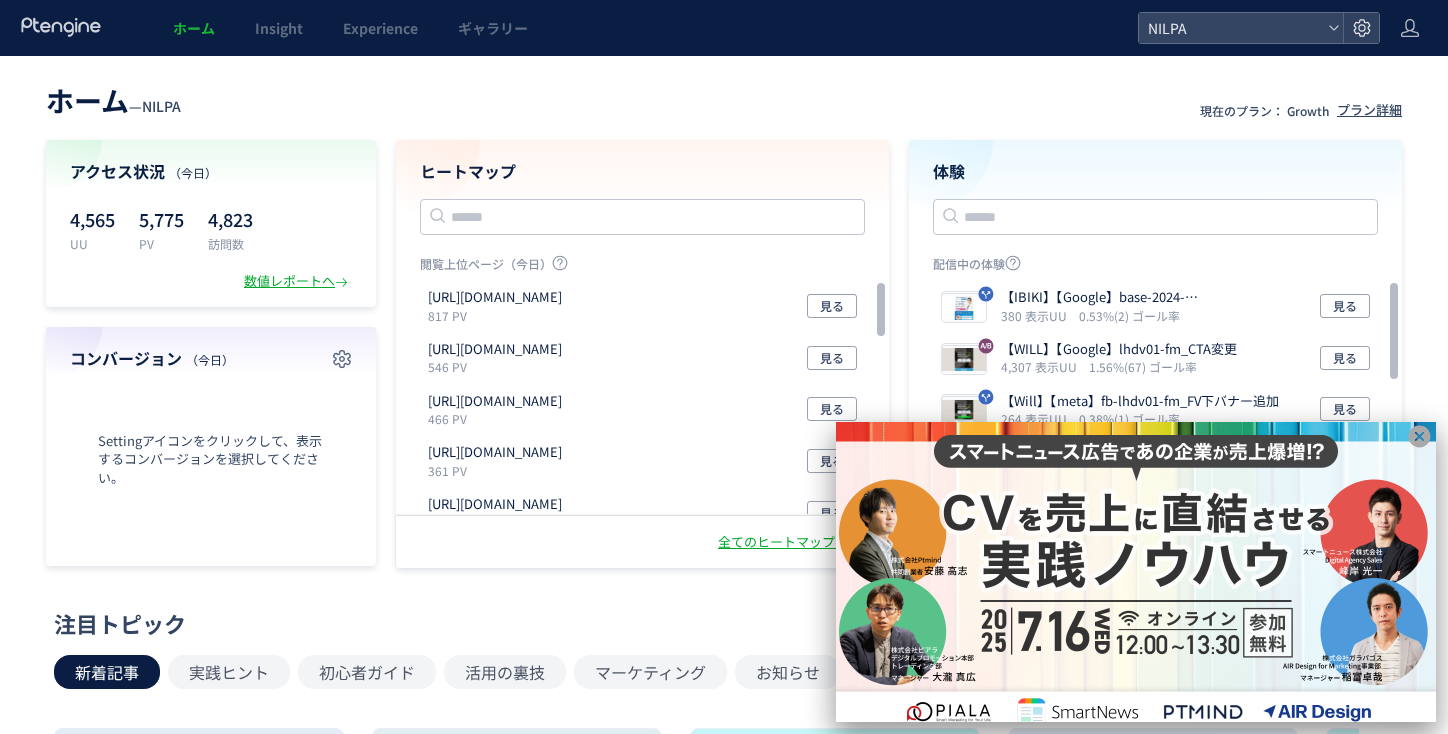 scroll, scrollTop: 0, scrollLeft: 0, axis: both 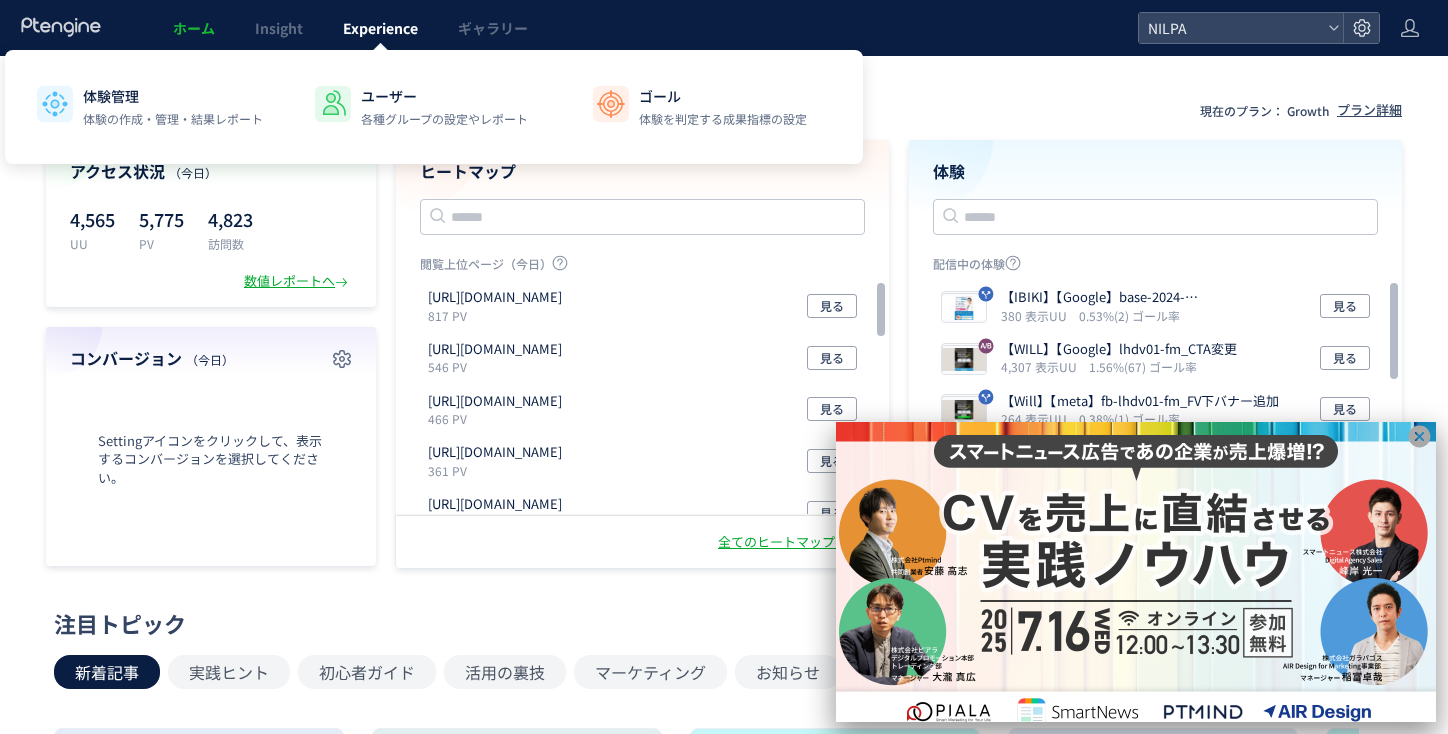 click on "Experience" at bounding box center (380, 28) 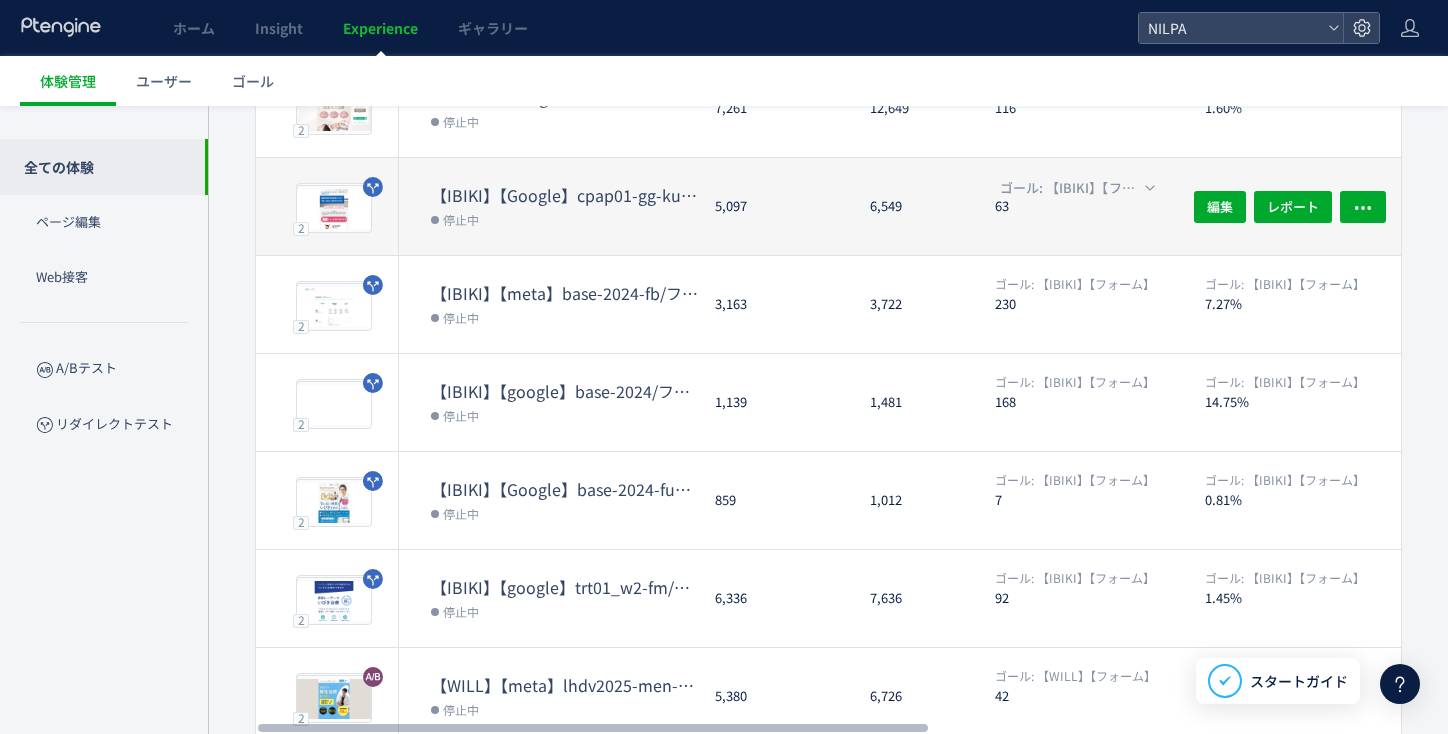 scroll, scrollTop: 450, scrollLeft: 0, axis: vertical 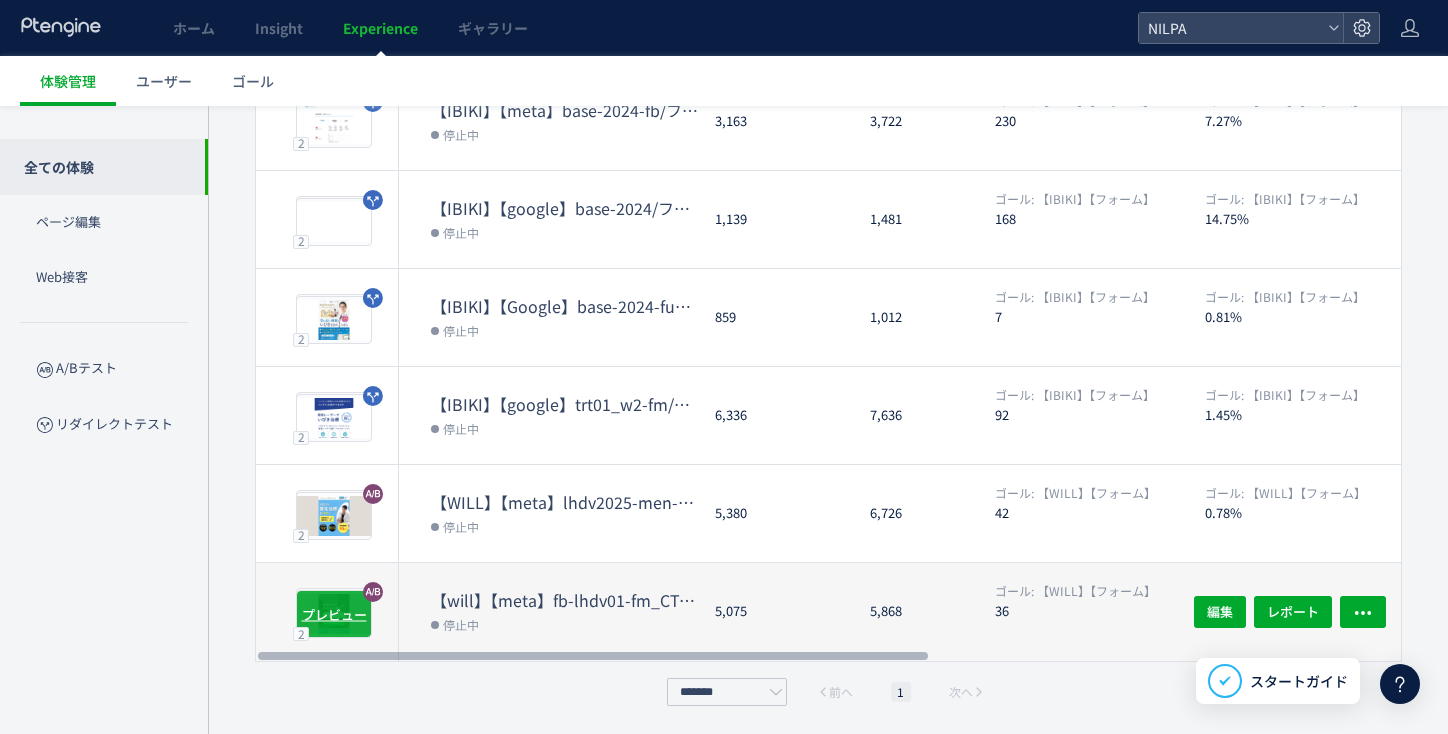 click on "プレビュー" at bounding box center (334, 613) 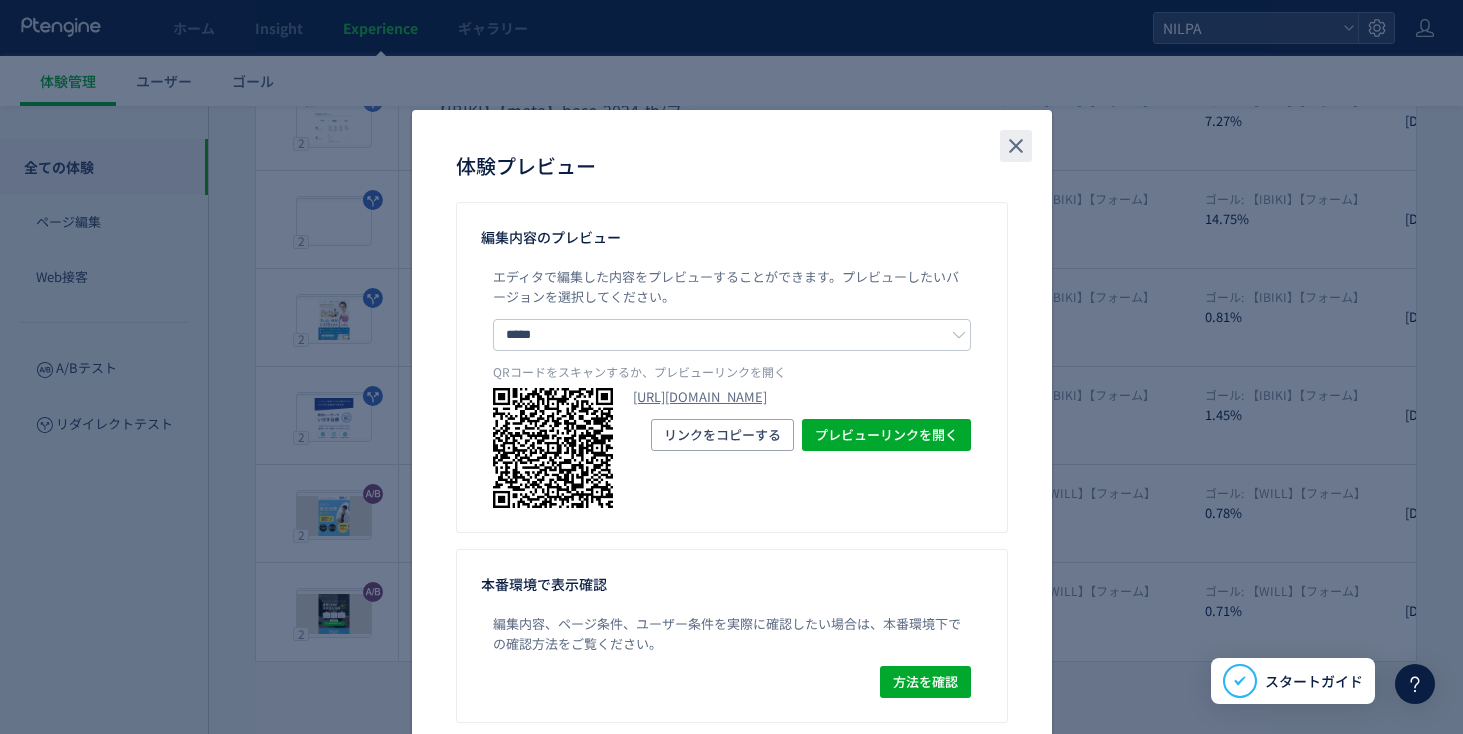 click 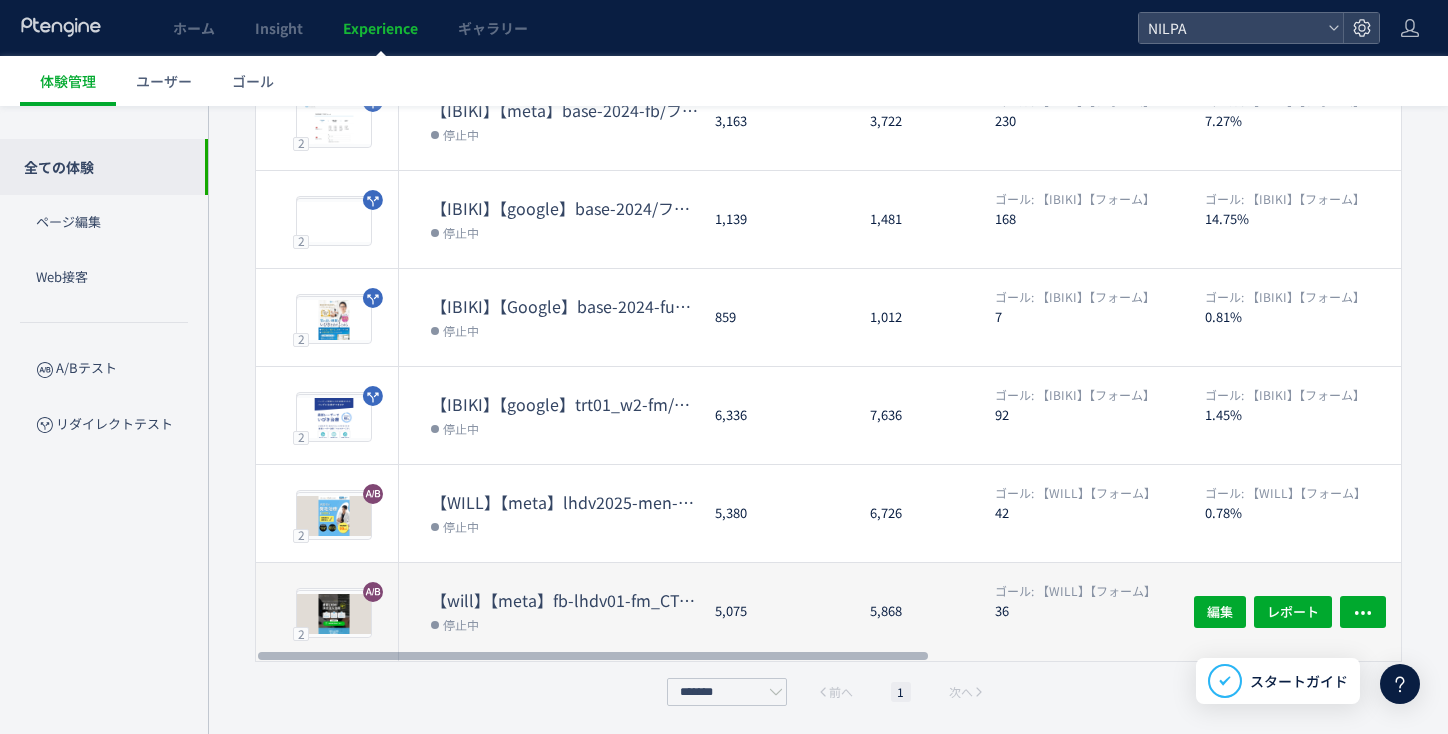 click on "【will】【meta】fb-lhdv01-fm_CTA変更" at bounding box center [565, 600] 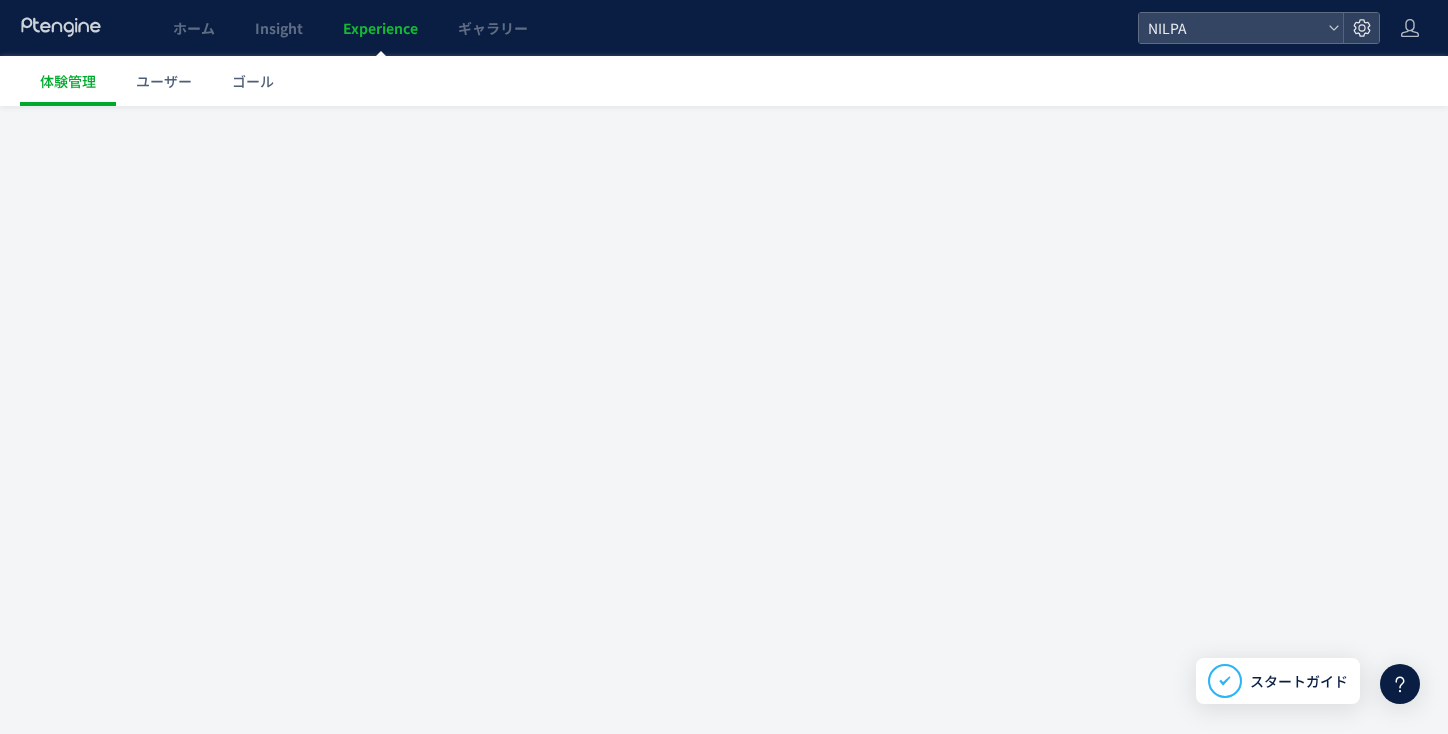scroll, scrollTop: 0, scrollLeft: 0, axis: both 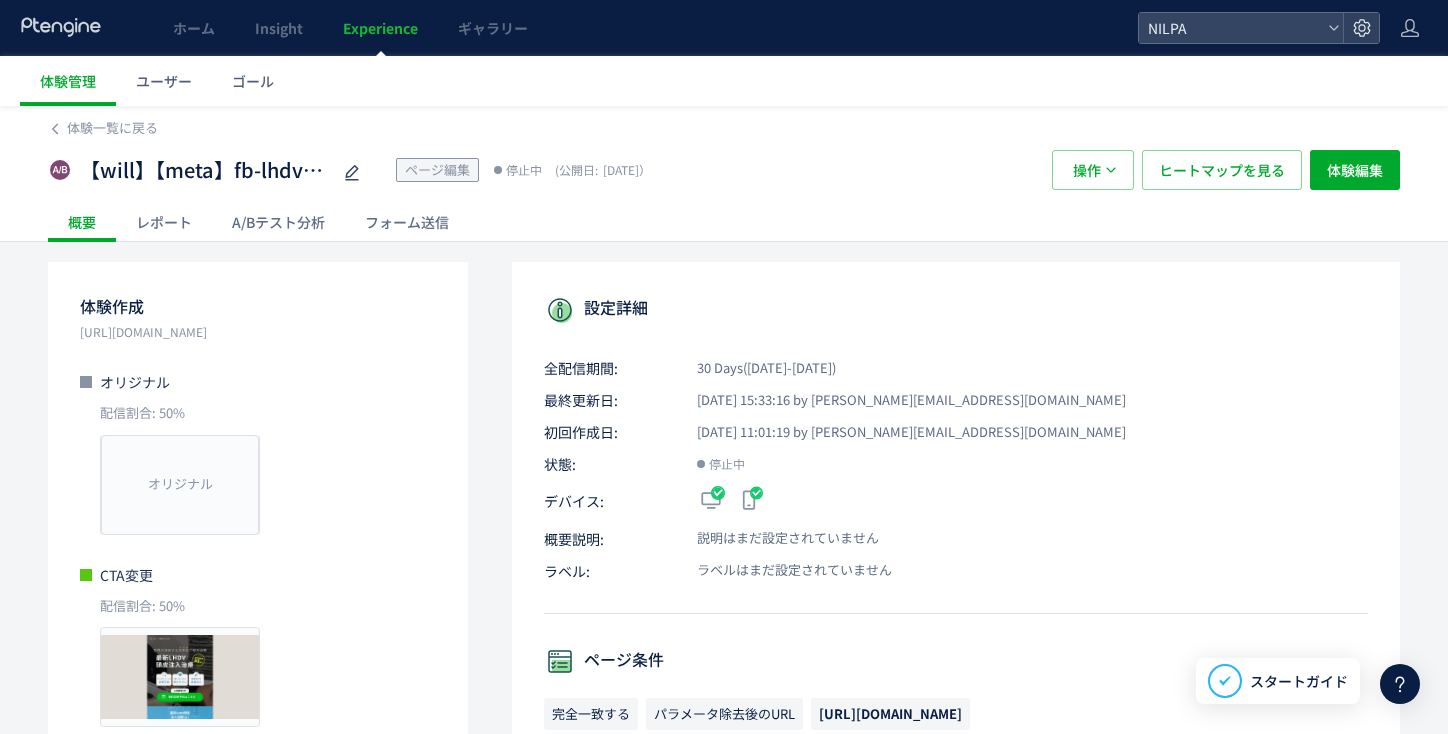 click on "レポート" 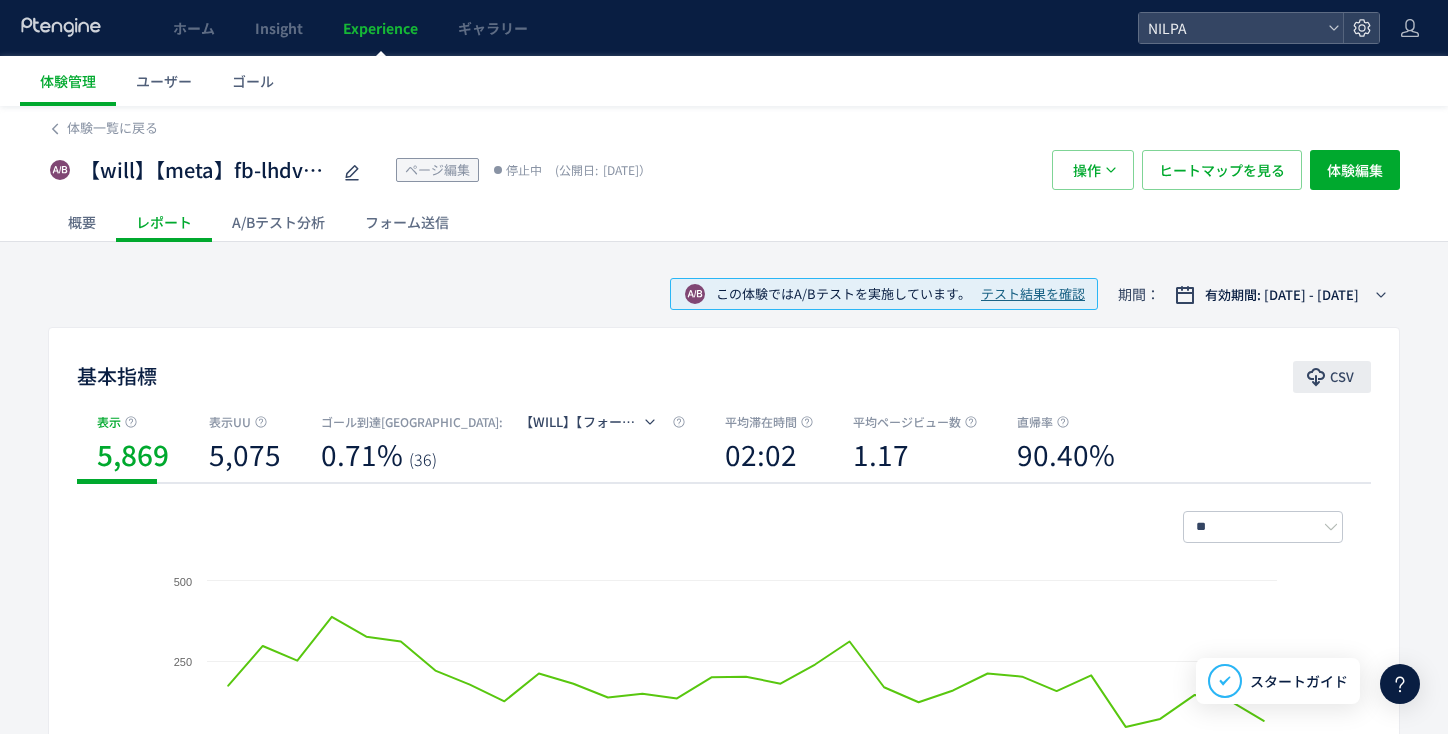 click on "CSV" 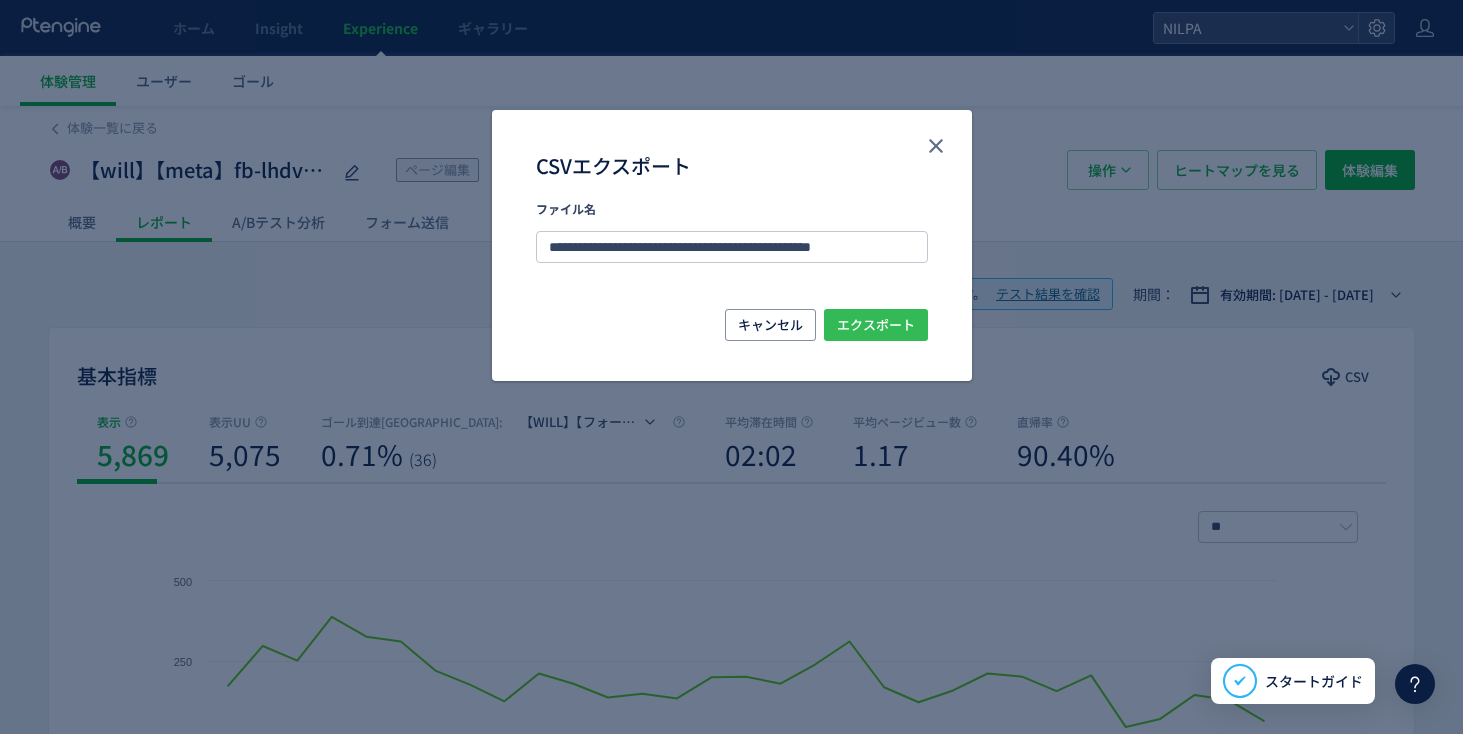 click on "エクスポート" at bounding box center (876, 325) 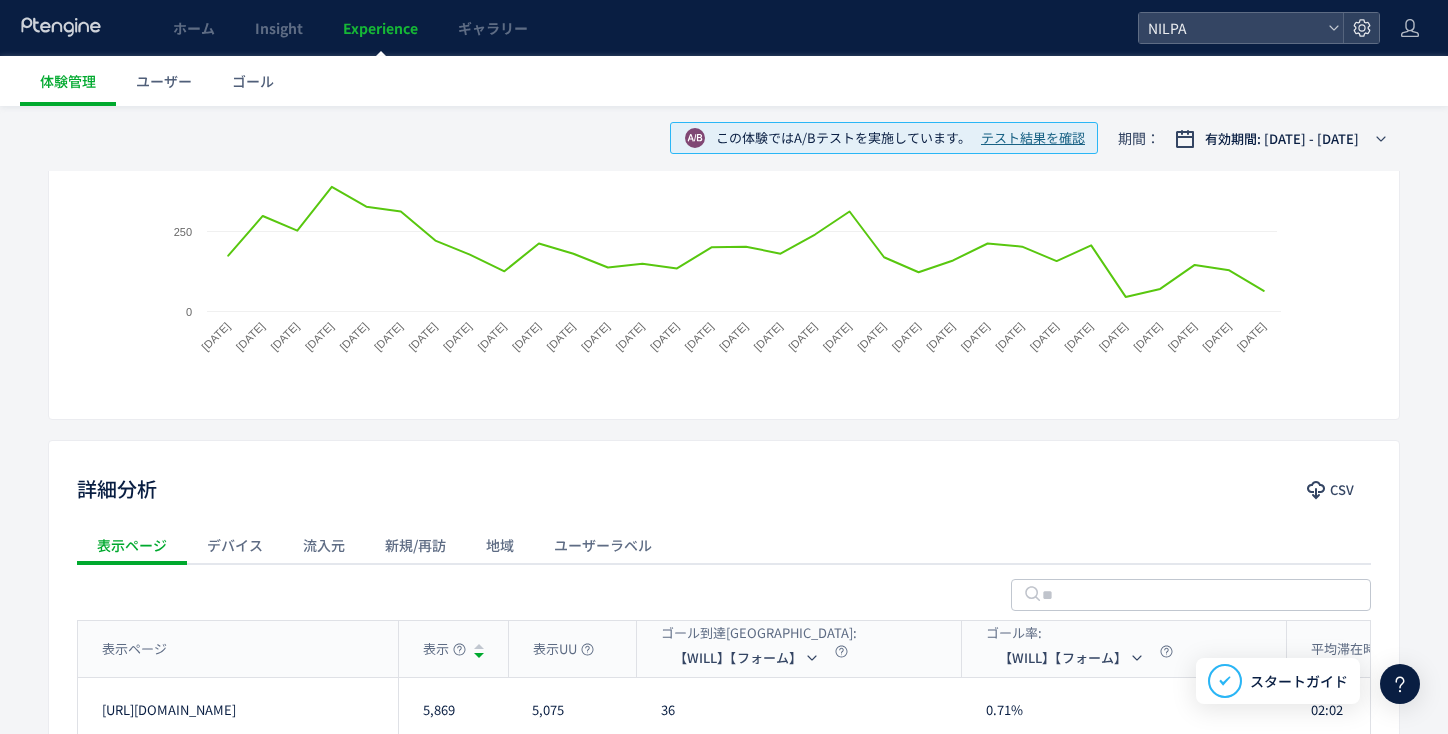 scroll, scrollTop: 541, scrollLeft: 0, axis: vertical 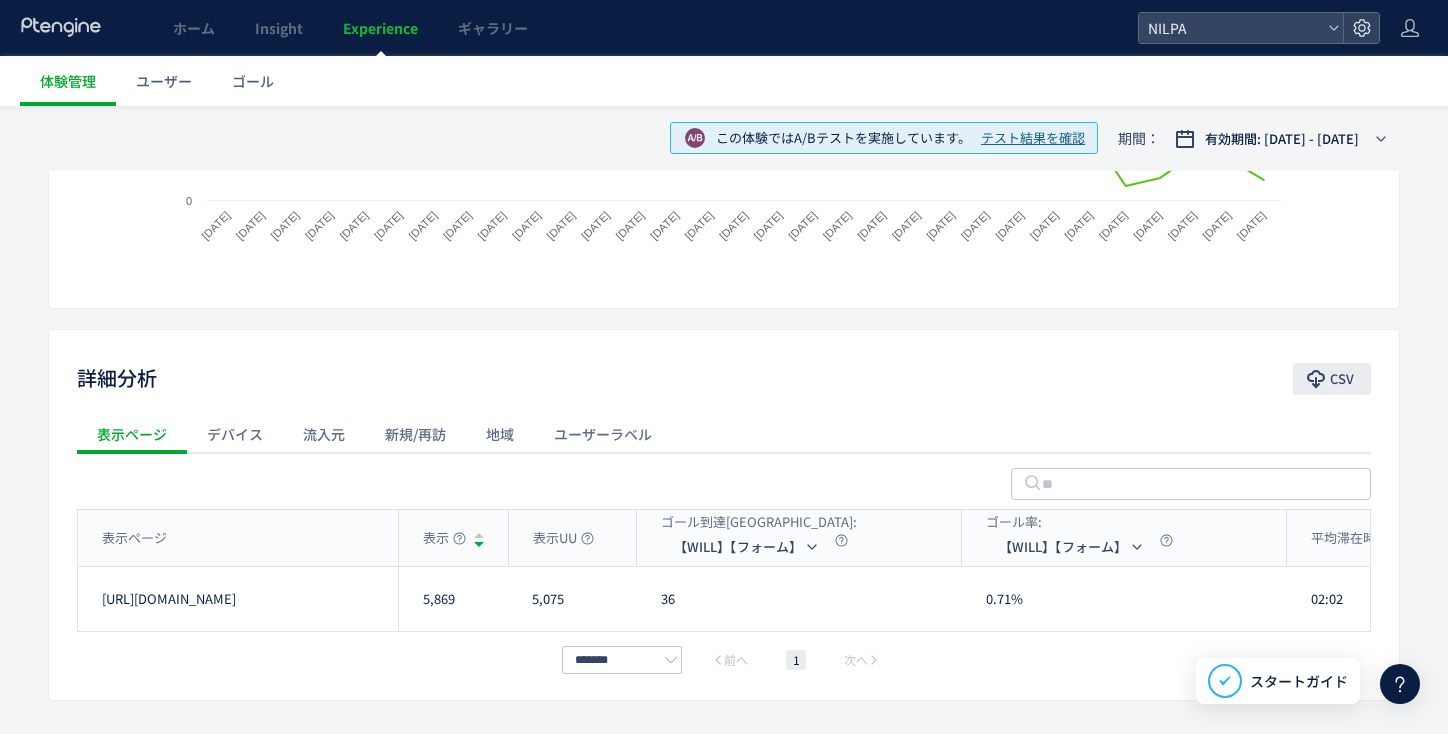 click on "CSV" at bounding box center [1342, 379] 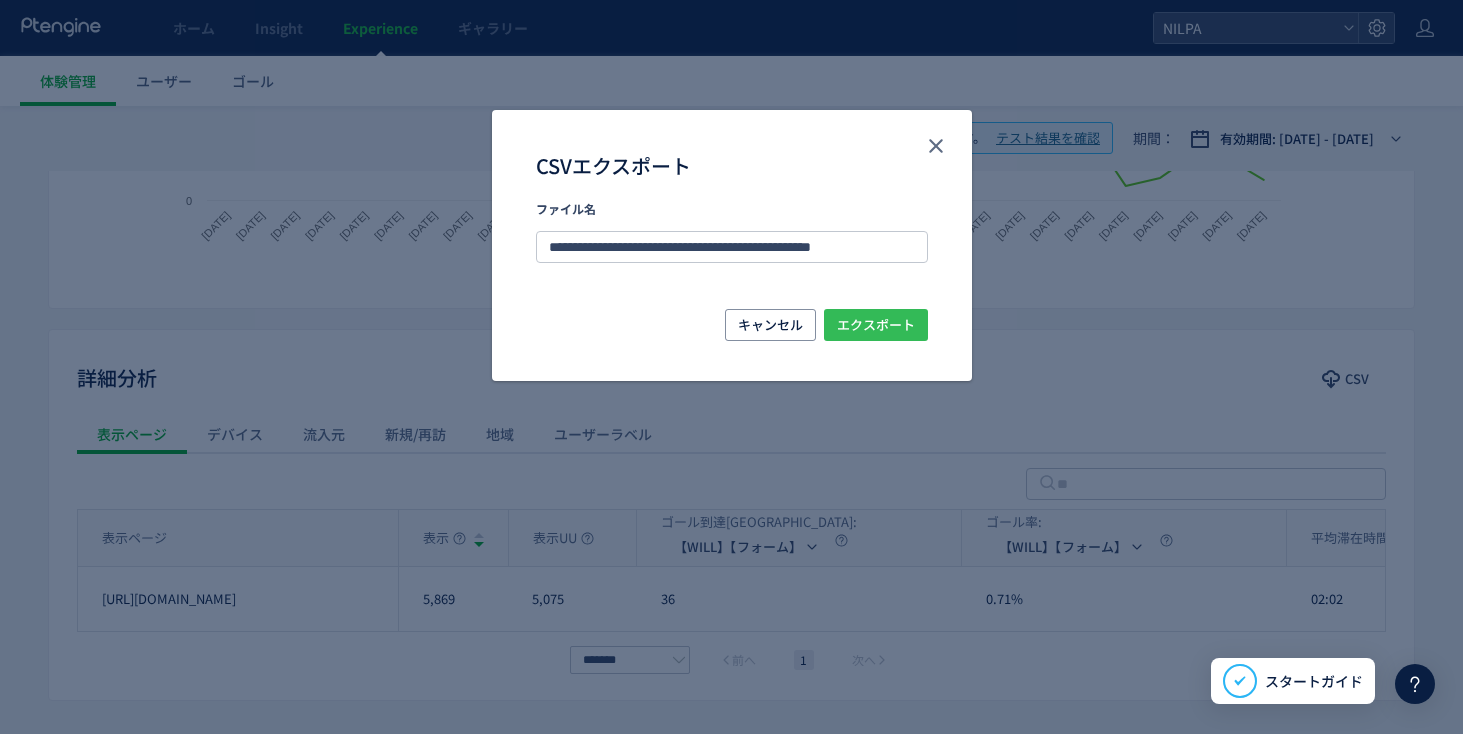 click on "エクスポート" at bounding box center [876, 325] 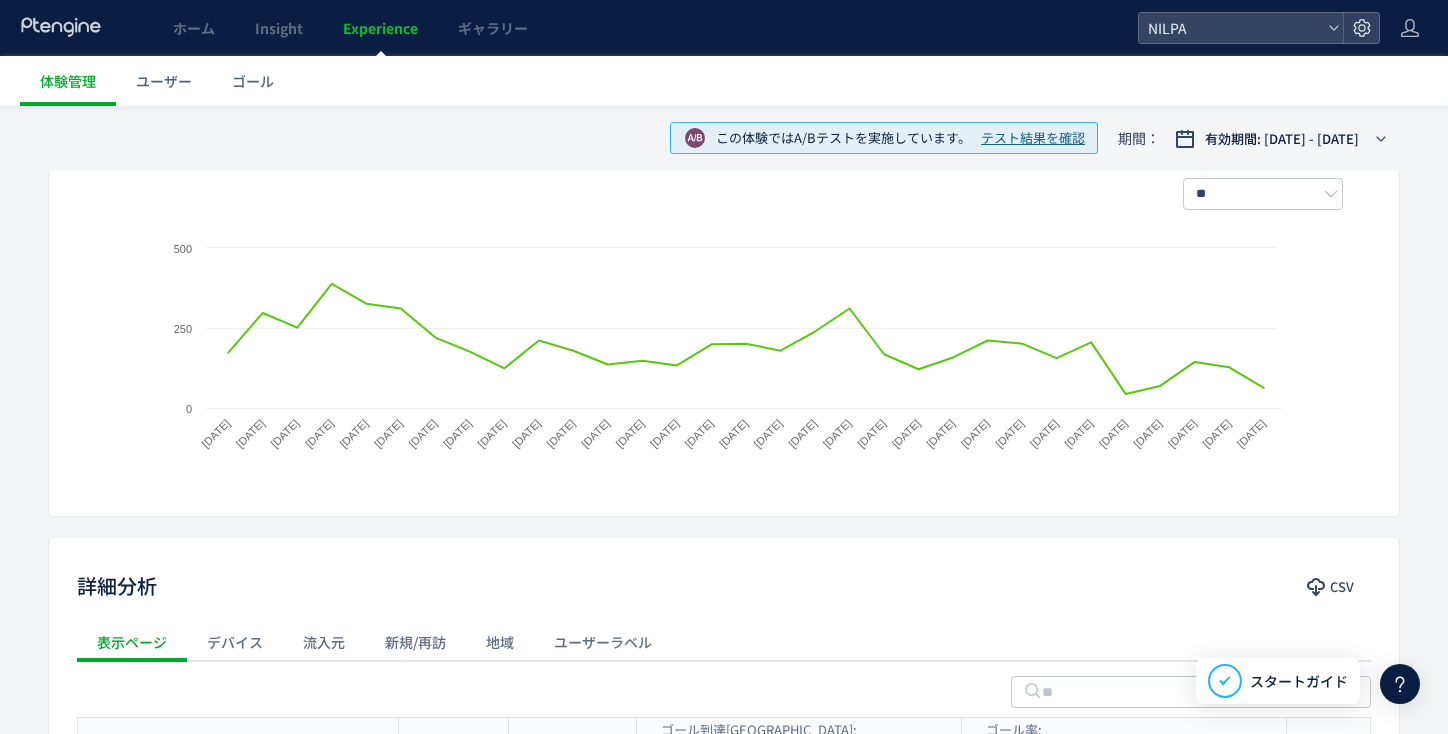 scroll, scrollTop: 0, scrollLeft: 0, axis: both 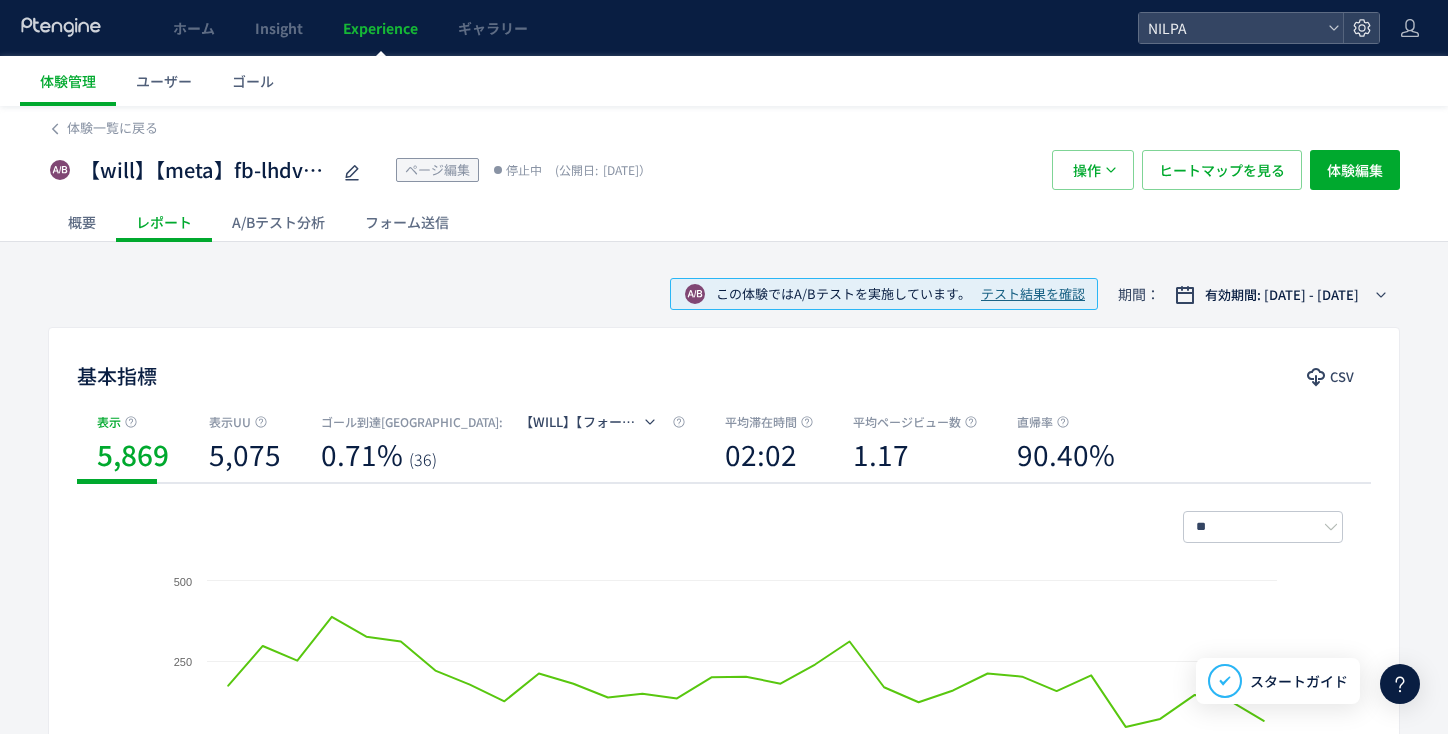 click on "A/Bテスト分析" 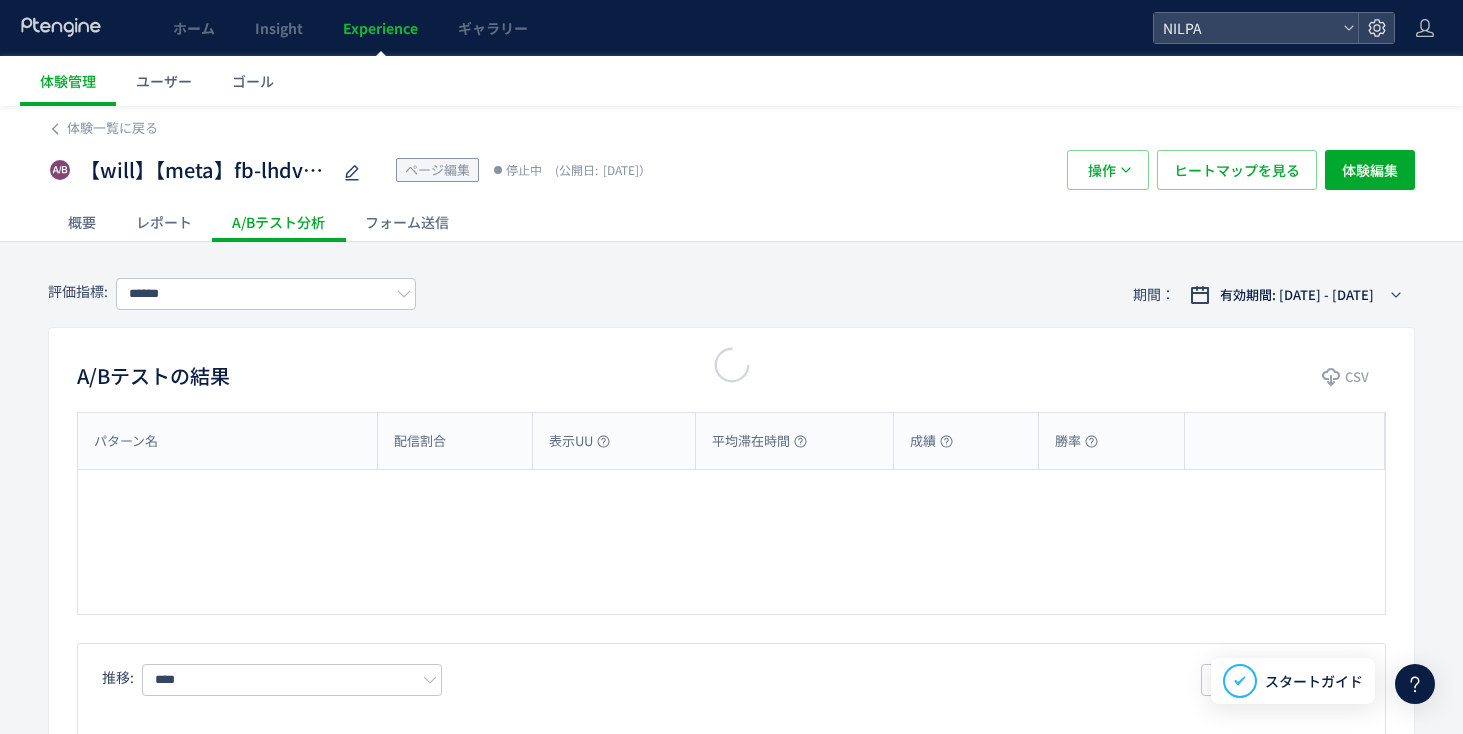 type on "**********" 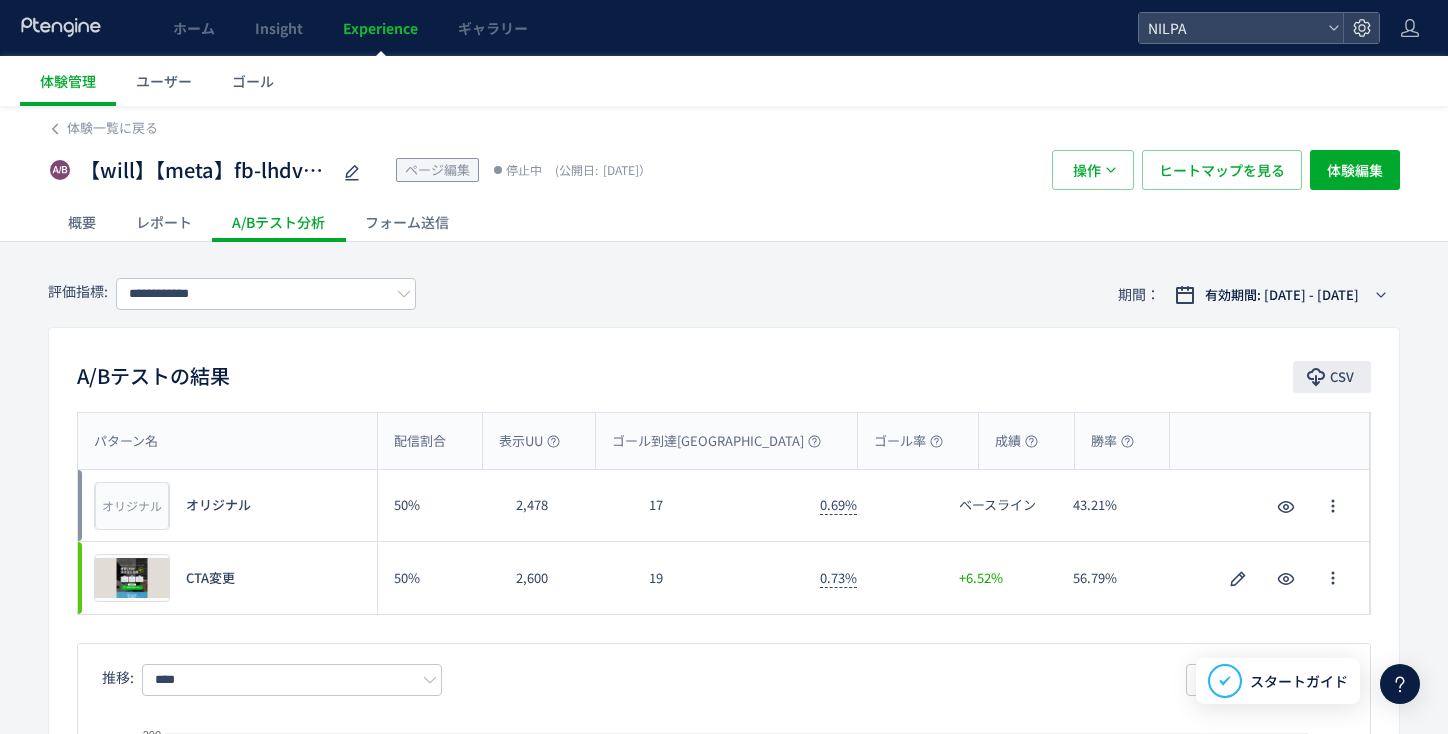 click on "CSV" at bounding box center (1342, 377) 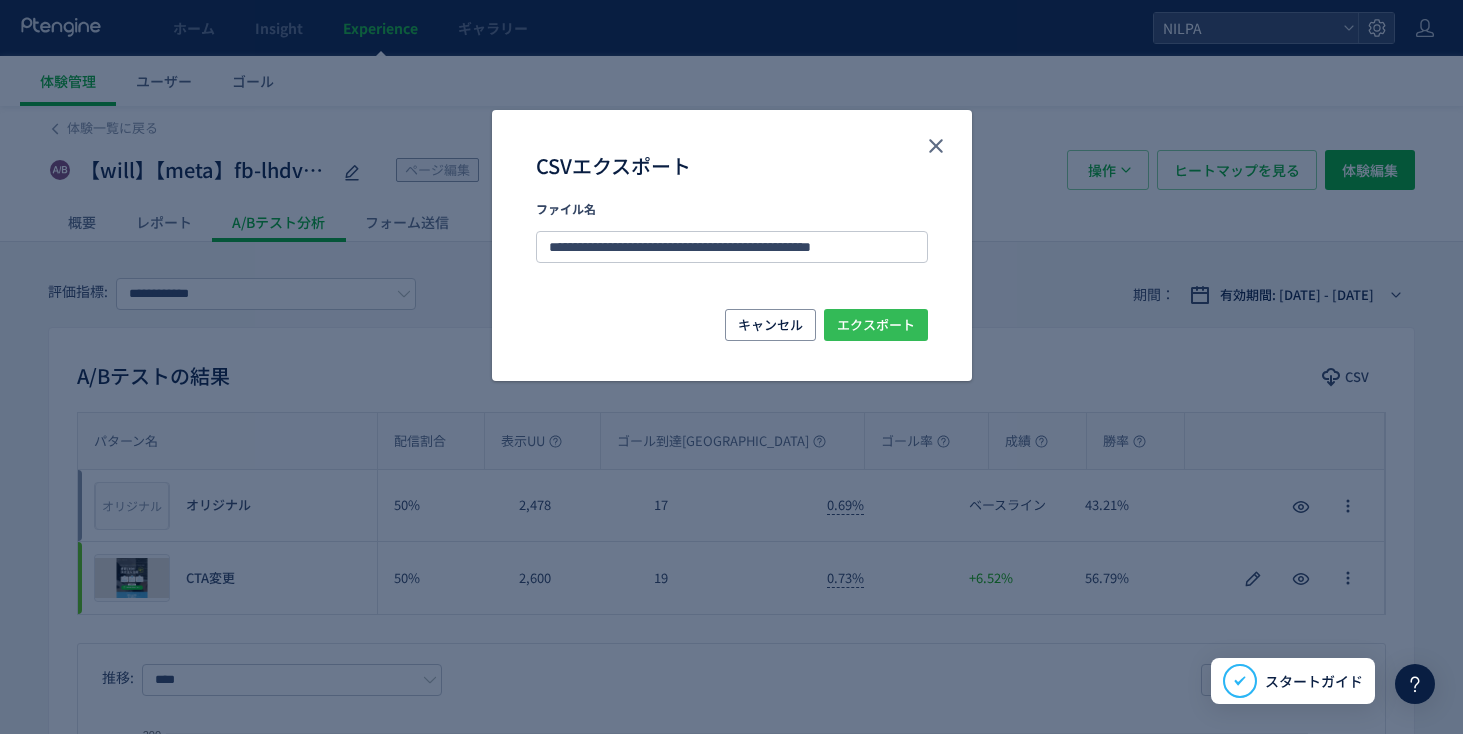 click on "エクスポート" at bounding box center (876, 325) 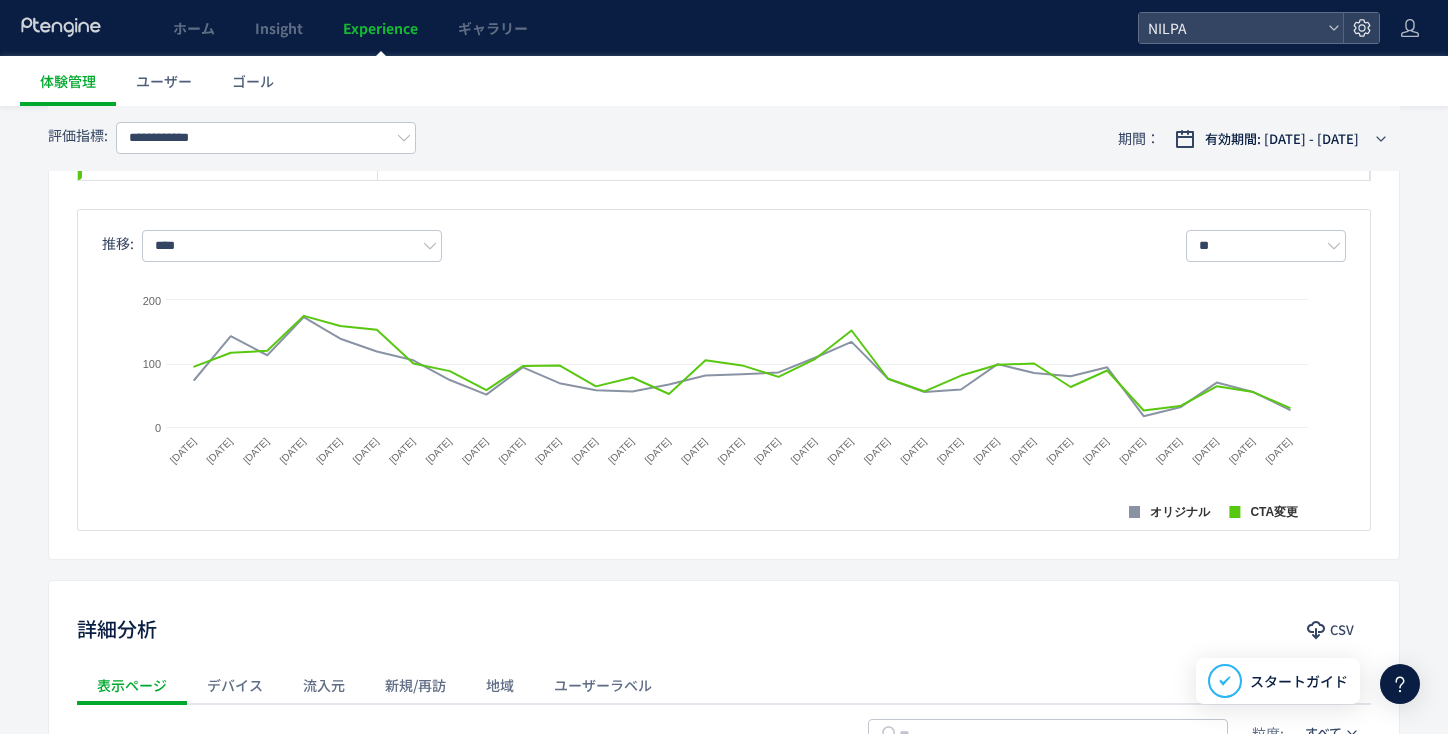 scroll, scrollTop: 857, scrollLeft: 0, axis: vertical 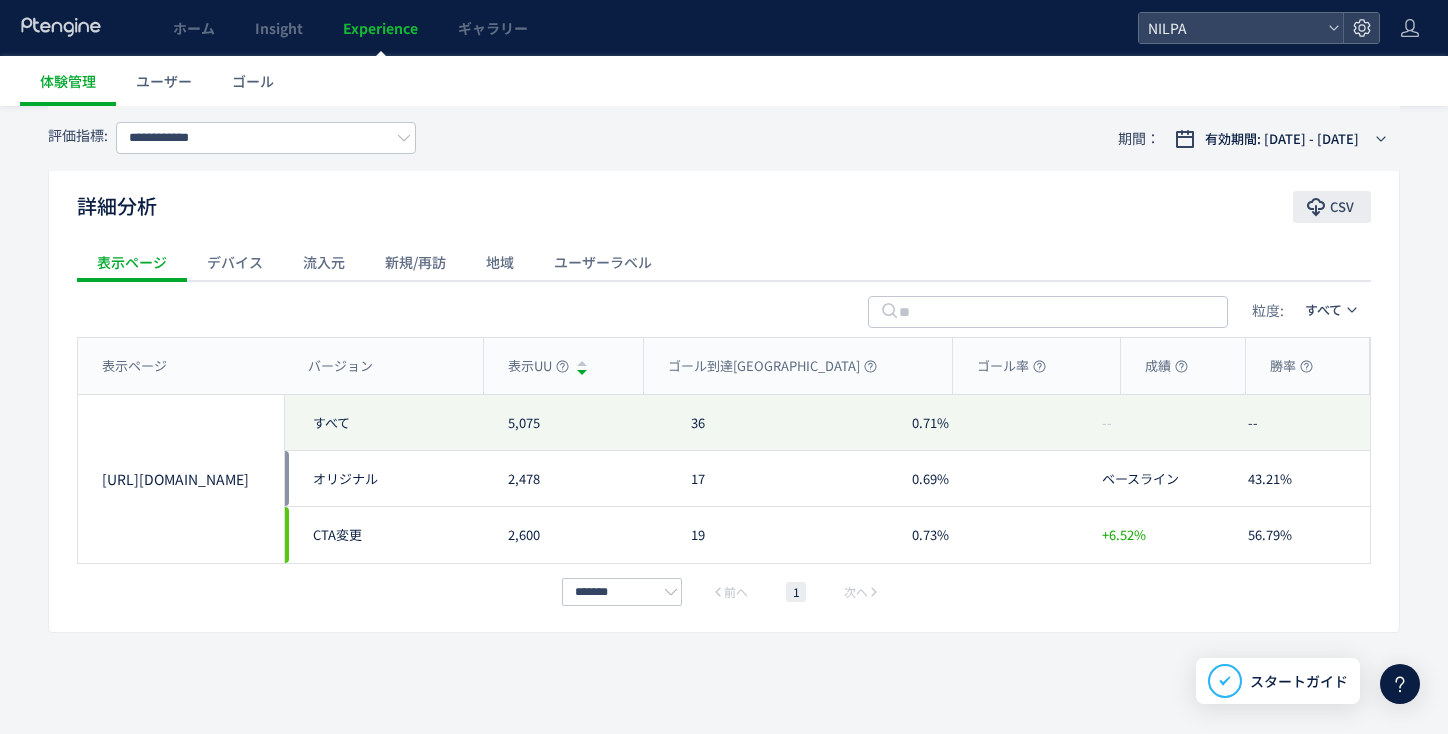 click 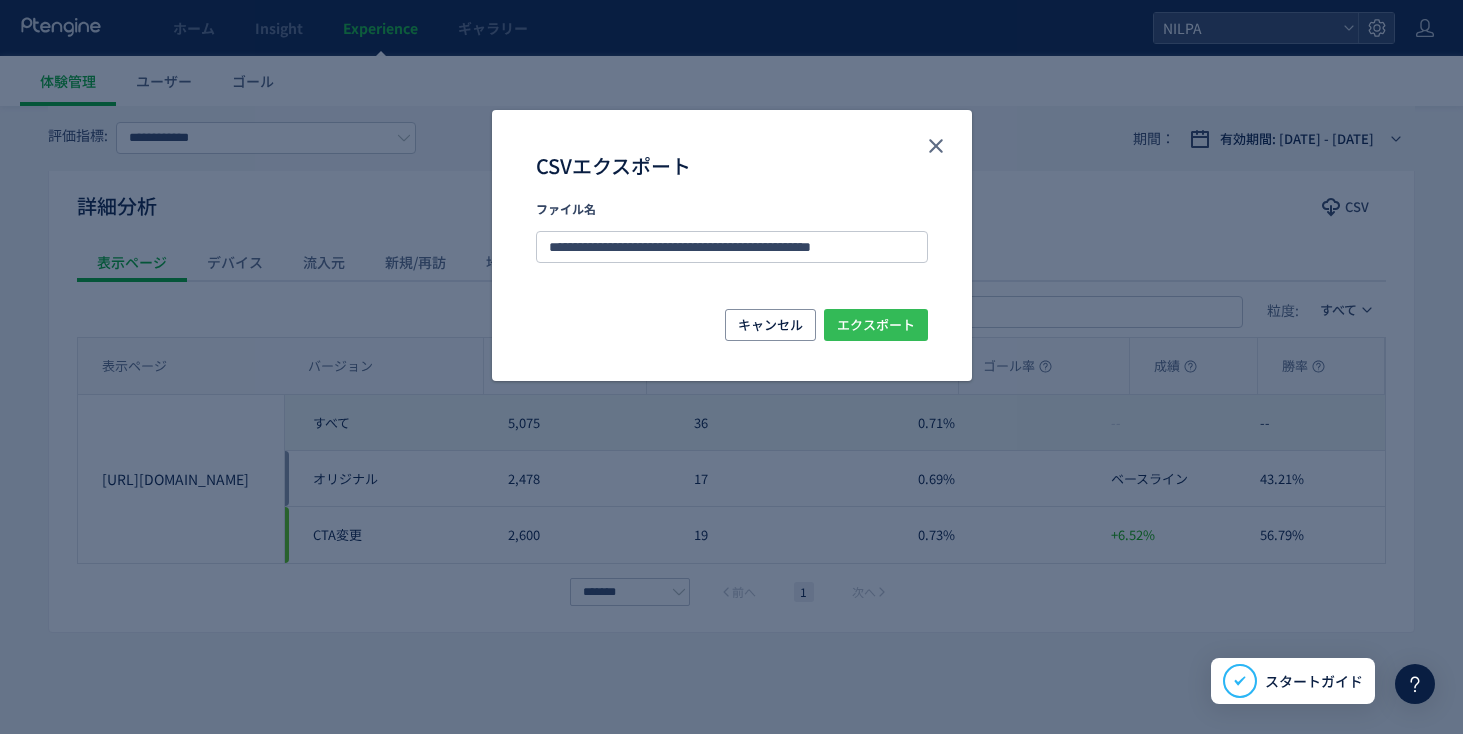 click on "エクスポート" at bounding box center (876, 325) 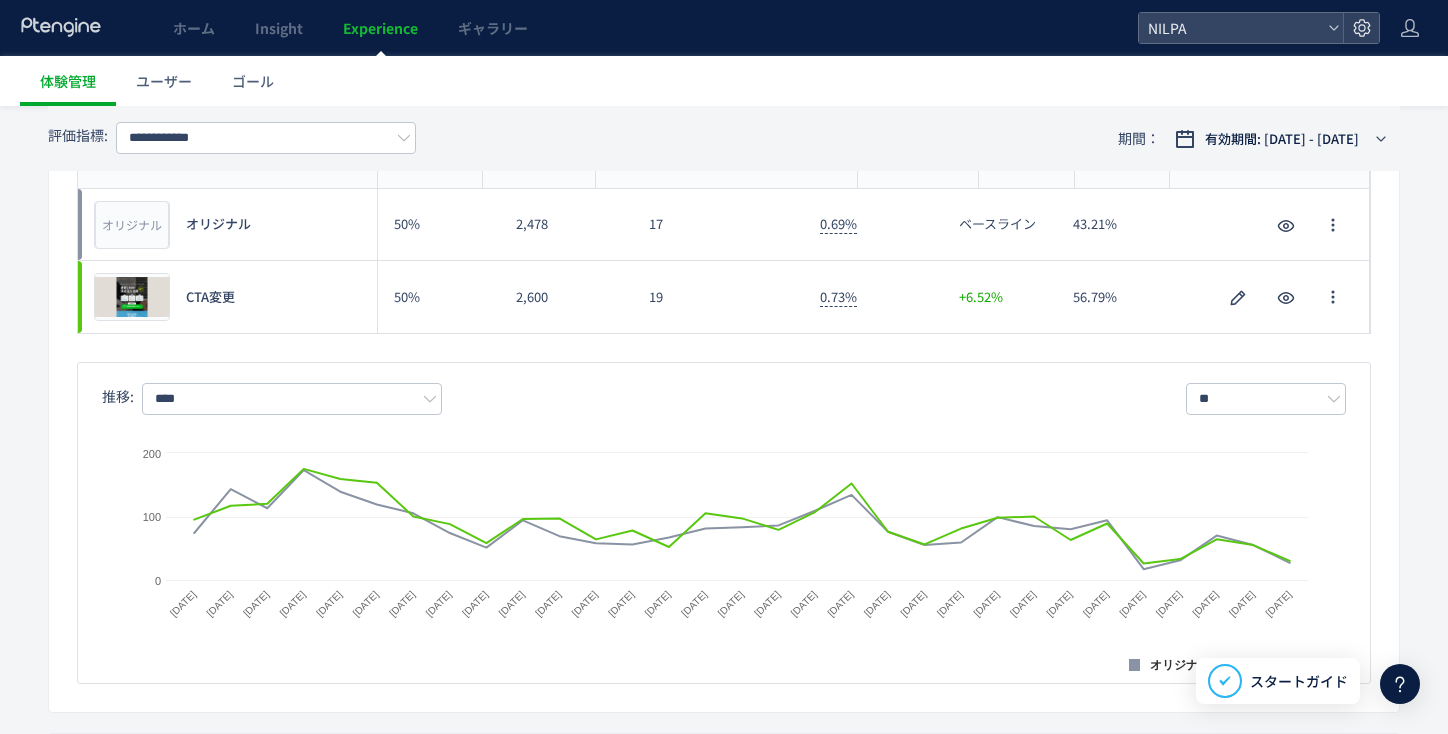 scroll, scrollTop: 0, scrollLeft: 0, axis: both 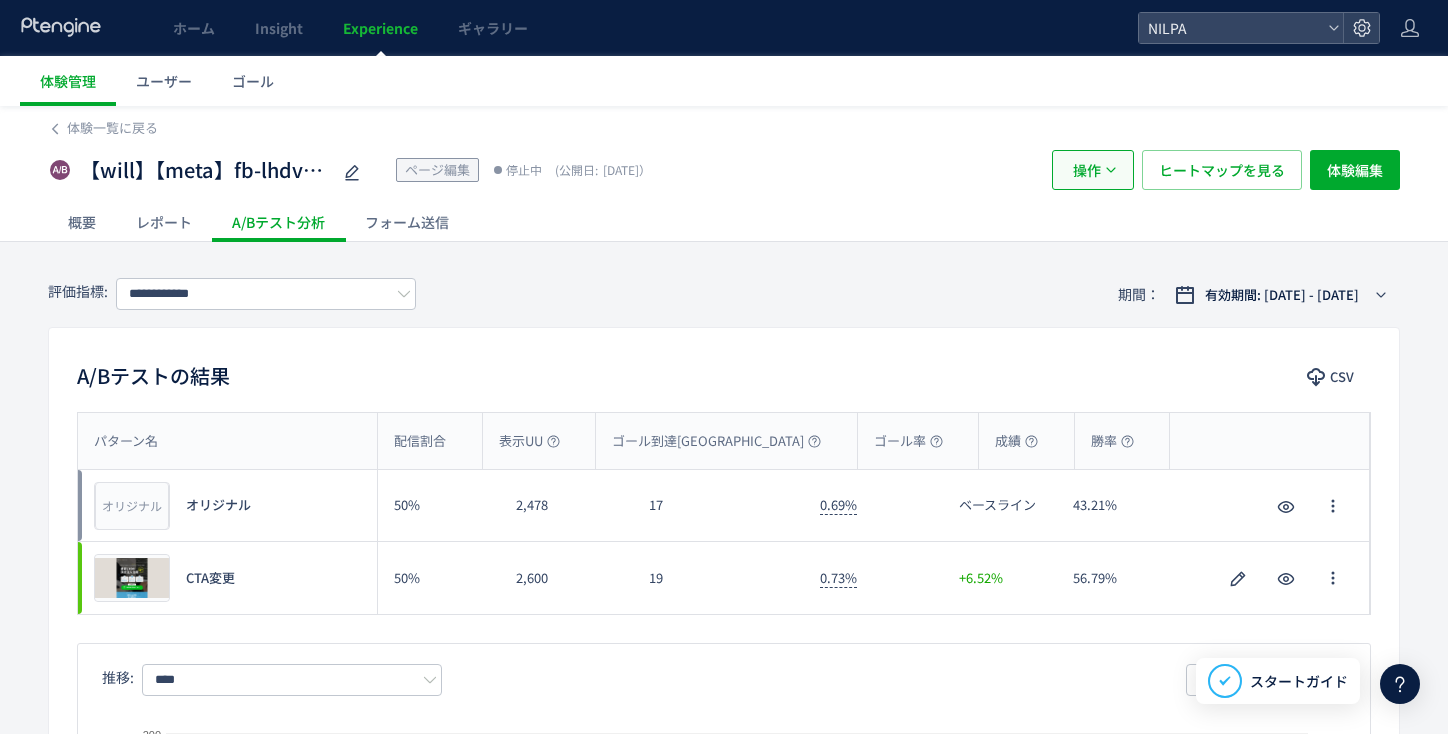 click on "操作" at bounding box center (1087, 170) 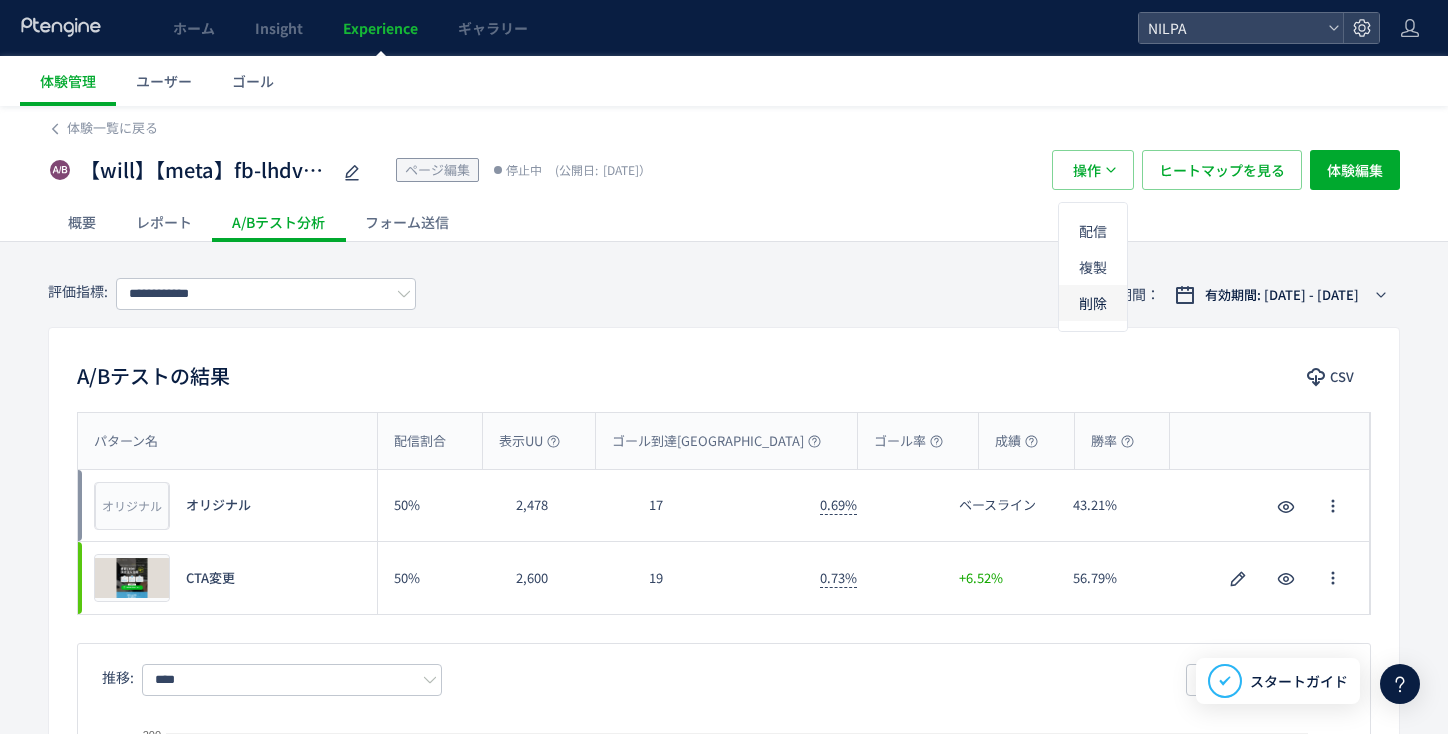 click on "削除" 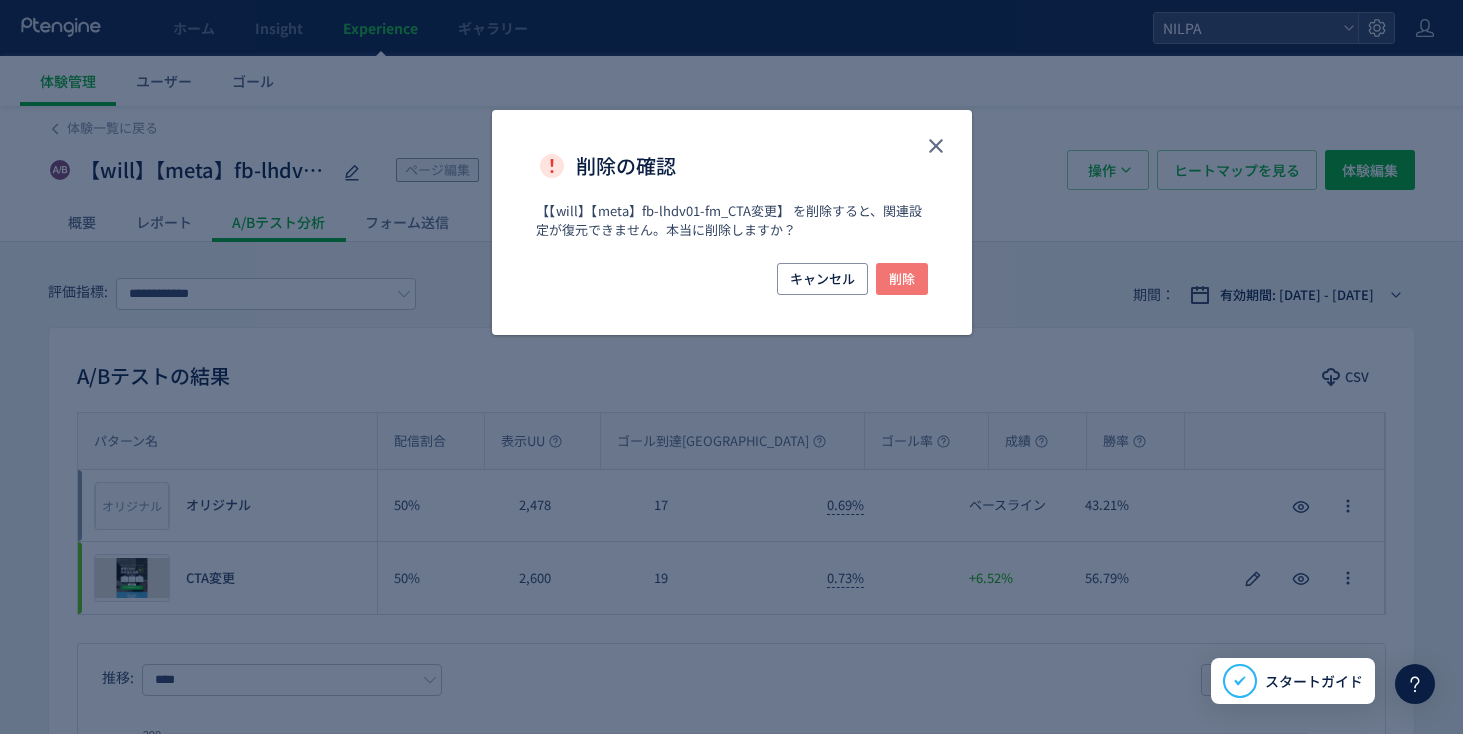 click on "削除" at bounding box center (902, 279) 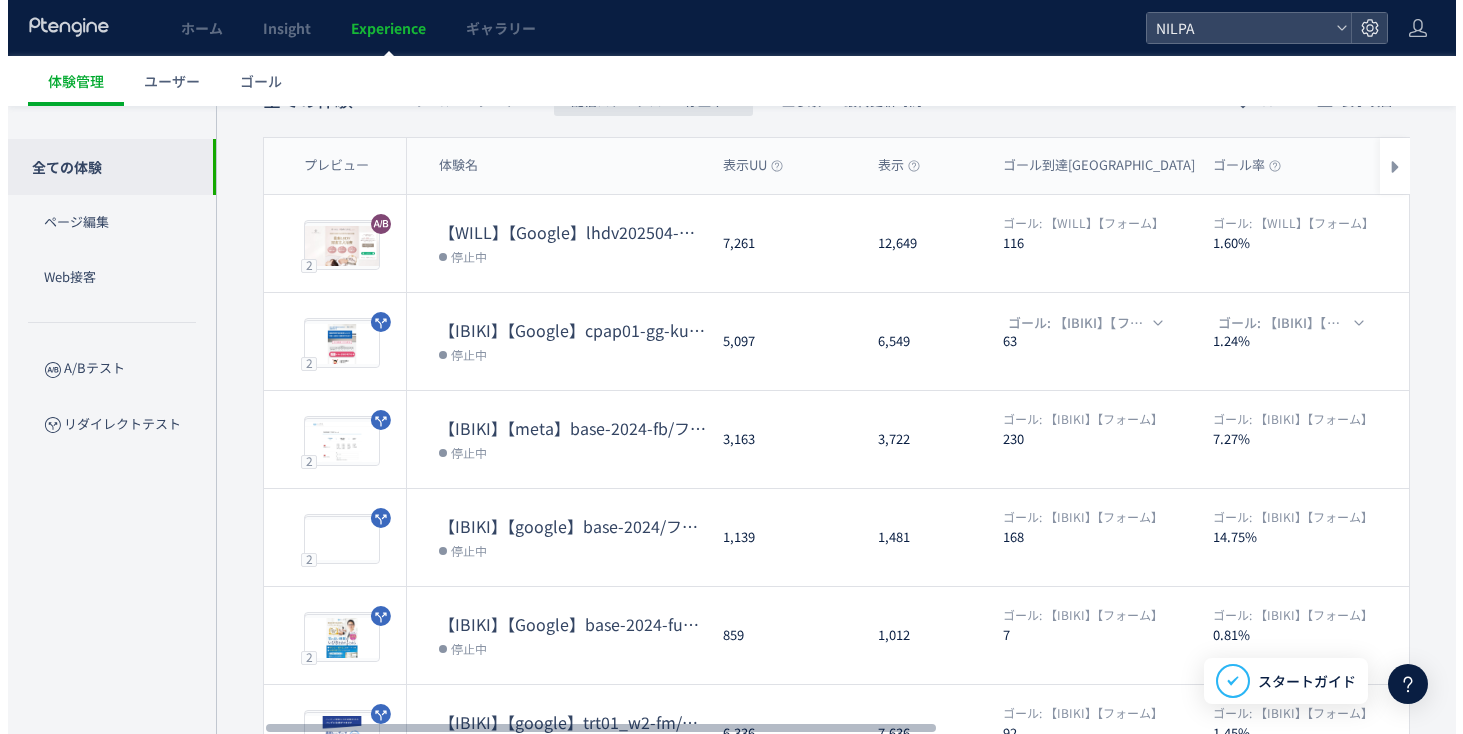 scroll, scrollTop: 0, scrollLeft: 0, axis: both 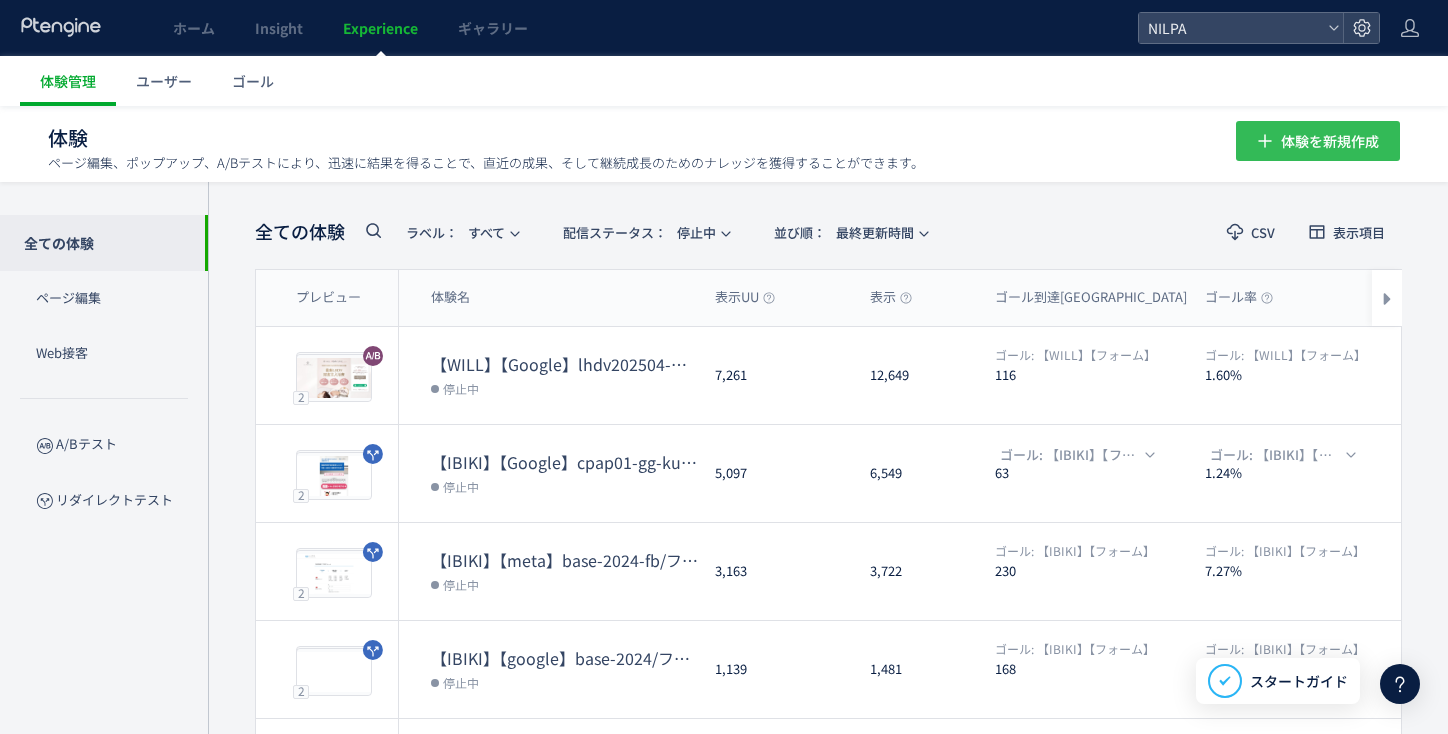 click on "体験を新規作成" at bounding box center [1330, 141] 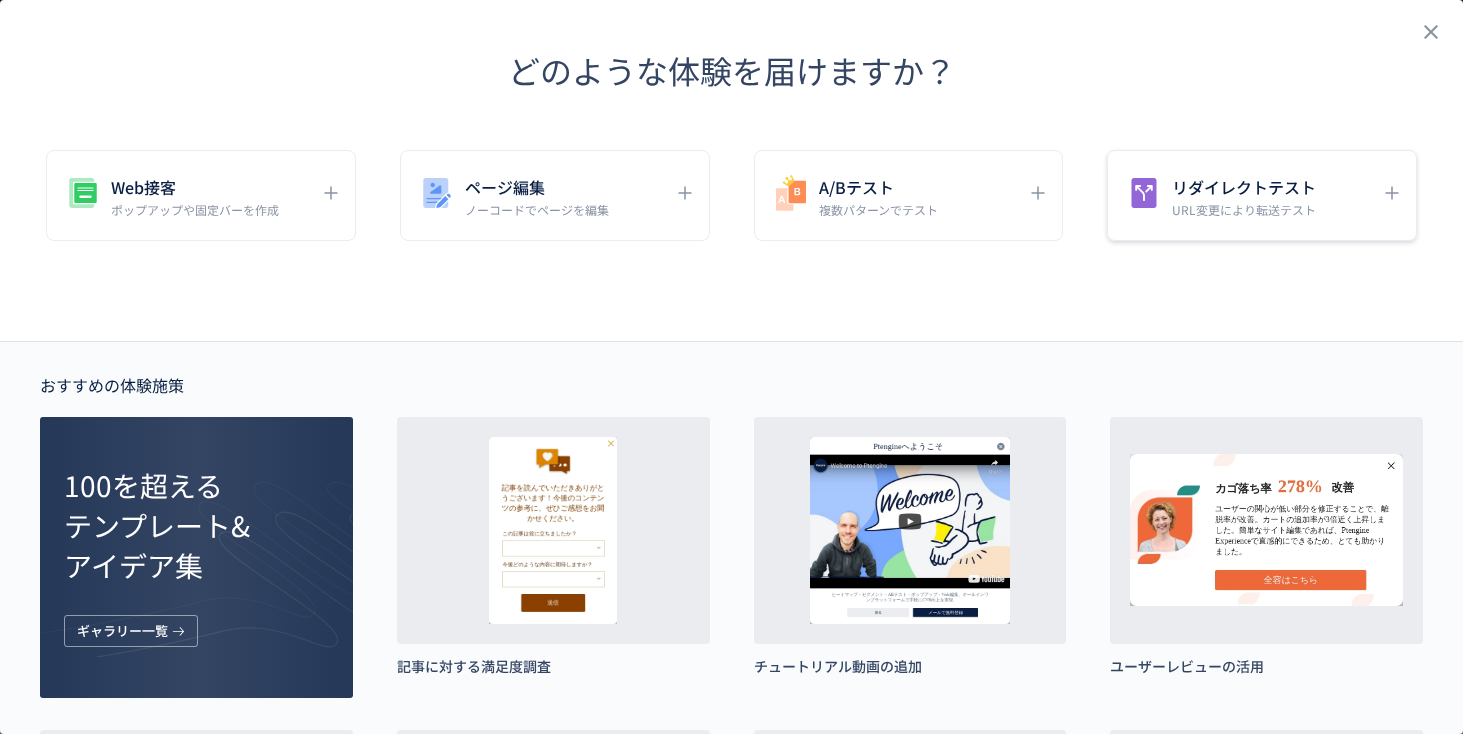 click on "URL変更により転送テスト" at bounding box center [1244, 209] 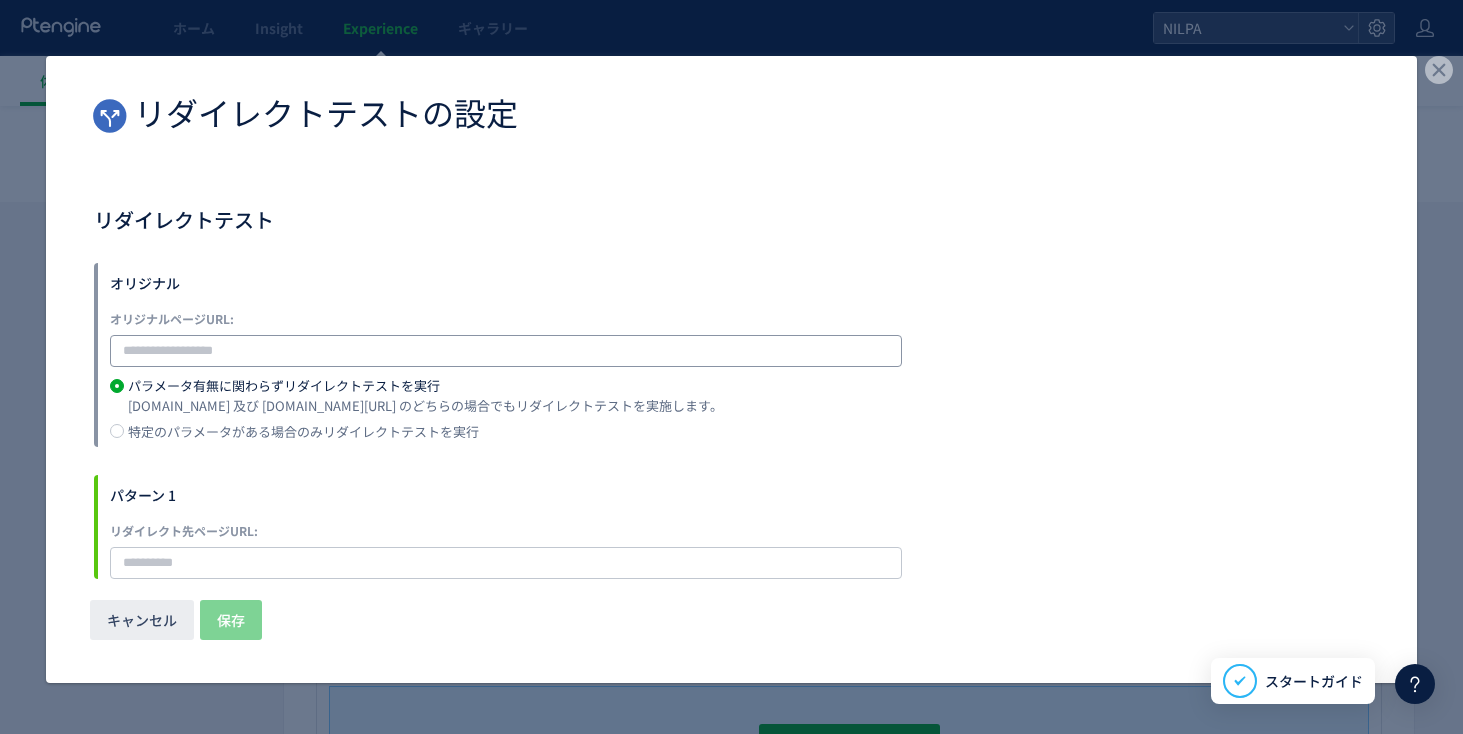 click 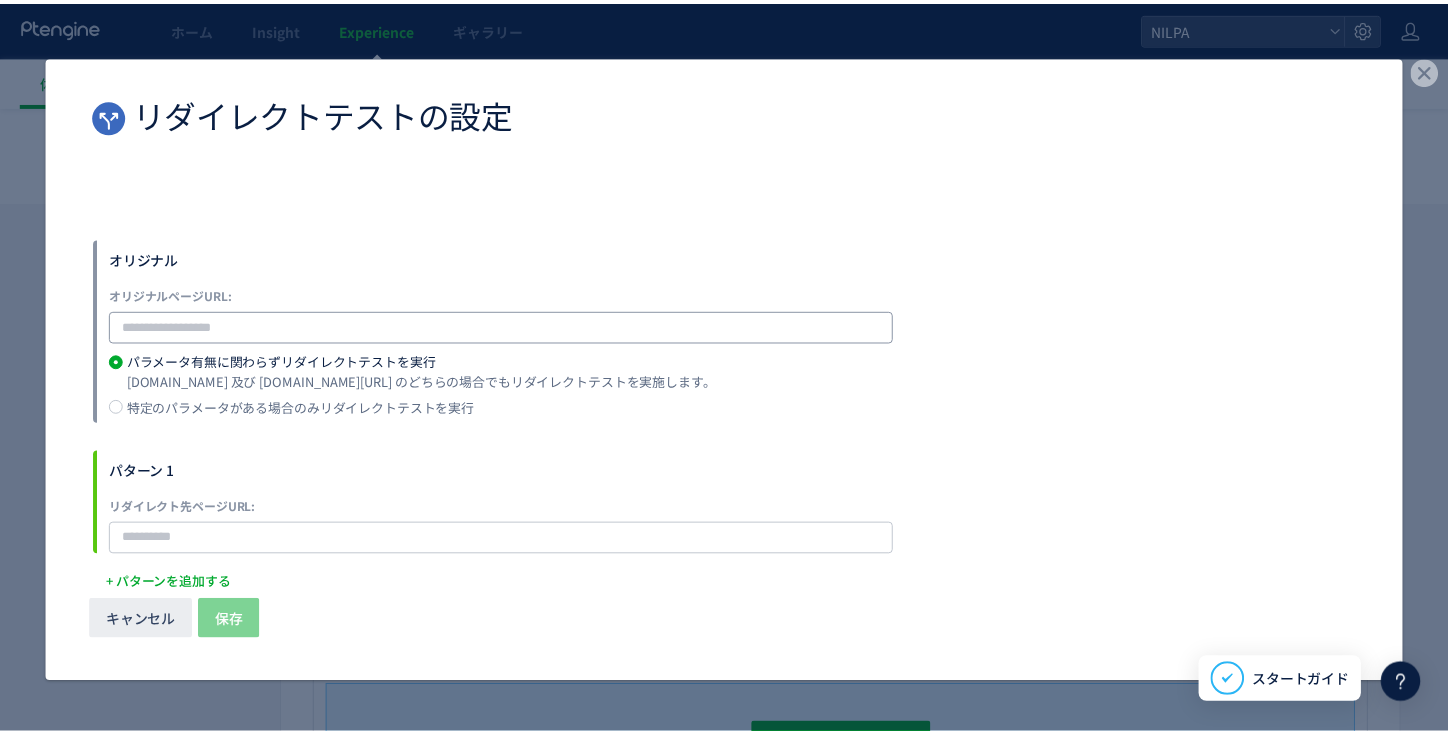scroll, scrollTop: 31, scrollLeft: 0, axis: vertical 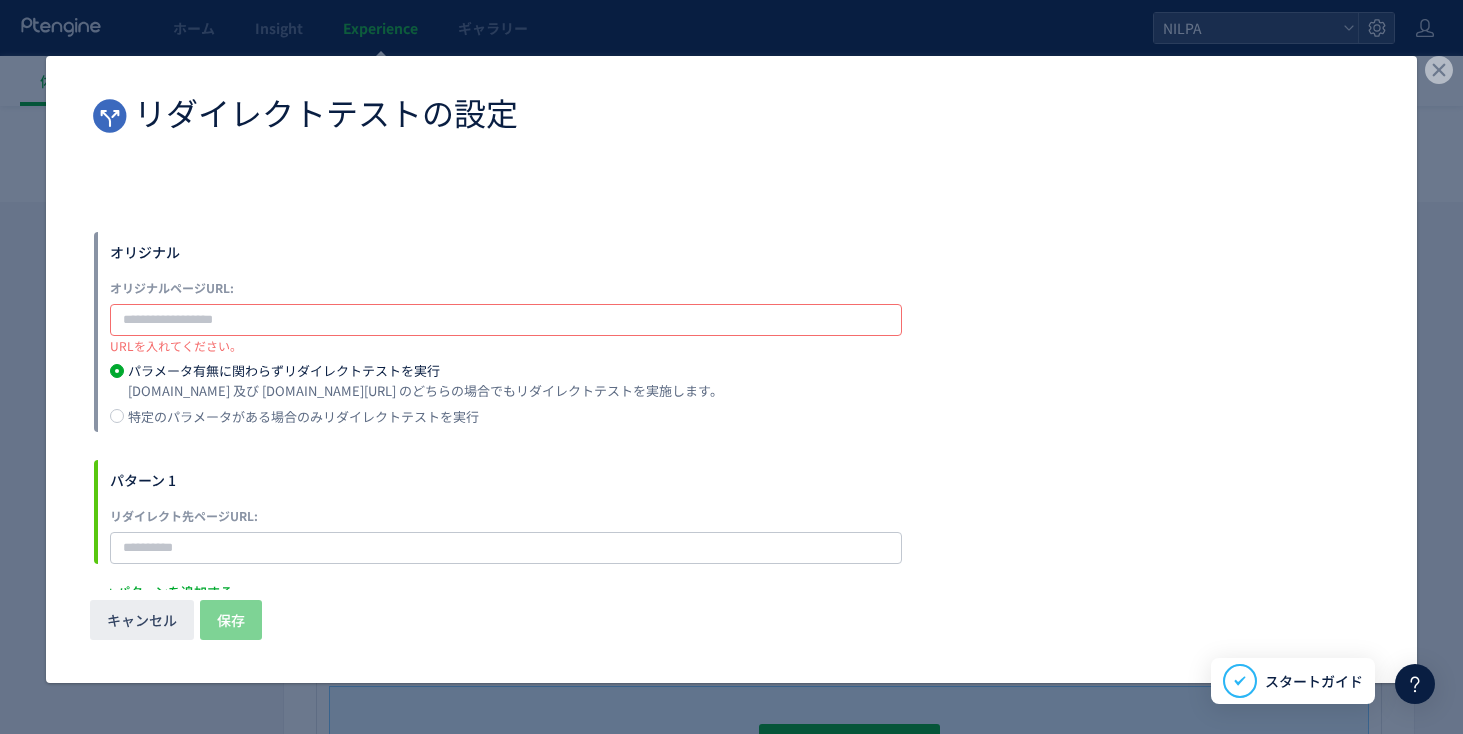 paste on "**********" 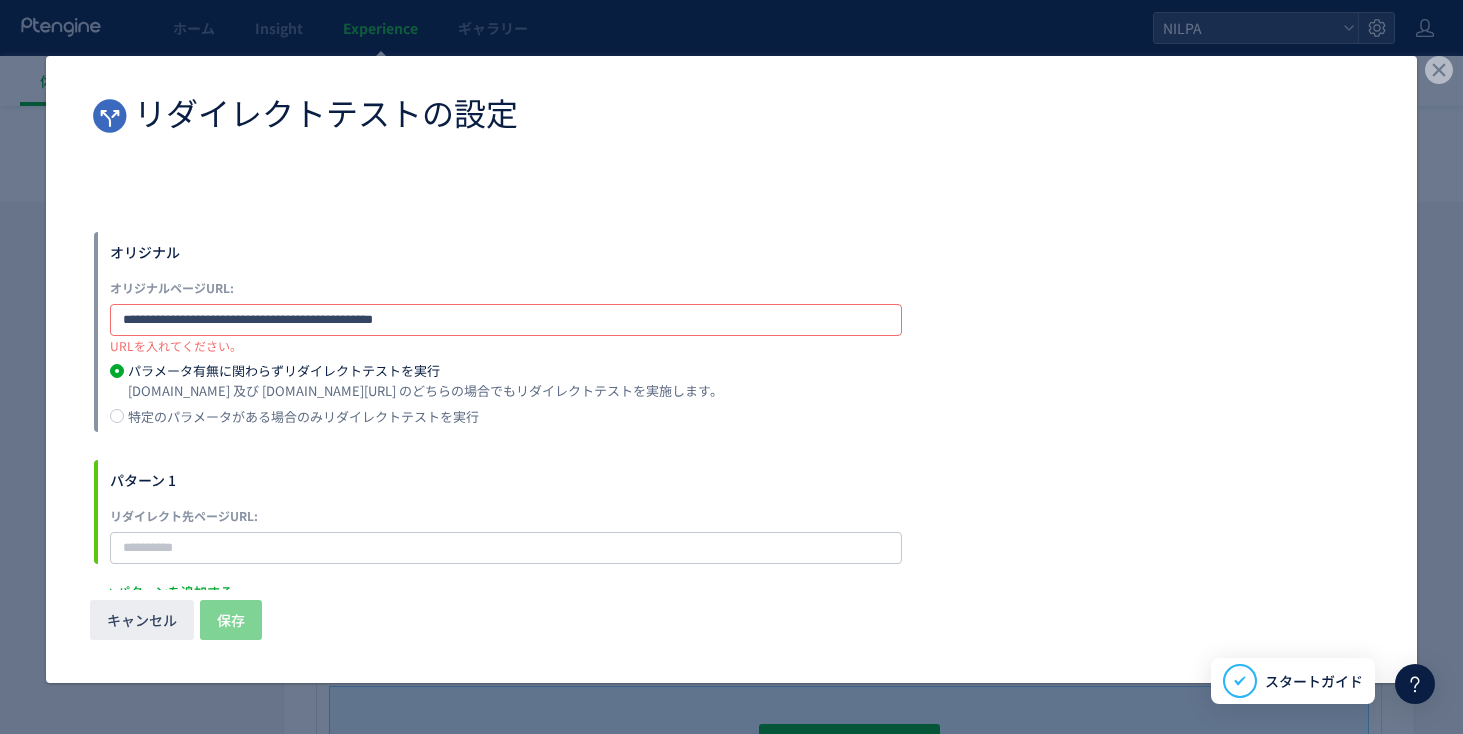 click on "**********" 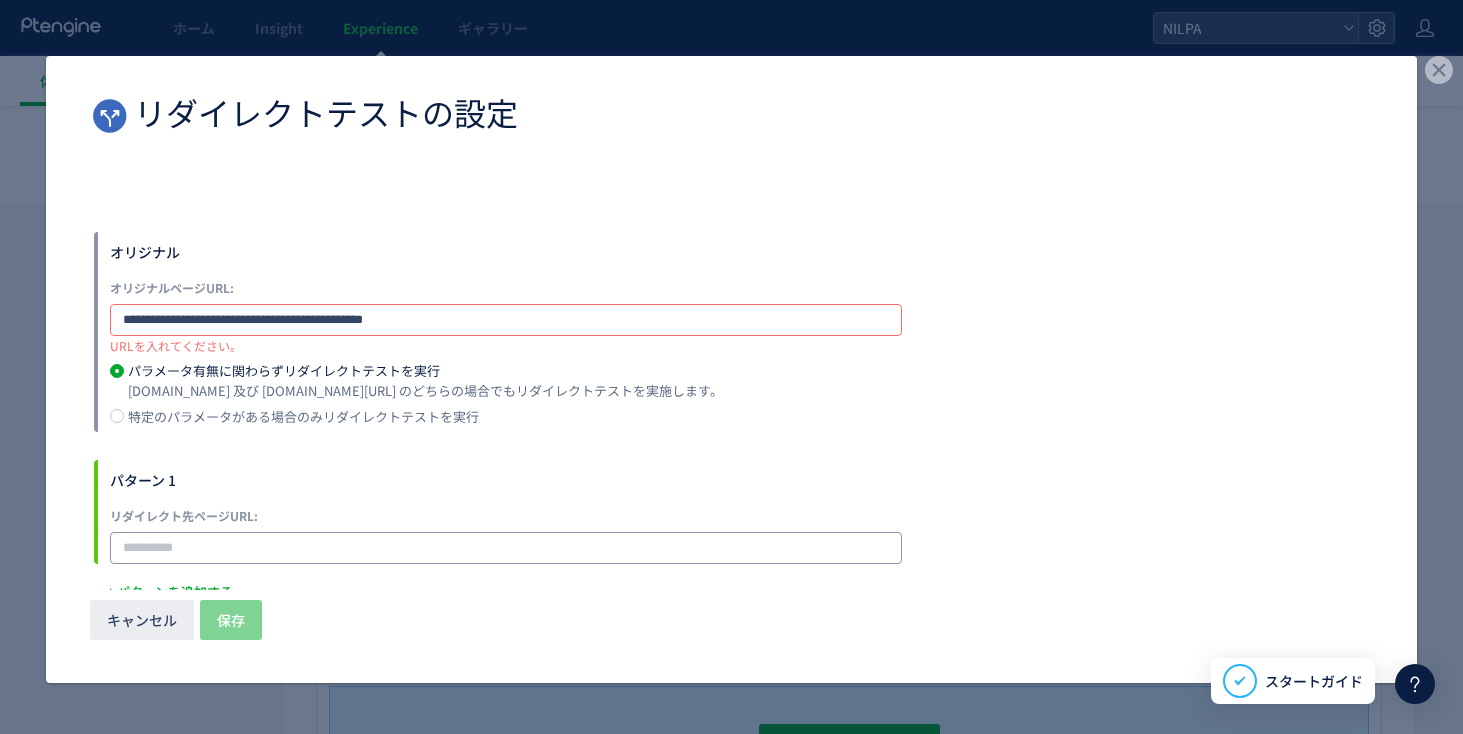 type on "**********" 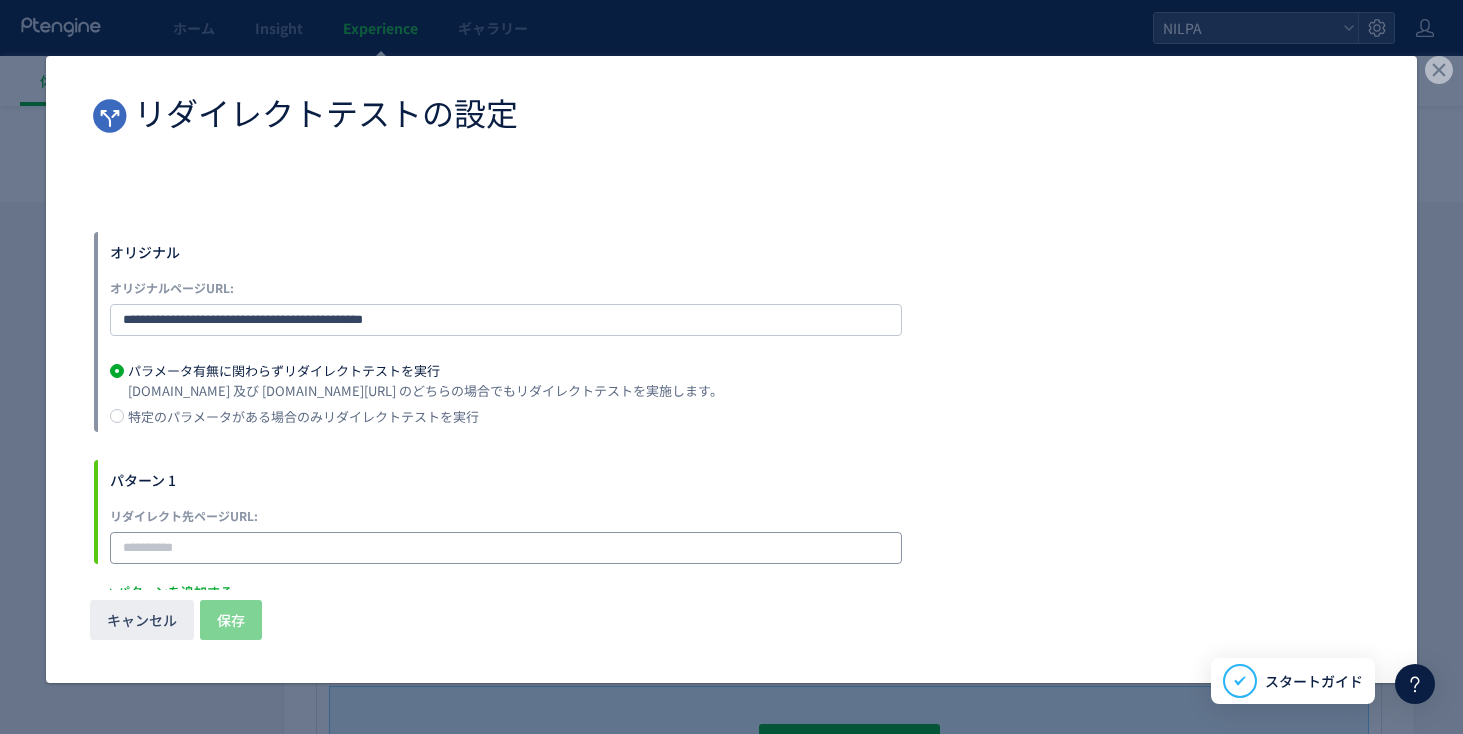 click 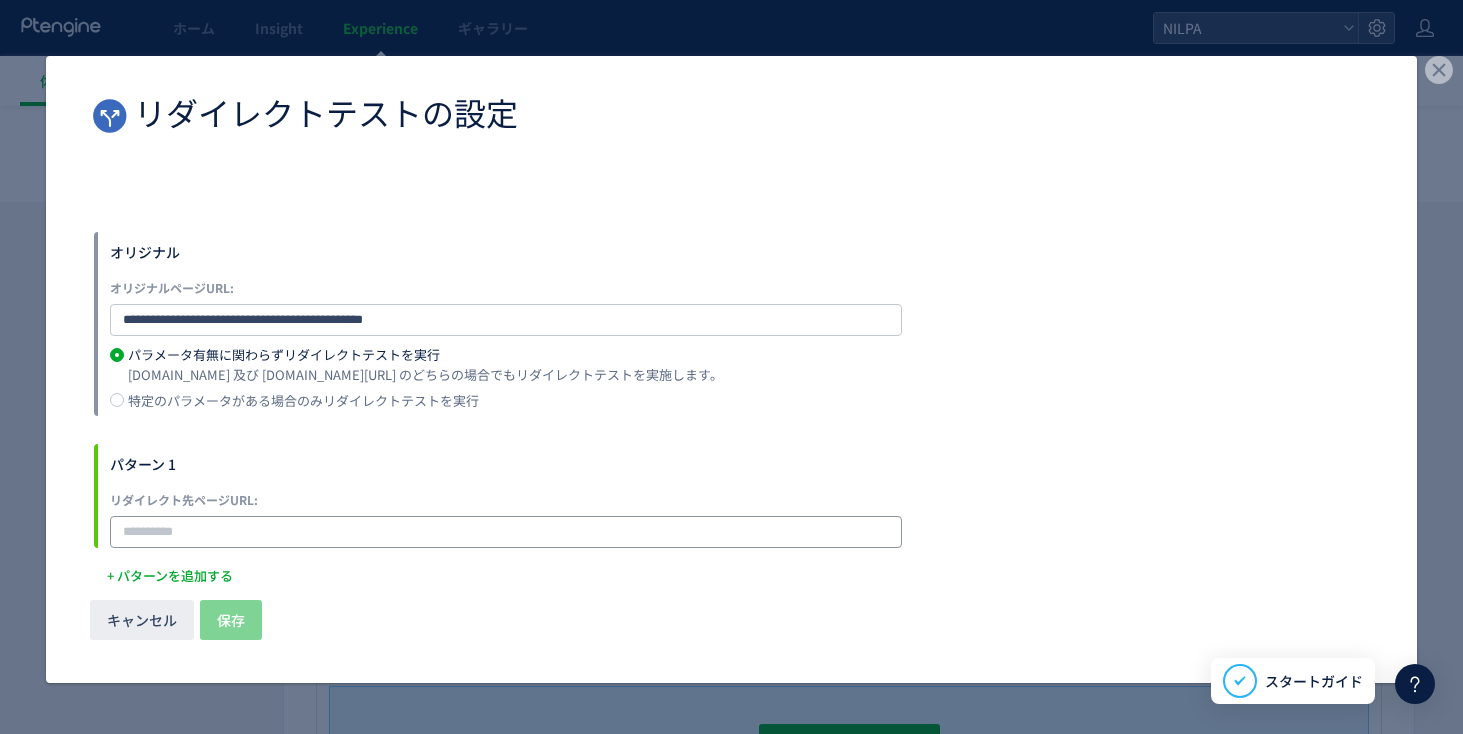 paste on "**********" 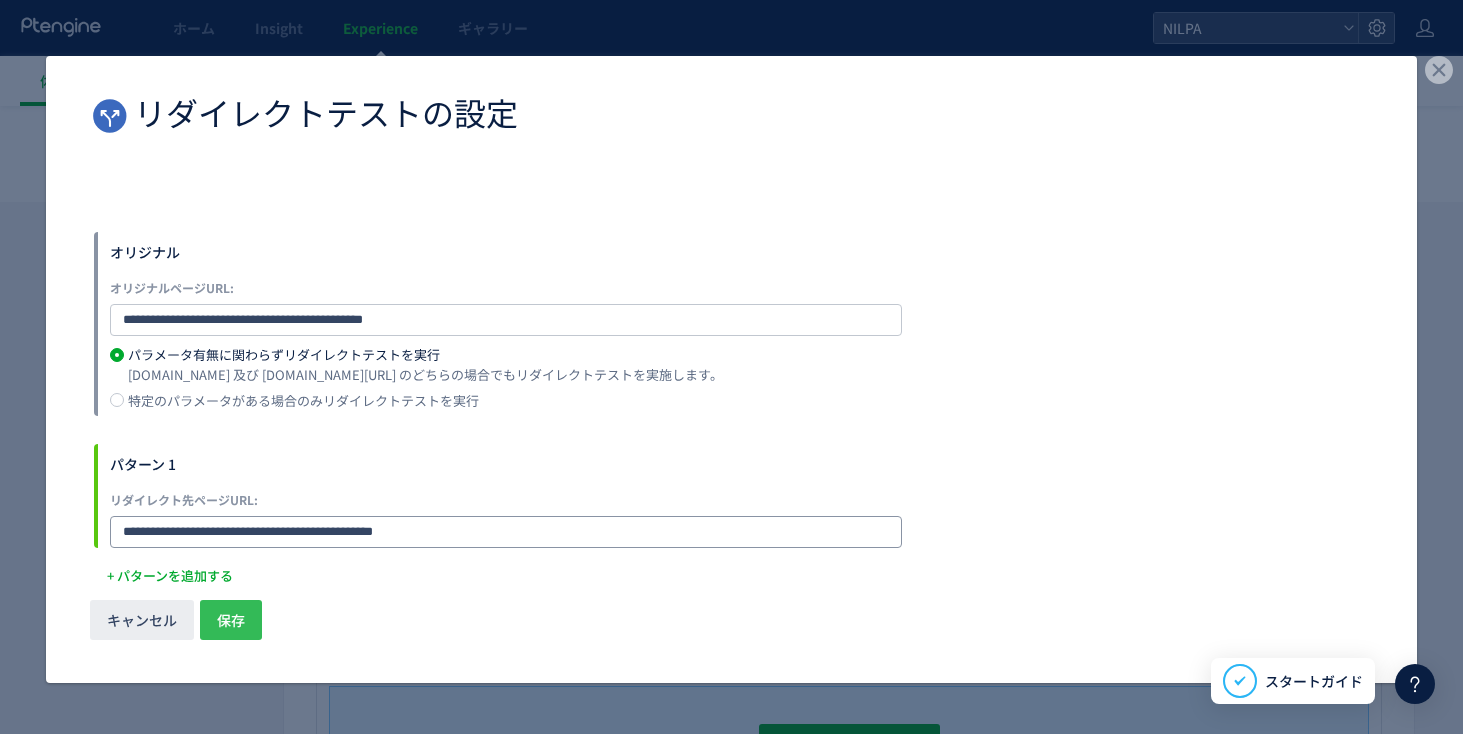 type on "**********" 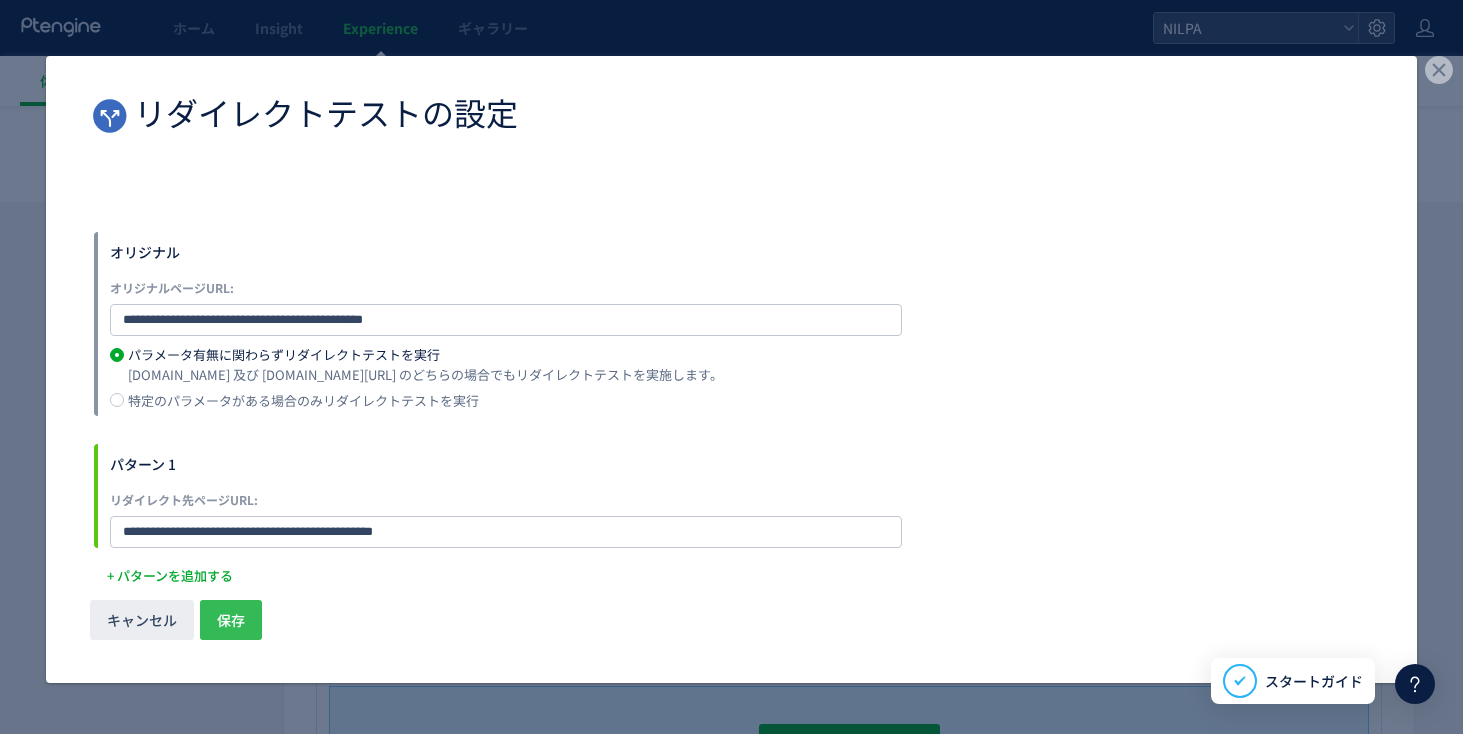 click on "保存" at bounding box center [231, 620] 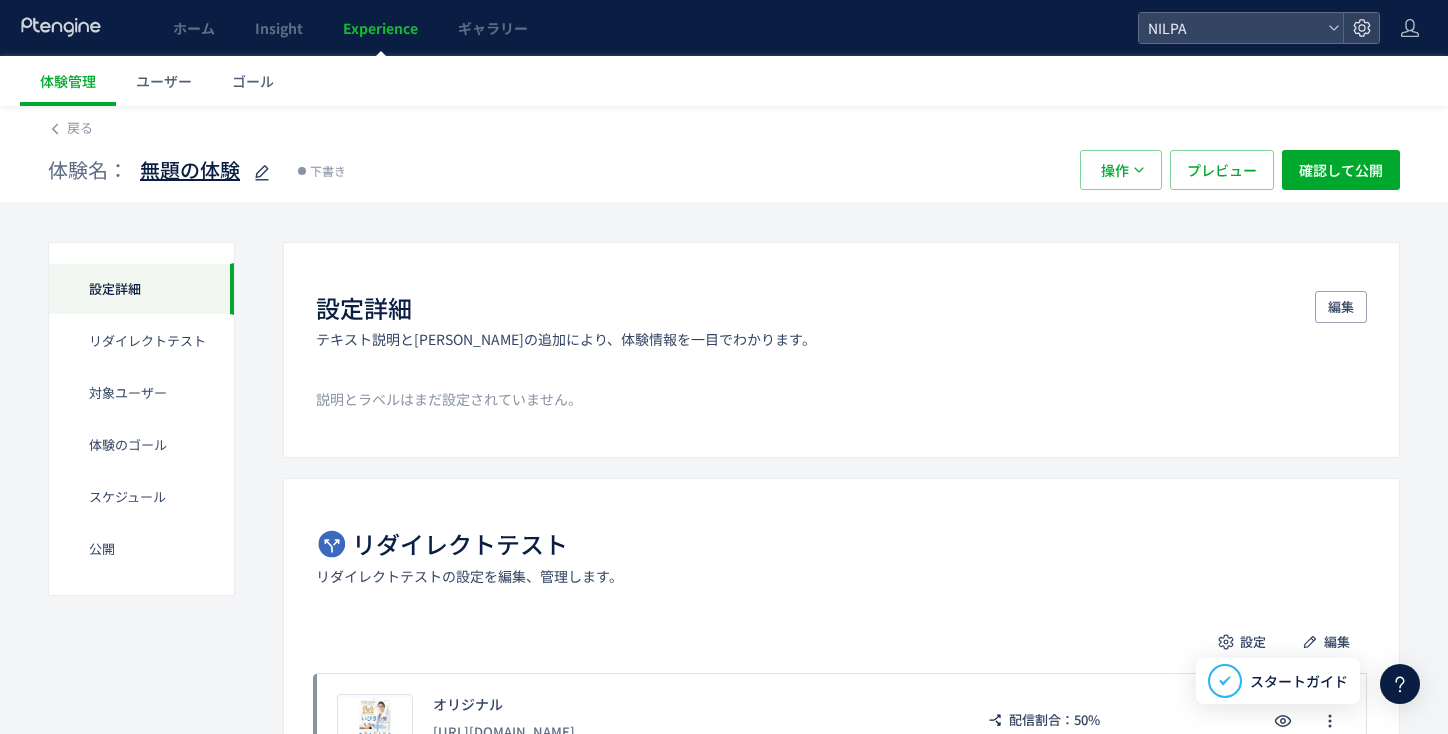 click 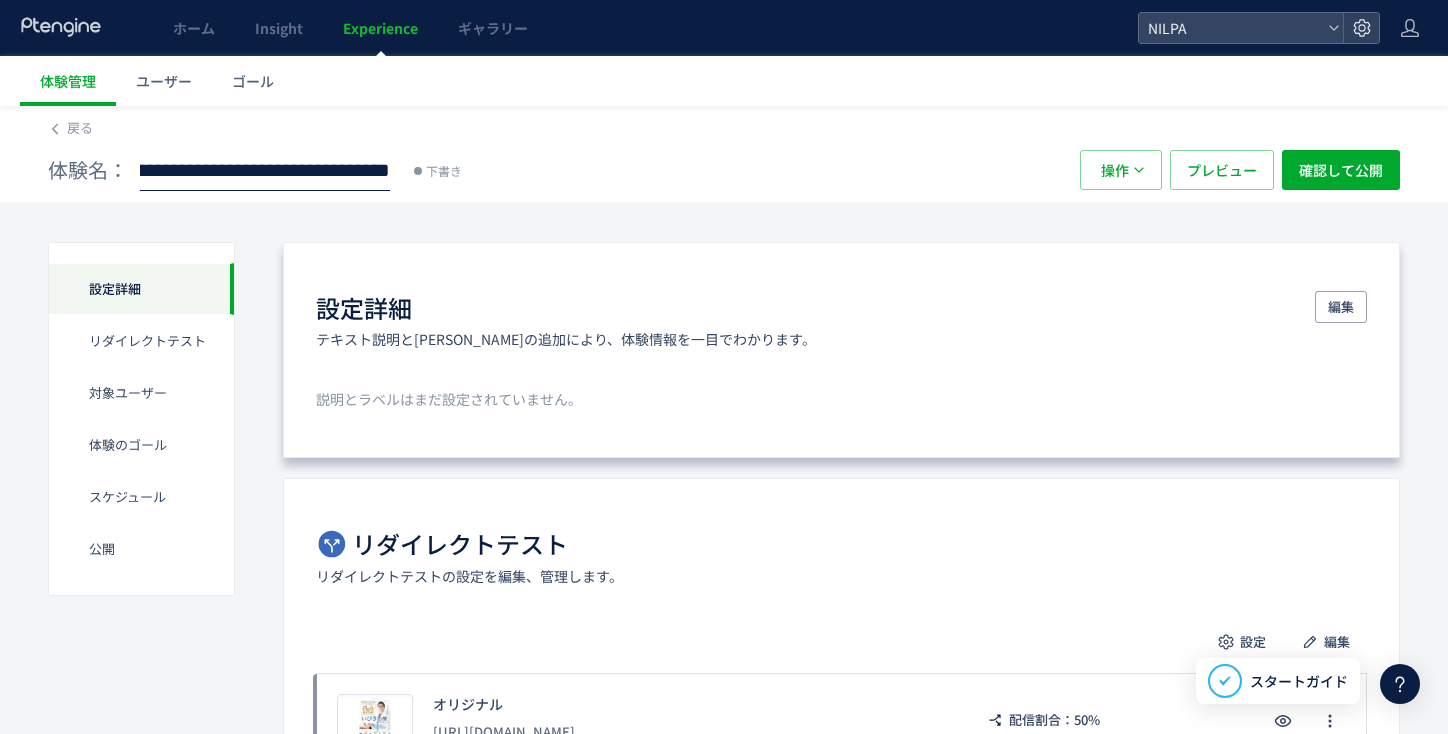 scroll, scrollTop: 0, scrollLeft: 175, axis: horizontal 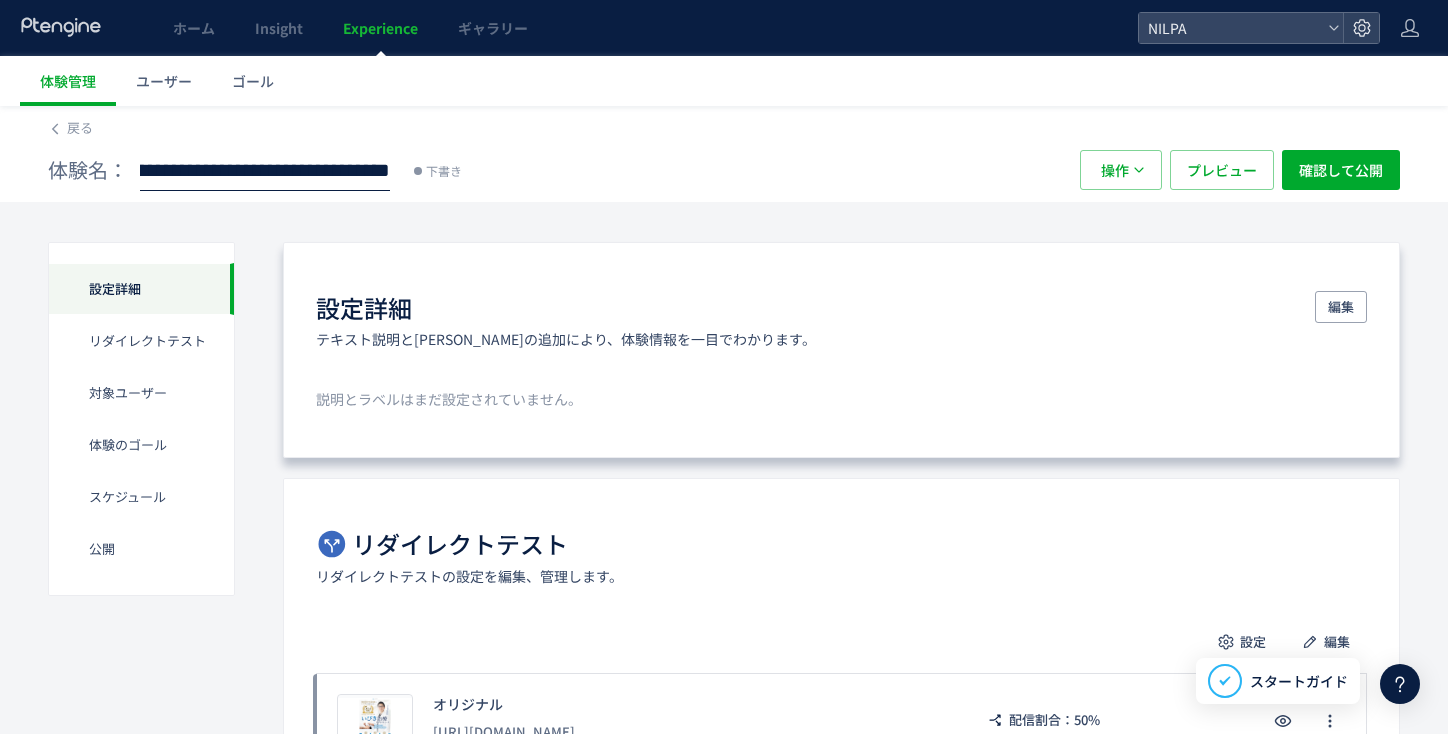 type on "**********" 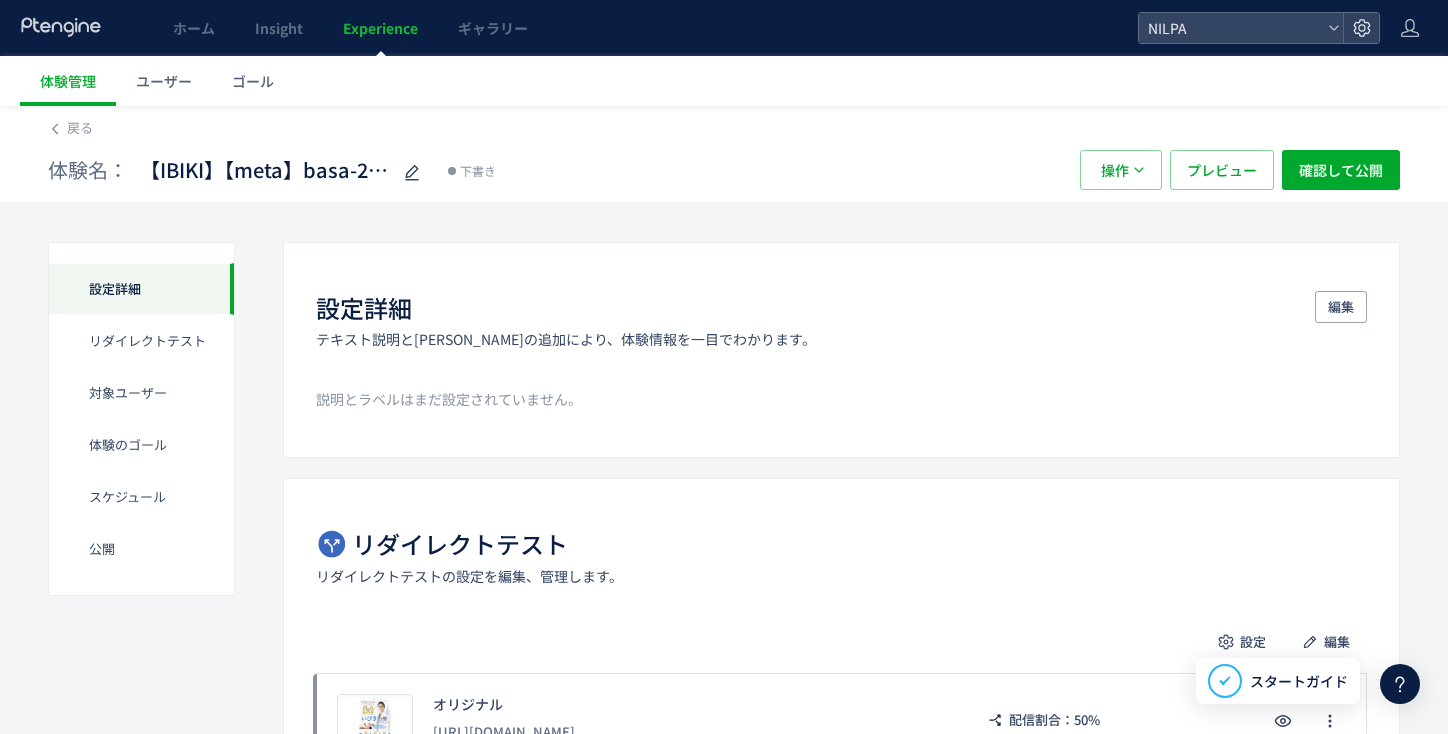 click on "設定詳細 リダイレクトテスト 対象ユーザー 体験のゴール スケジュール​ 公開 設定詳細  テキスト説明とラベルの追加により、体験情報を一目でわかります。 編集 説明とラベルはまだ設定されていません。 リダイレクトテスト  リダイレクトテストの設定を編集、管理します。 設定 編集 プレビュー オリジナル [URL][DOMAIN_NAME] 配信割合：50% プレビュー パターン 1 [URL][DOMAIN_NAME] 配信割合：50% 削除の確認 キャンセル 削除 一時停止の確認 キャンセル 確定 配信割合 キャンセル 確定 A/Bテストを停止する キャンセル A/Bテストを停止 対象ユーザー  特定のユーザーに絞り込むことで最適な体験を届けられます。 編集 全てのユーザー 体験のゴール  追加 ゴールが設定されてません スケジュール​  編集 開始日時" 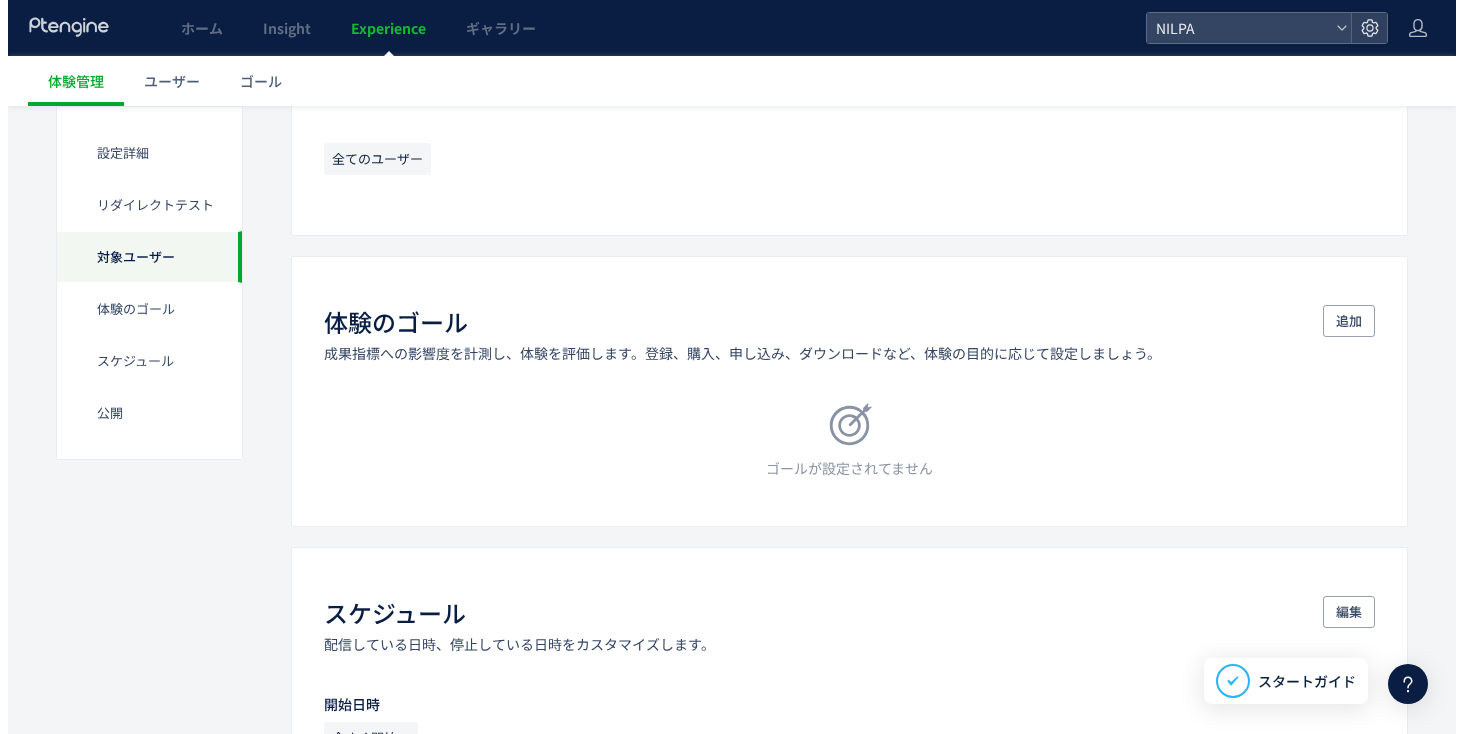 scroll, scrollTop: 508, scrollLeft: 0, axis: vertical 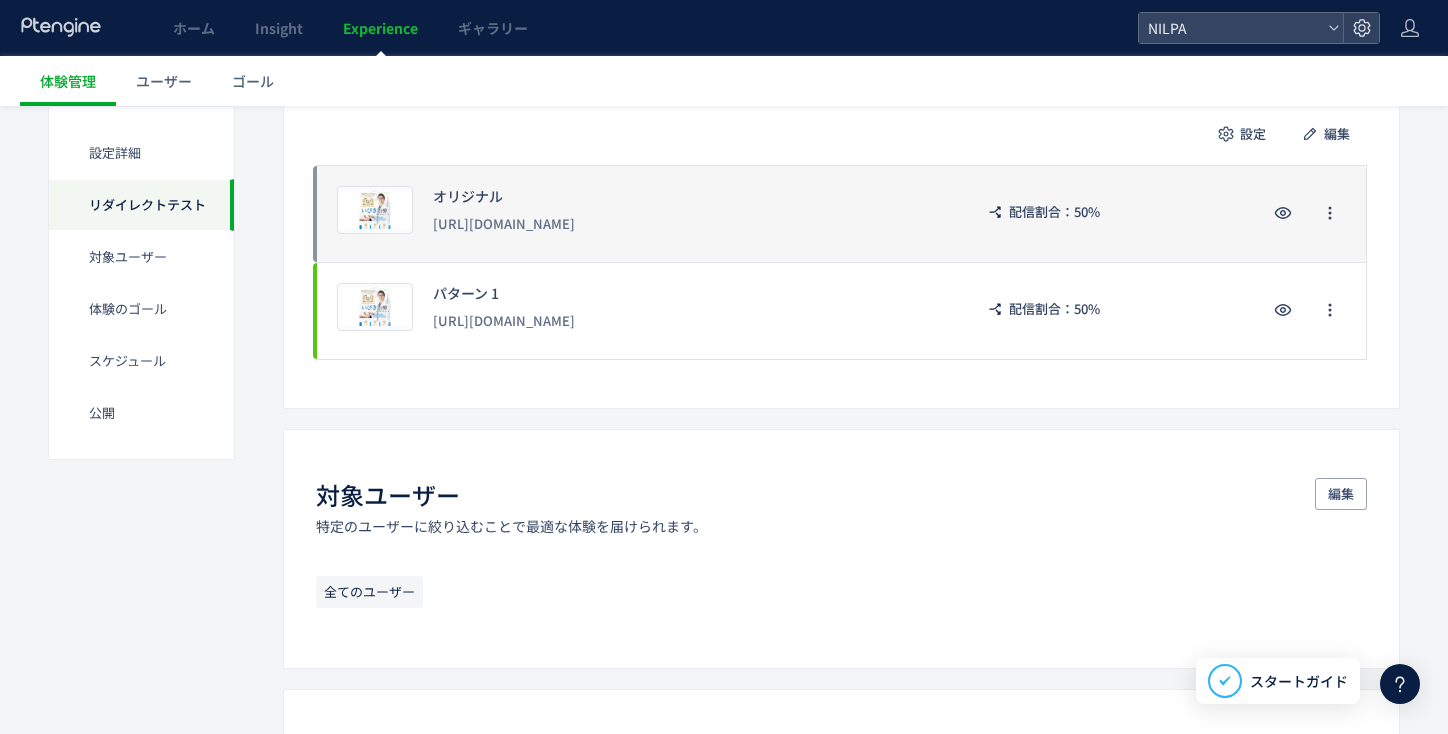 click on "プレビュー オリジナル [URL][DOMAIN_NAME] 配信割合：50%" 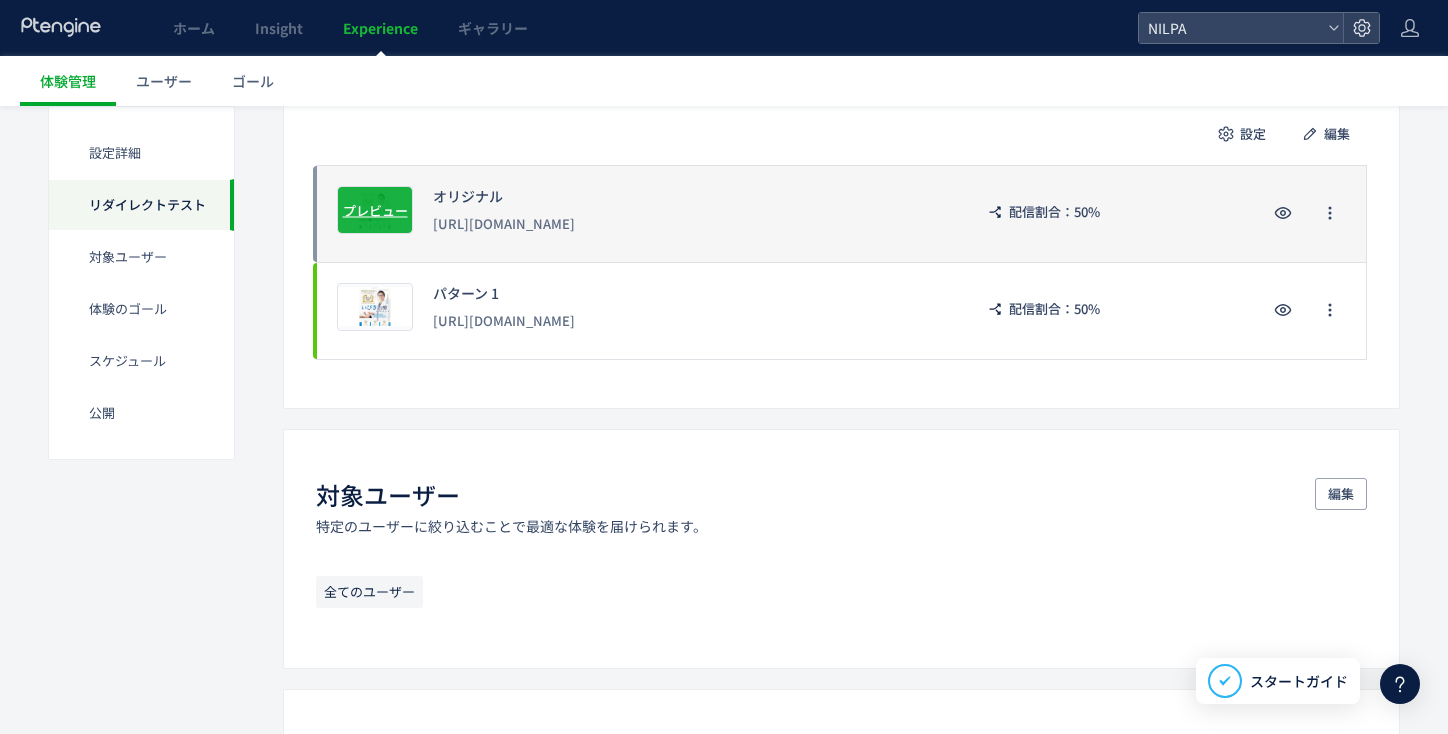 click on "プレビュー" at bounding box center (375, 210) 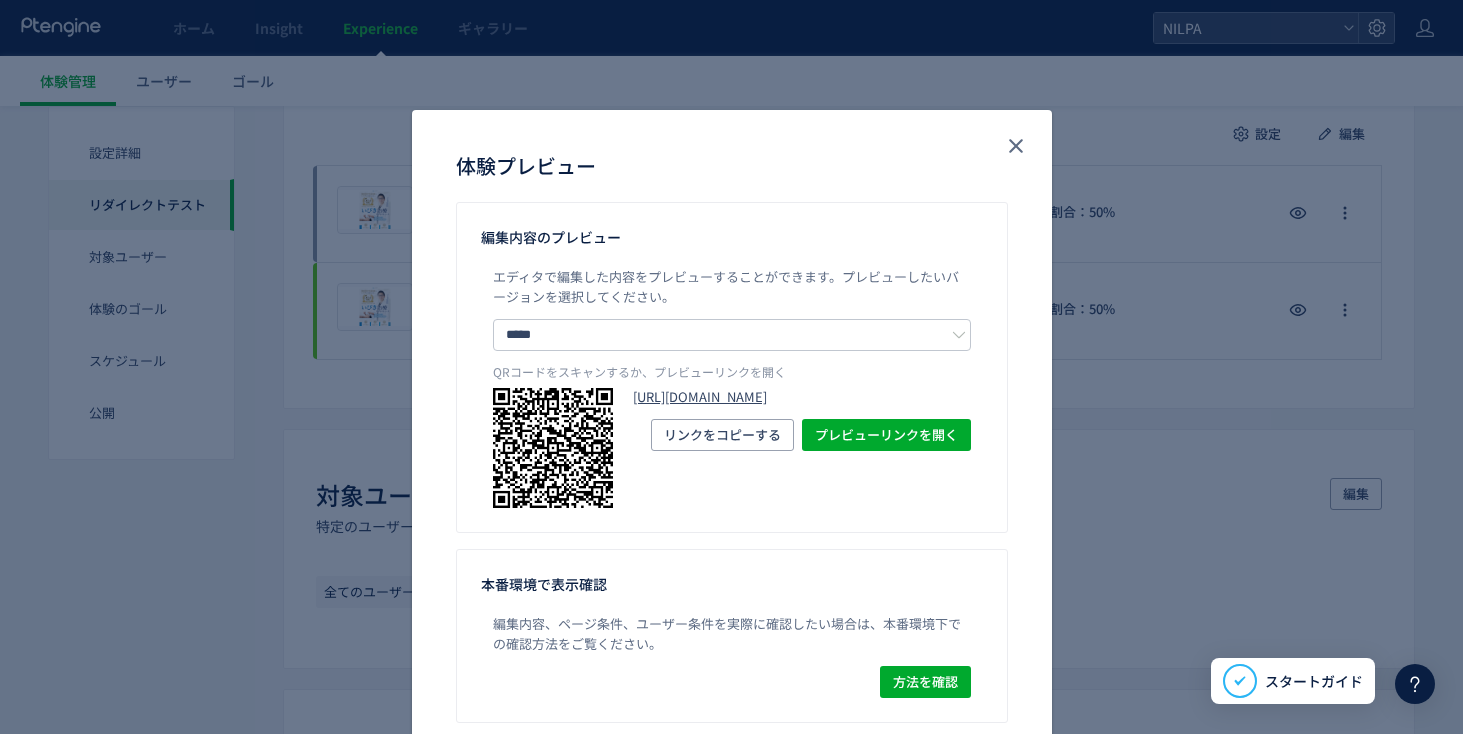 click on "[URL][DOMAIN_NAME]" at bounding box center [802, 397] 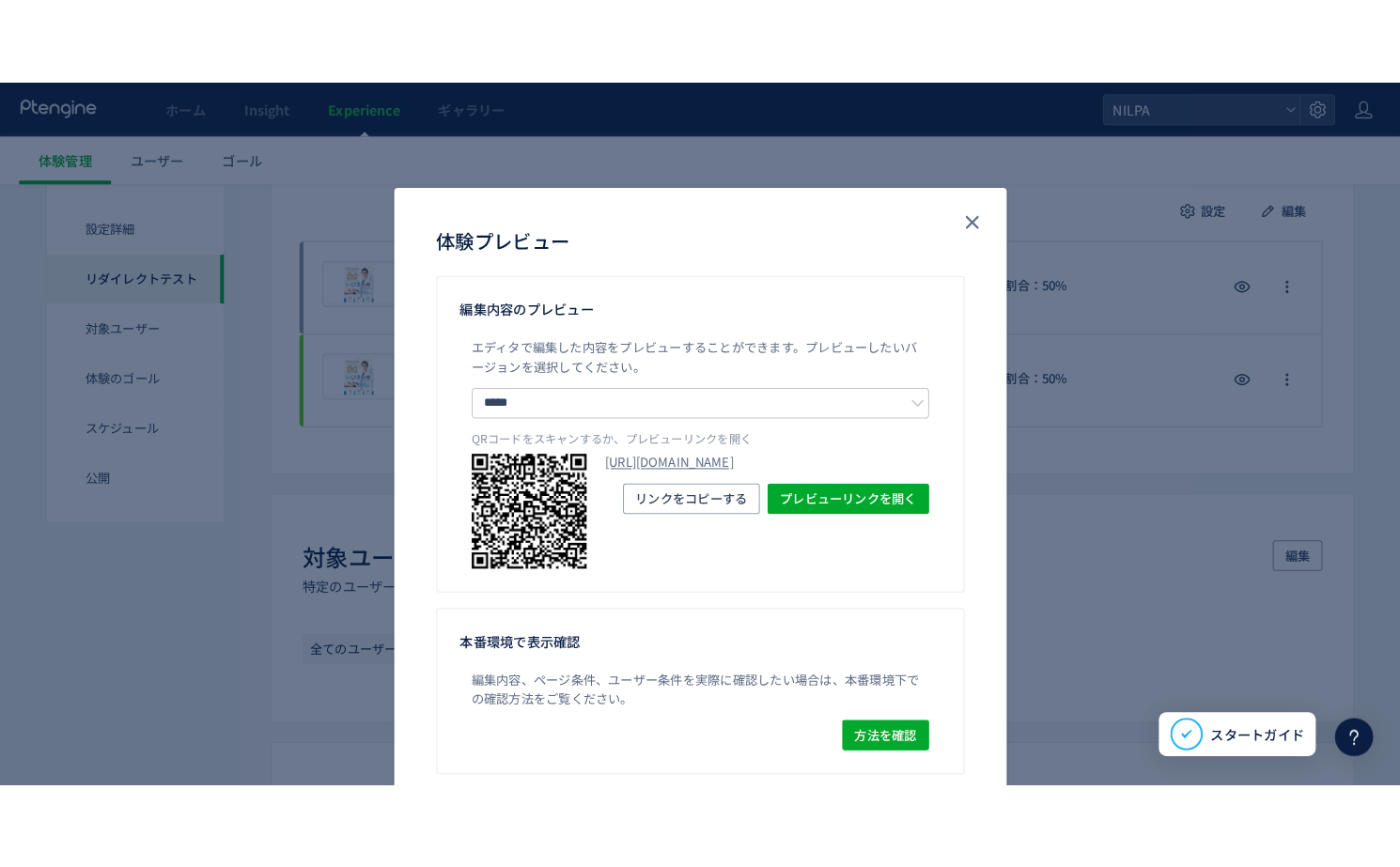scroll, scrollTop: 12, scrollLeft: 0, axis: vertical 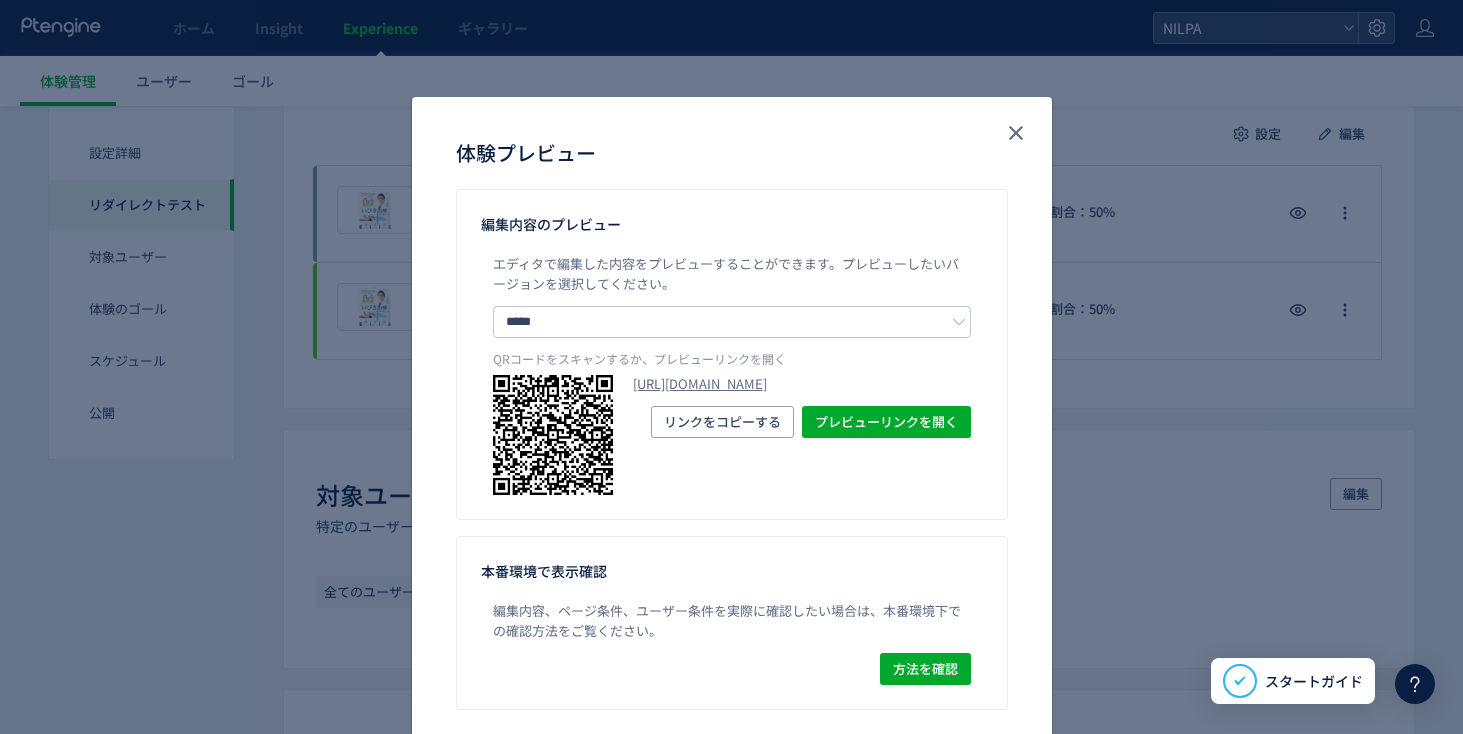 click on "体験プレビュー 編集内容のプレビュー エディタで編集した内容をプレビューすることができます。 プレビューしたいバージョンを選択してください。 ***** オリジナル パターン 1 QRコードをスキャンするか、プレビューリンクを開く [URL][DOMAIN_NAME] プレビューリンクを開く リンクをコピーする 本番環境で表示確認 編集内容、ページ条件、ユーザー条件を実際に確認したい場合は、本番環境下での確認方法をご覧ください。 方法を確認" 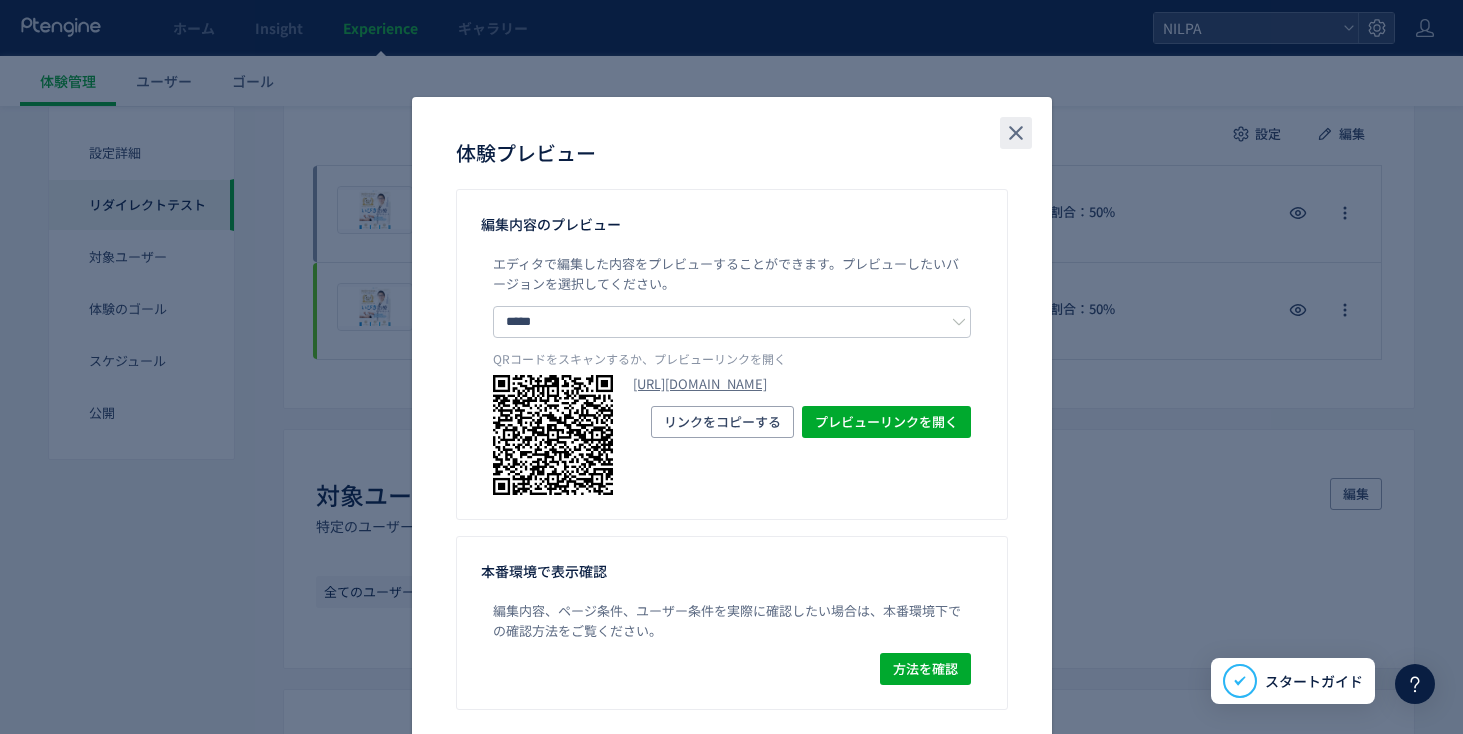 click 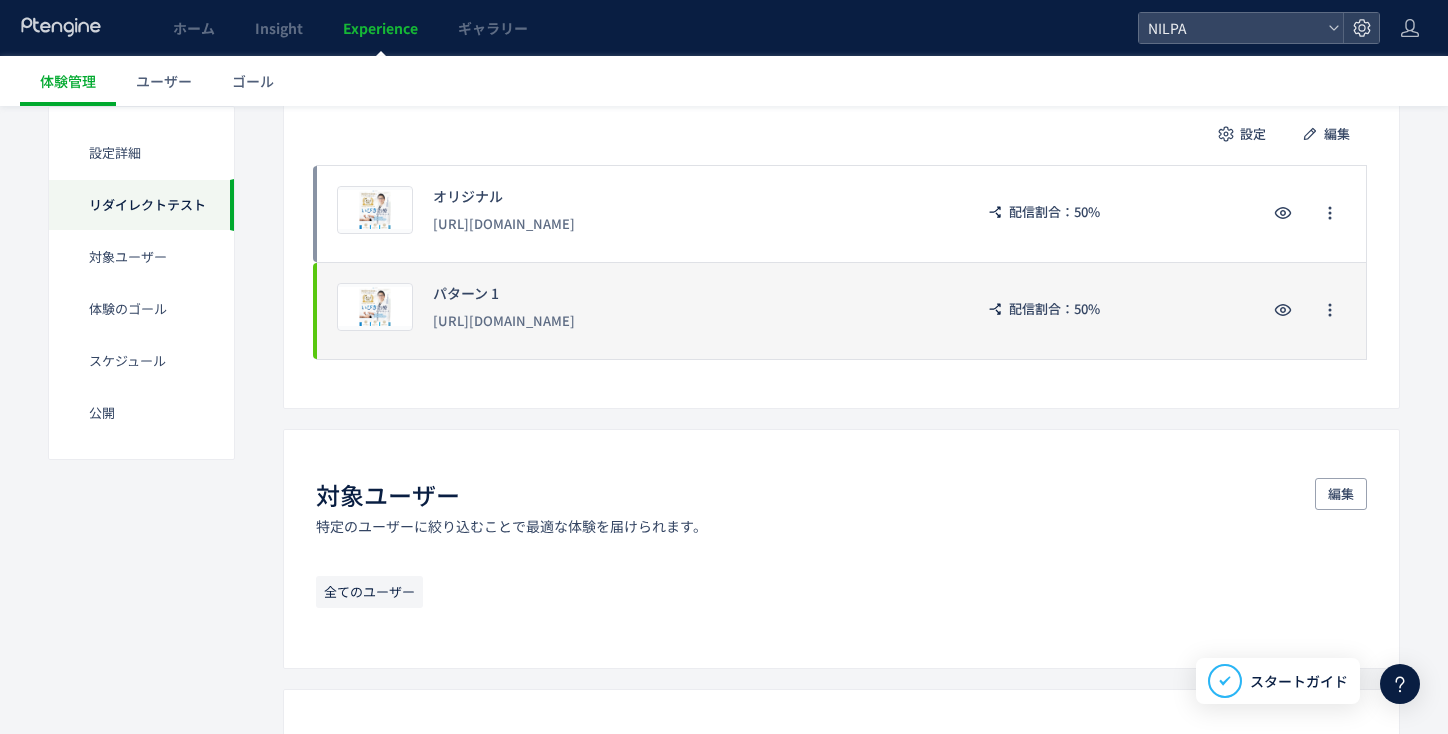 click on "[URL][DOMAIN_NAME]" at bounding box center [692, 321] 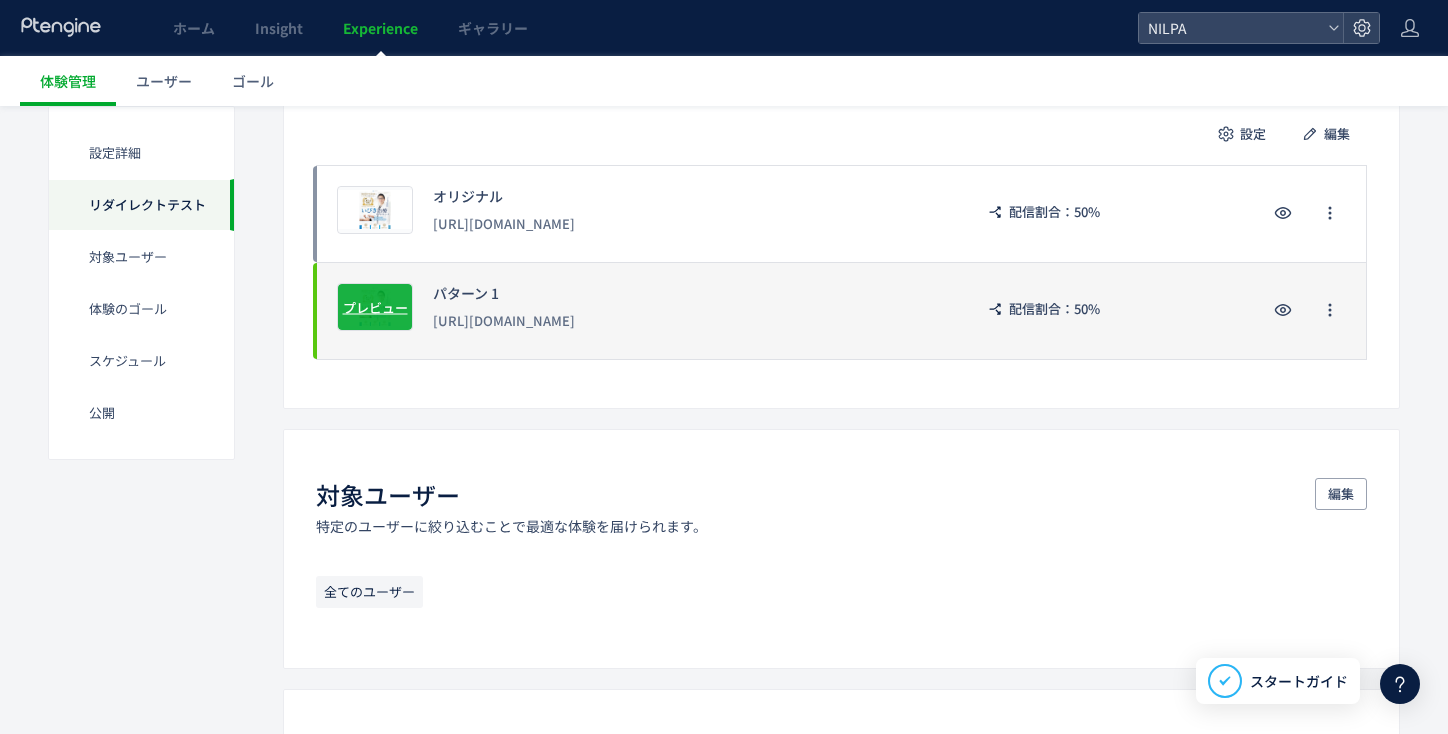 click on "プレビュー" at bounding box center (375, 307) 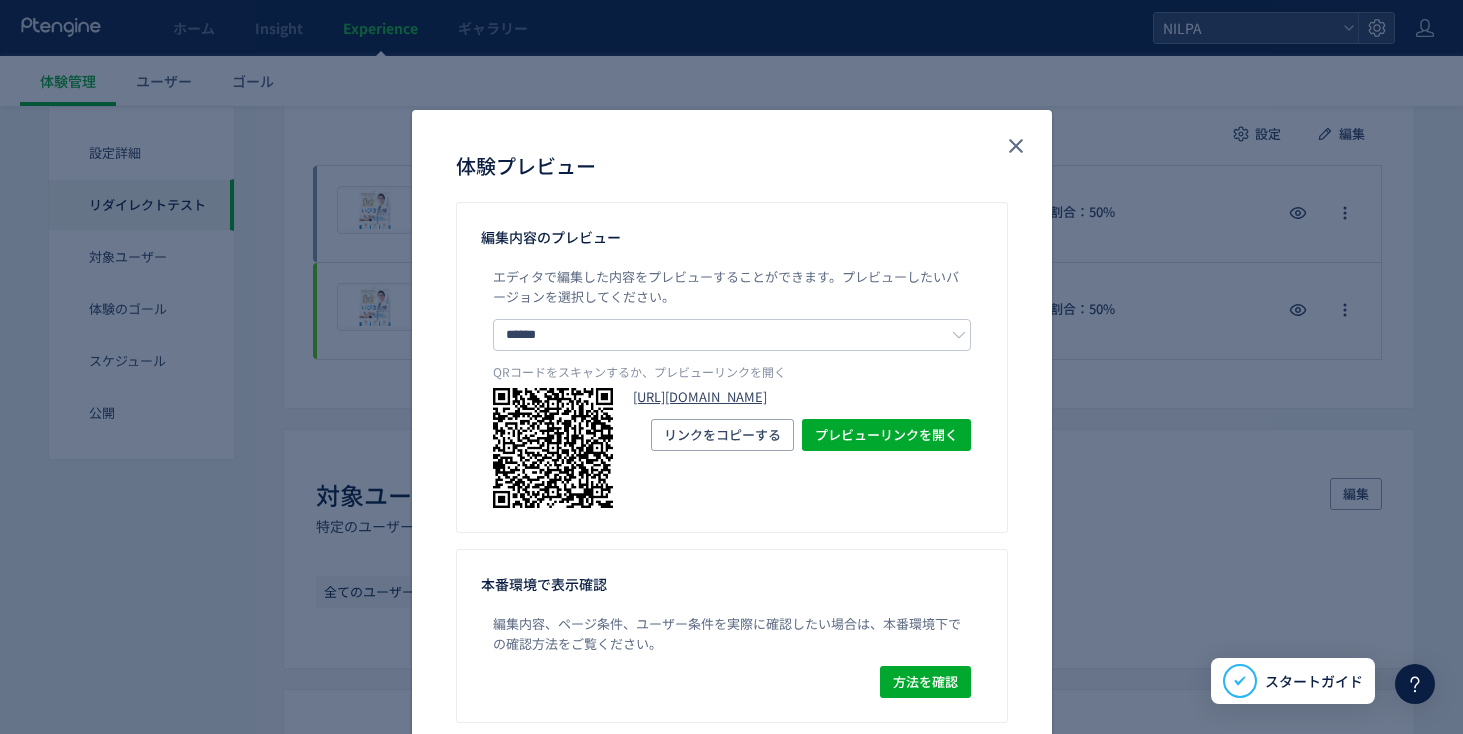 click on "[URL][DOMAIN_NAME]" at bounding box center [802, 397] 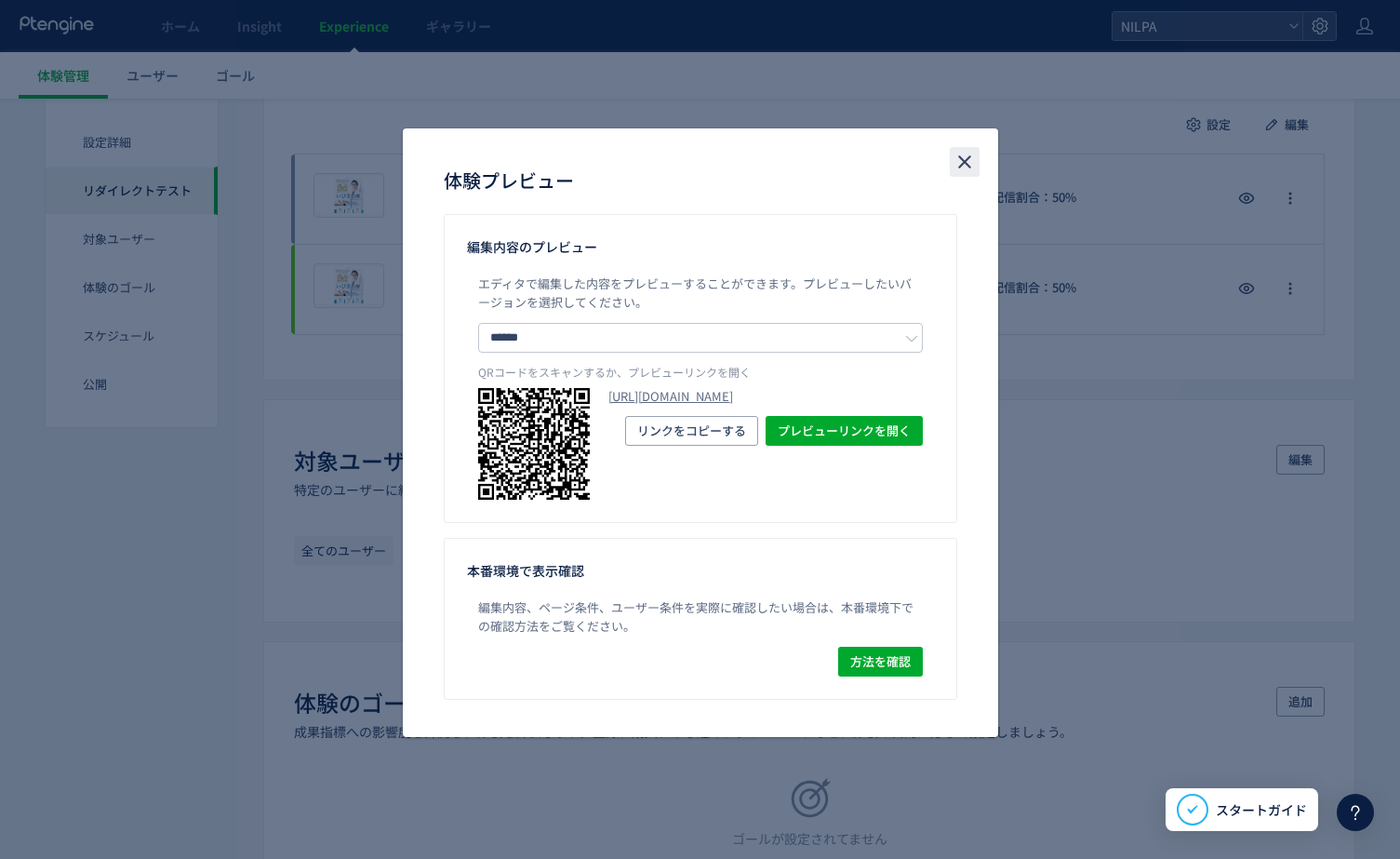click 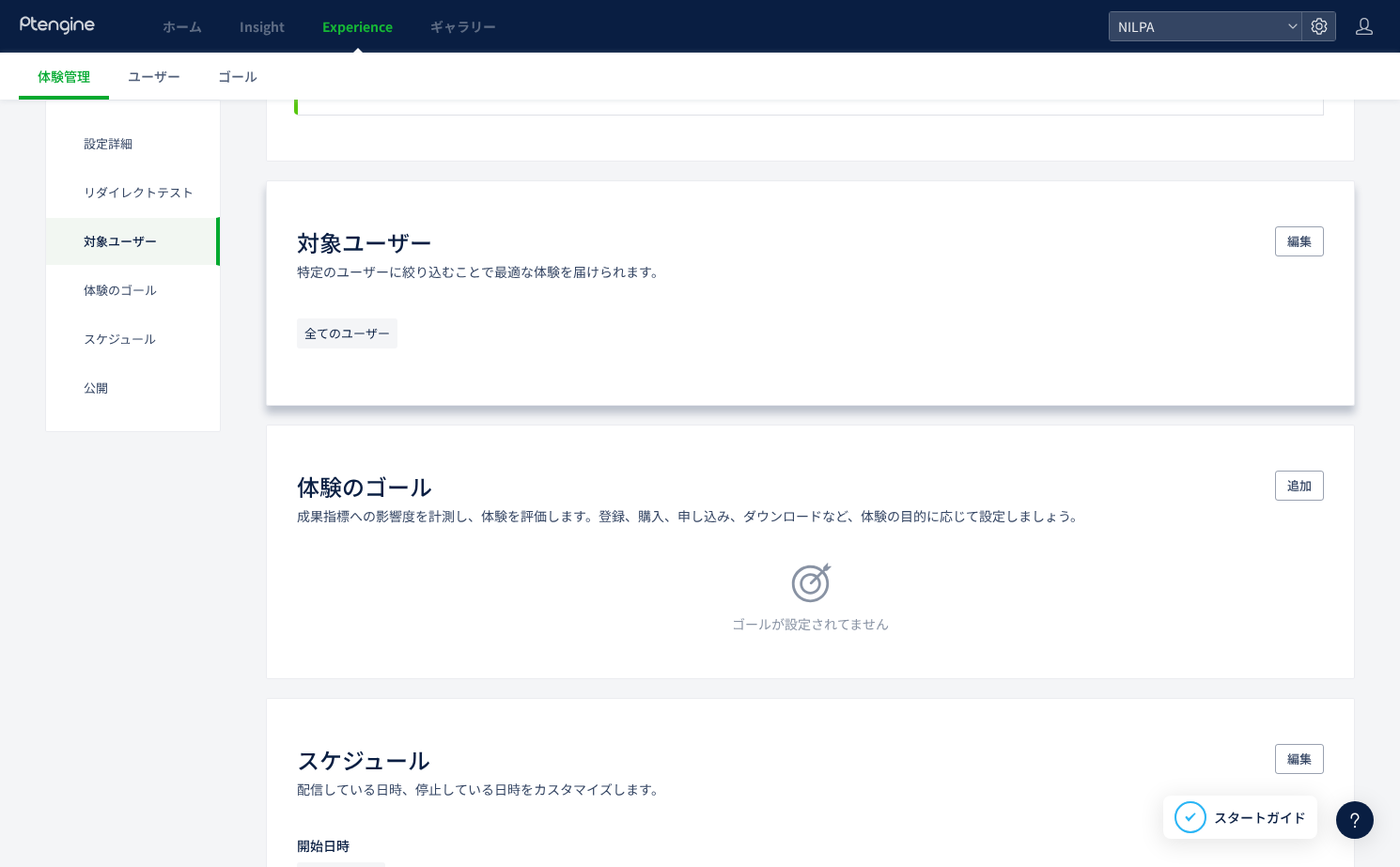 scroll, scrollTop: 798, scrollLeft: 0, axis: vertical 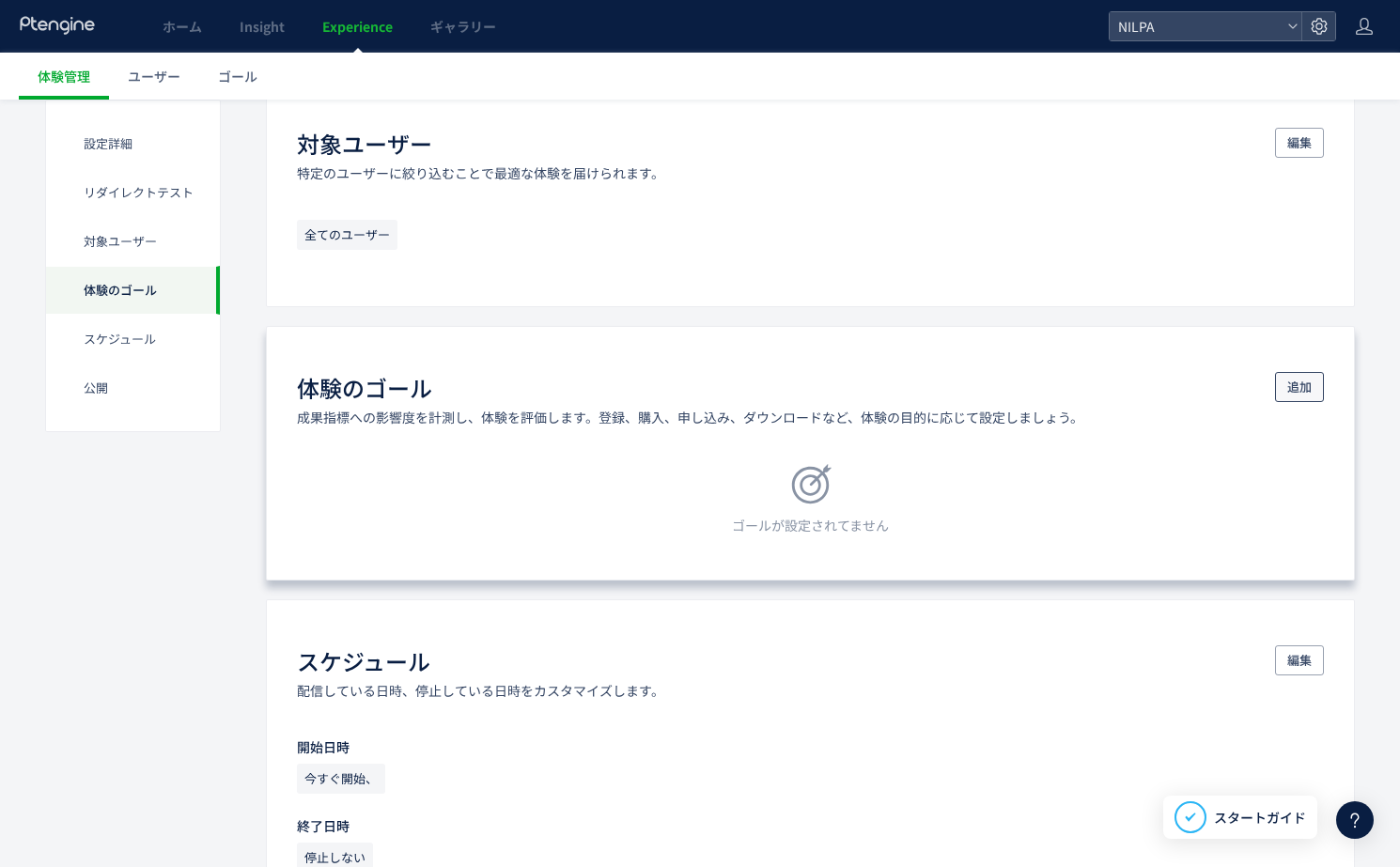 click on "追加" at bounding box center (1299, 387) 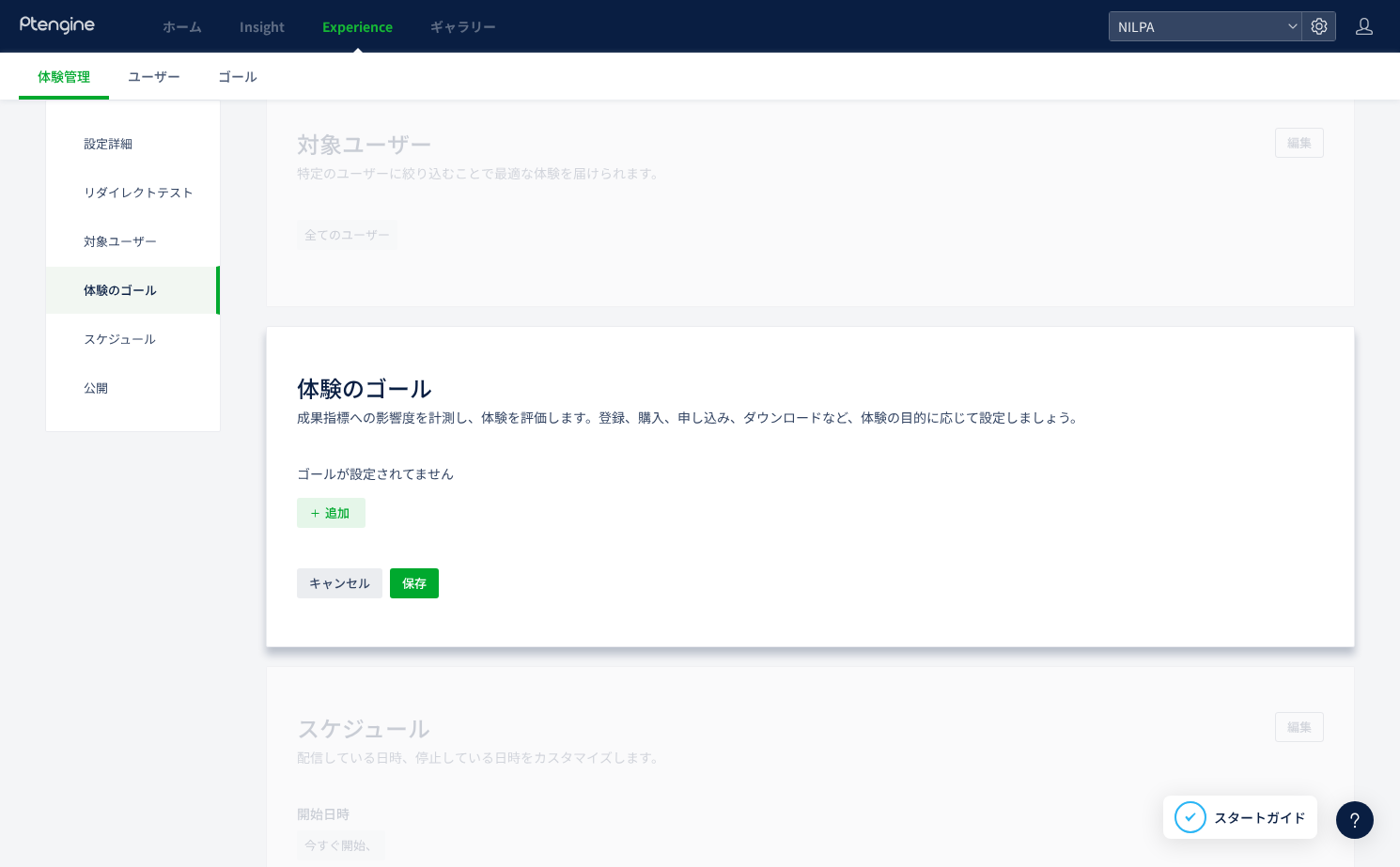 click on "追加" at bounding box center [337, 513] 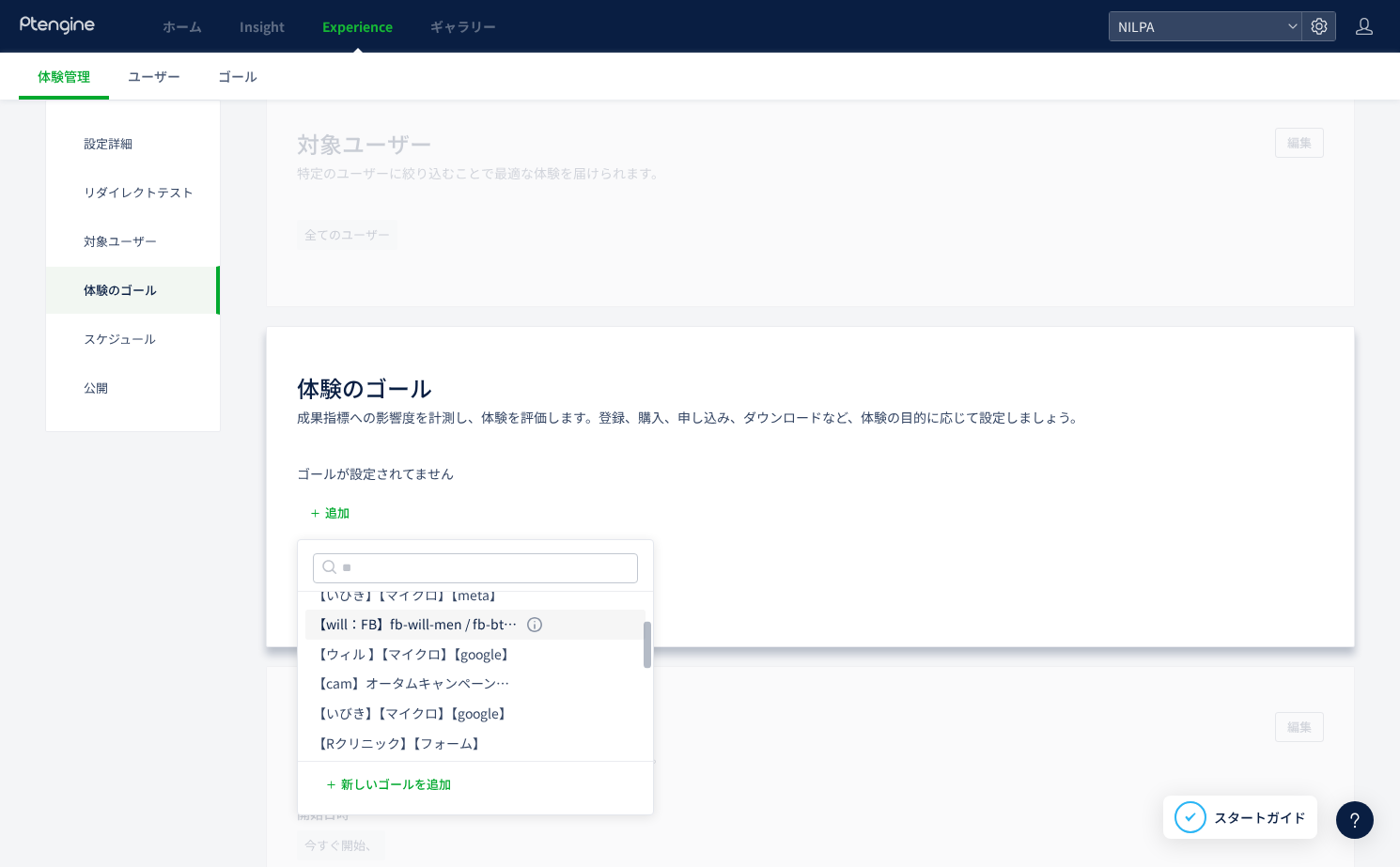 scroll, scrollTop: 440, scrollLeft: 0, axis: vertical 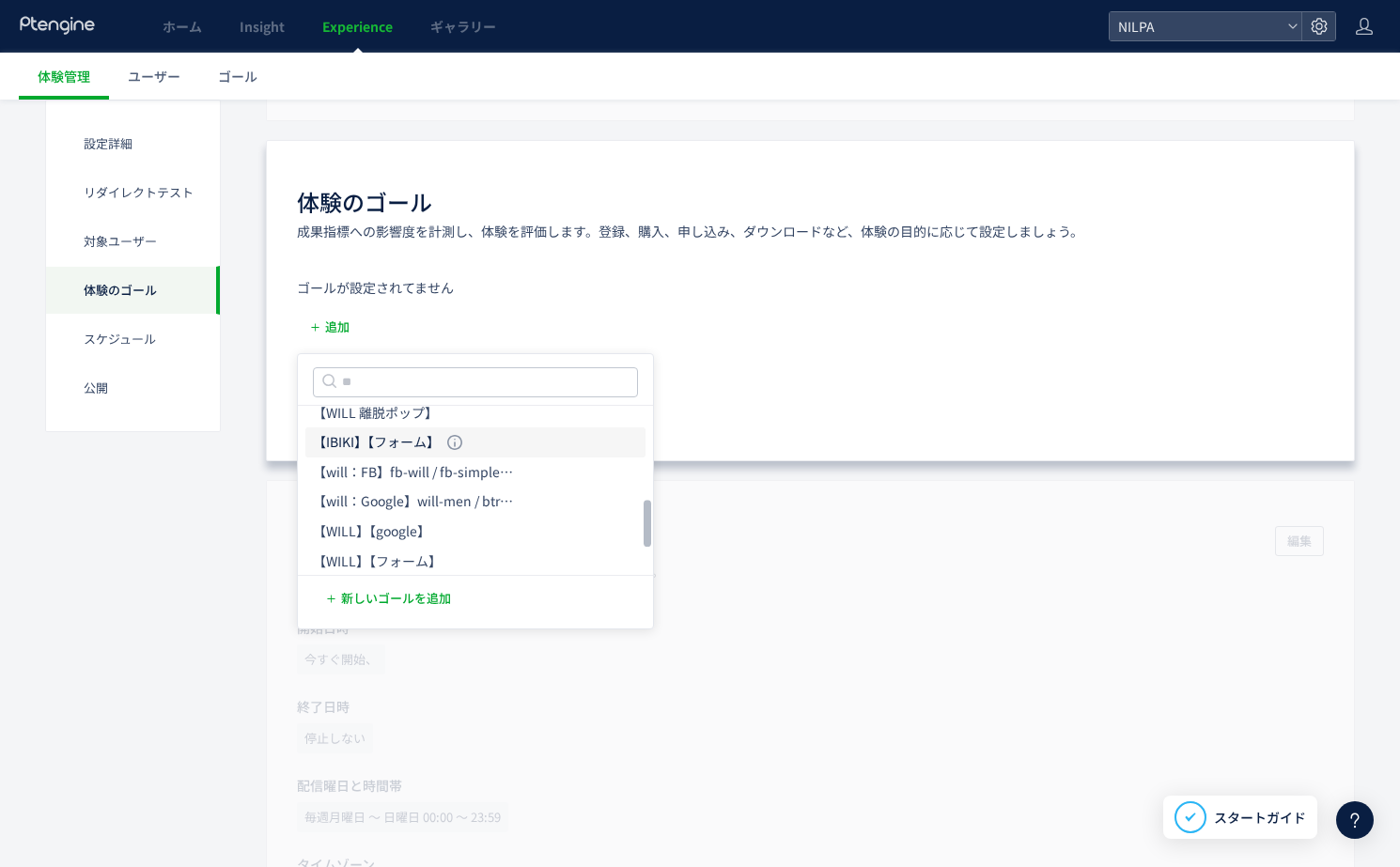 click on "【IBIKI】【フォーム】" at bounding box center (376, 442) 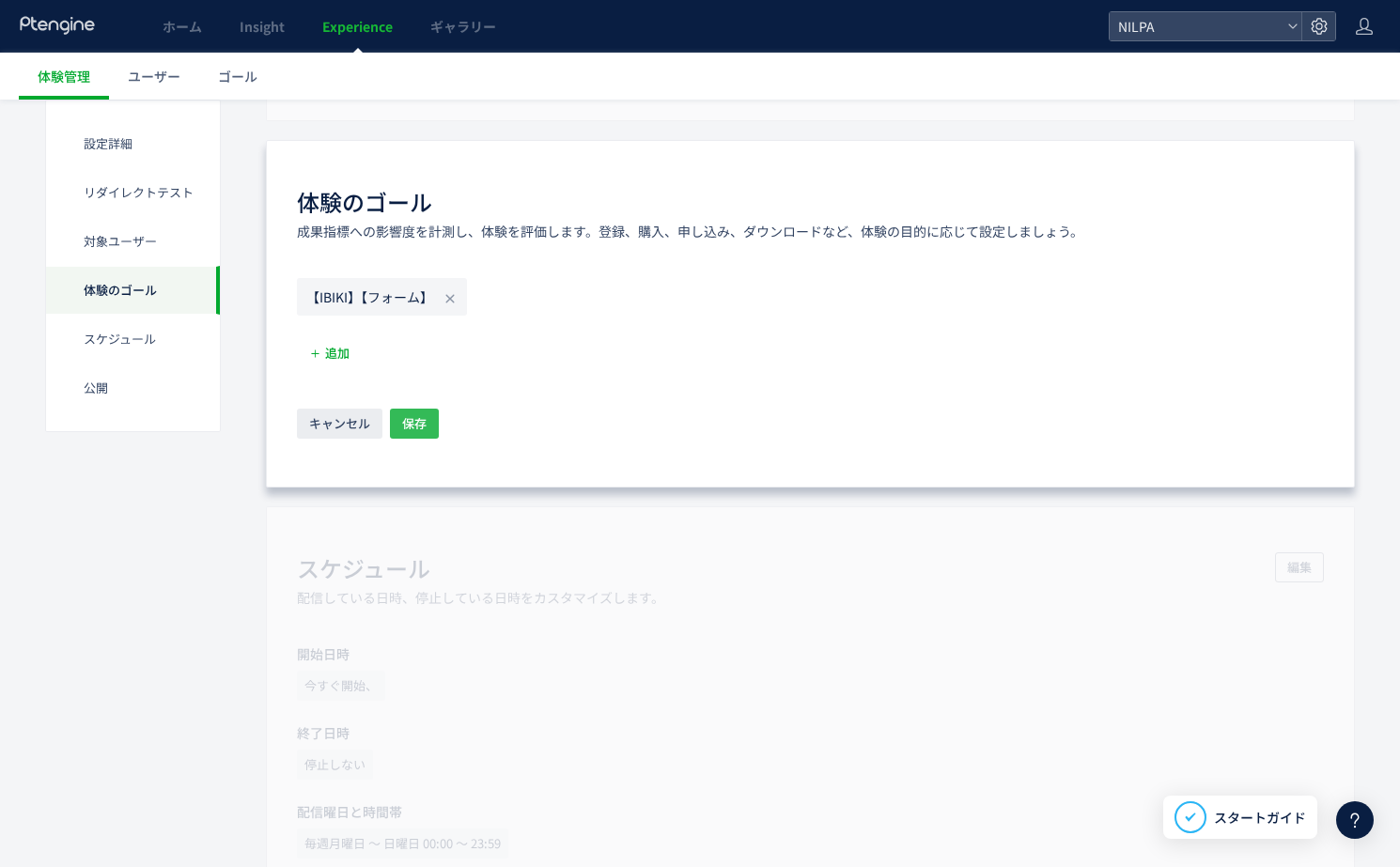 click on "保存" at bounding box center [414, 424] 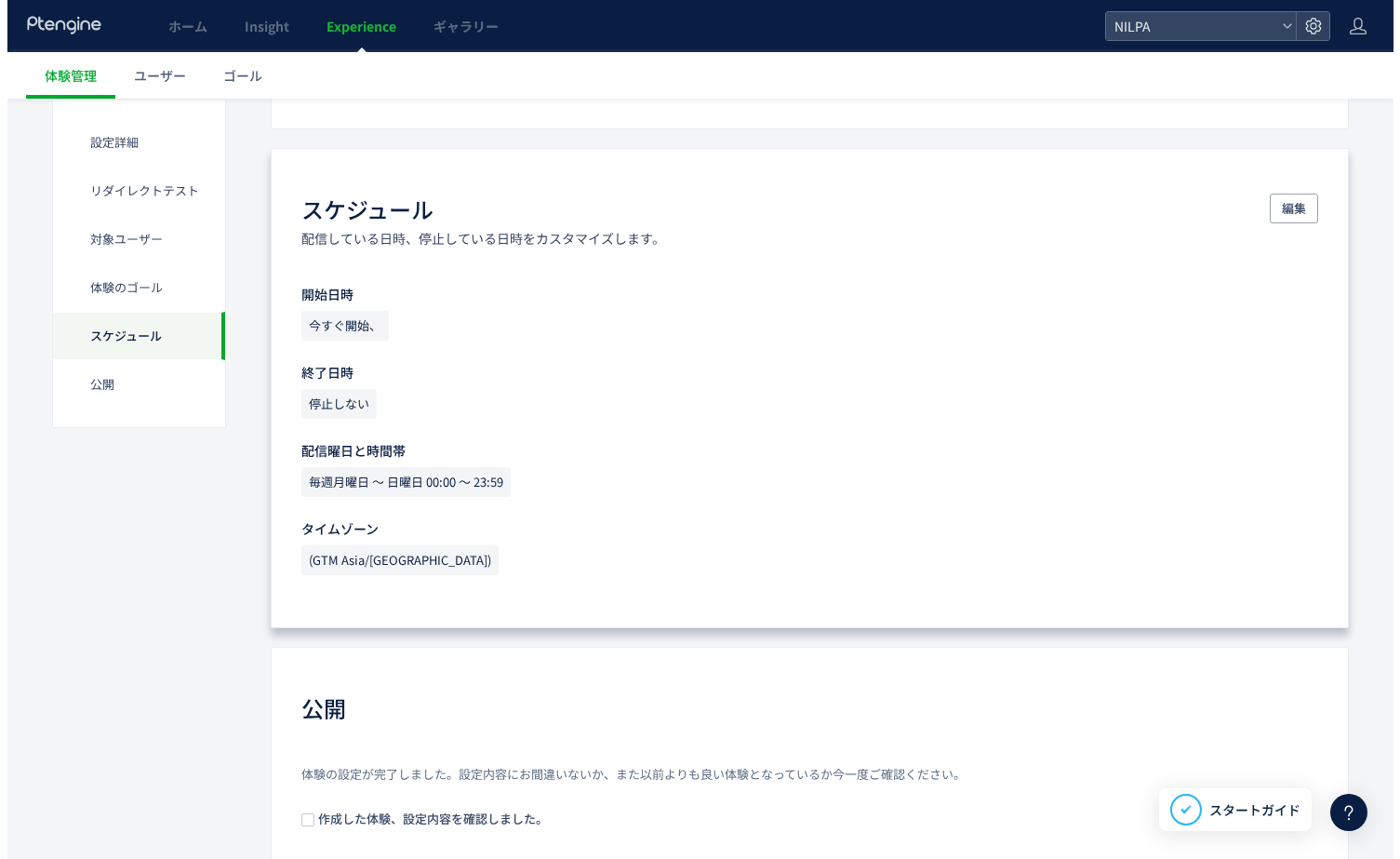 scroll, scrollTop: 1352, scrollLeft: 0, axis: vertical 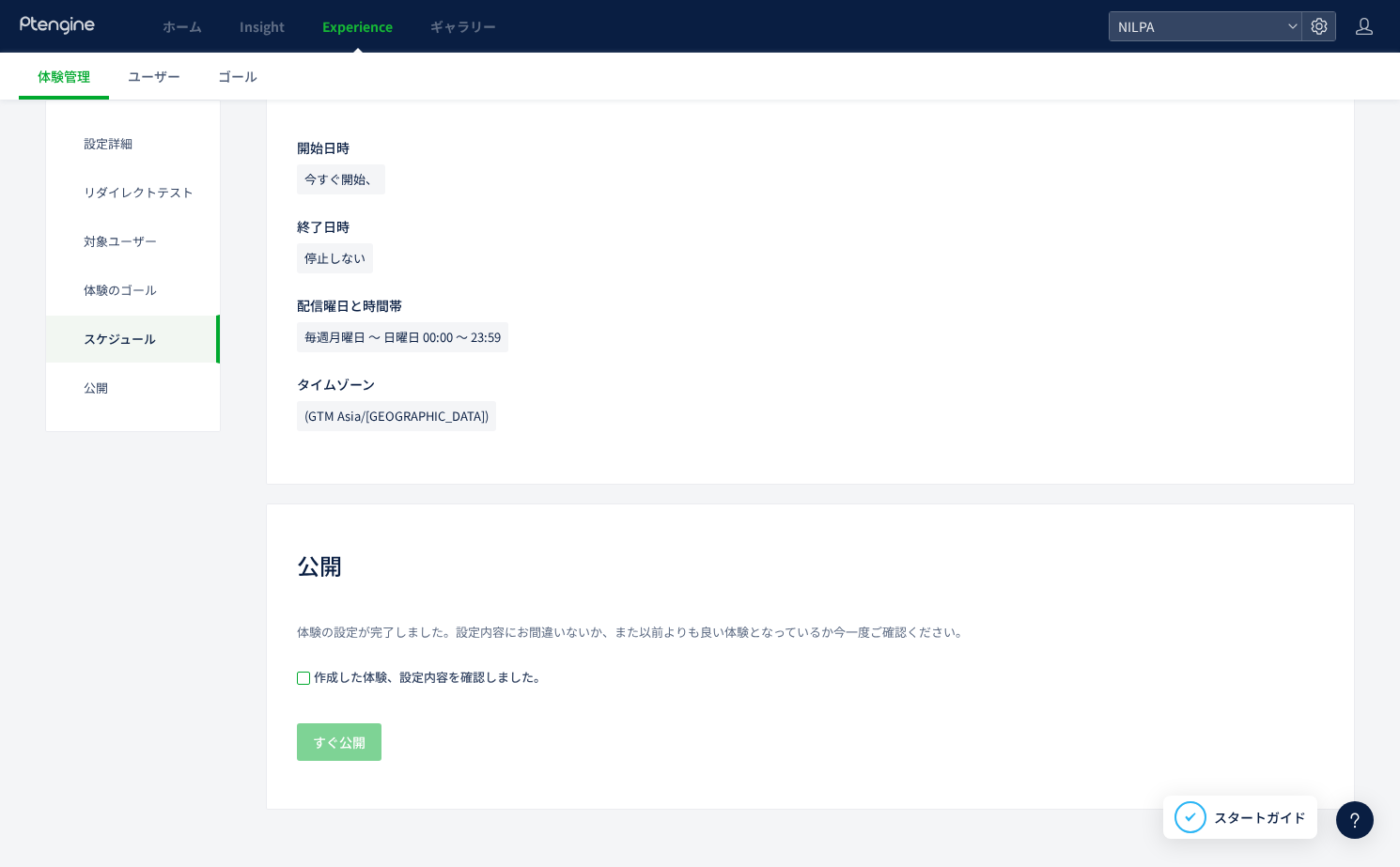 click at bounding box center (303, 678) 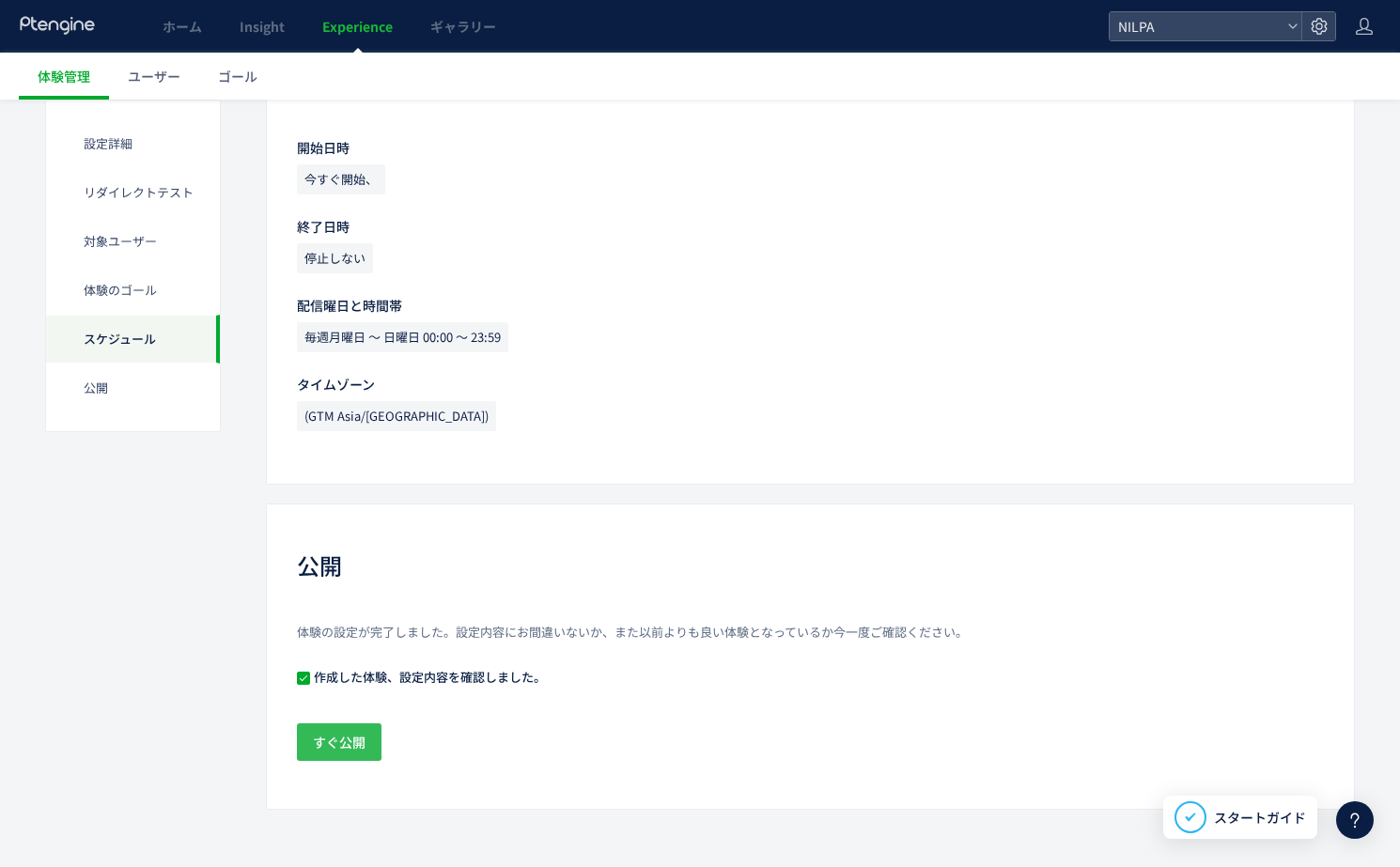 click on "すぐ公開" at bounding box center [339, 742] 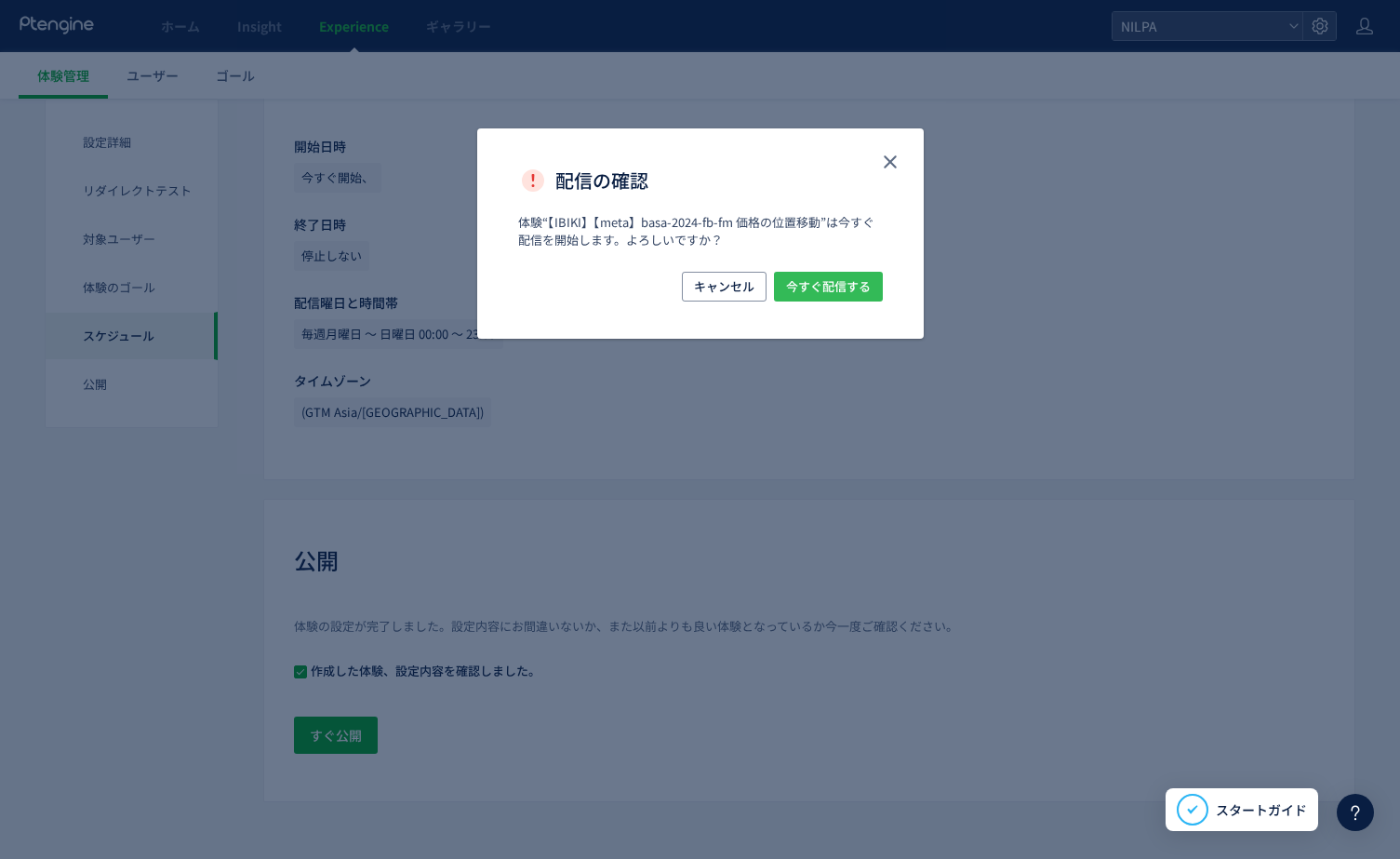 click on "今すぐ配信する" at bounding box center [828, 287] 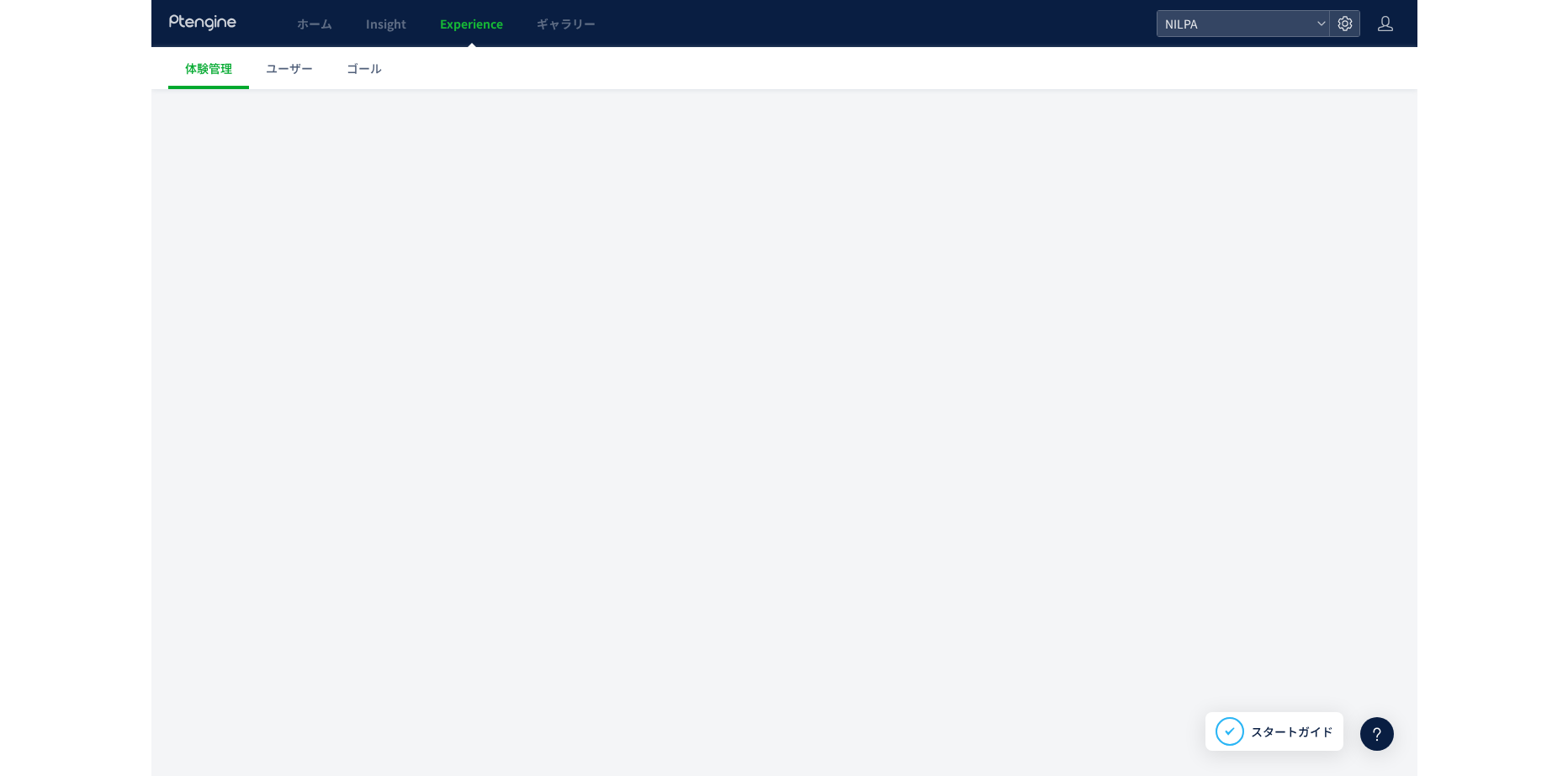 scroll, scrollTop: 0, scrollLeft: 0, axis: both 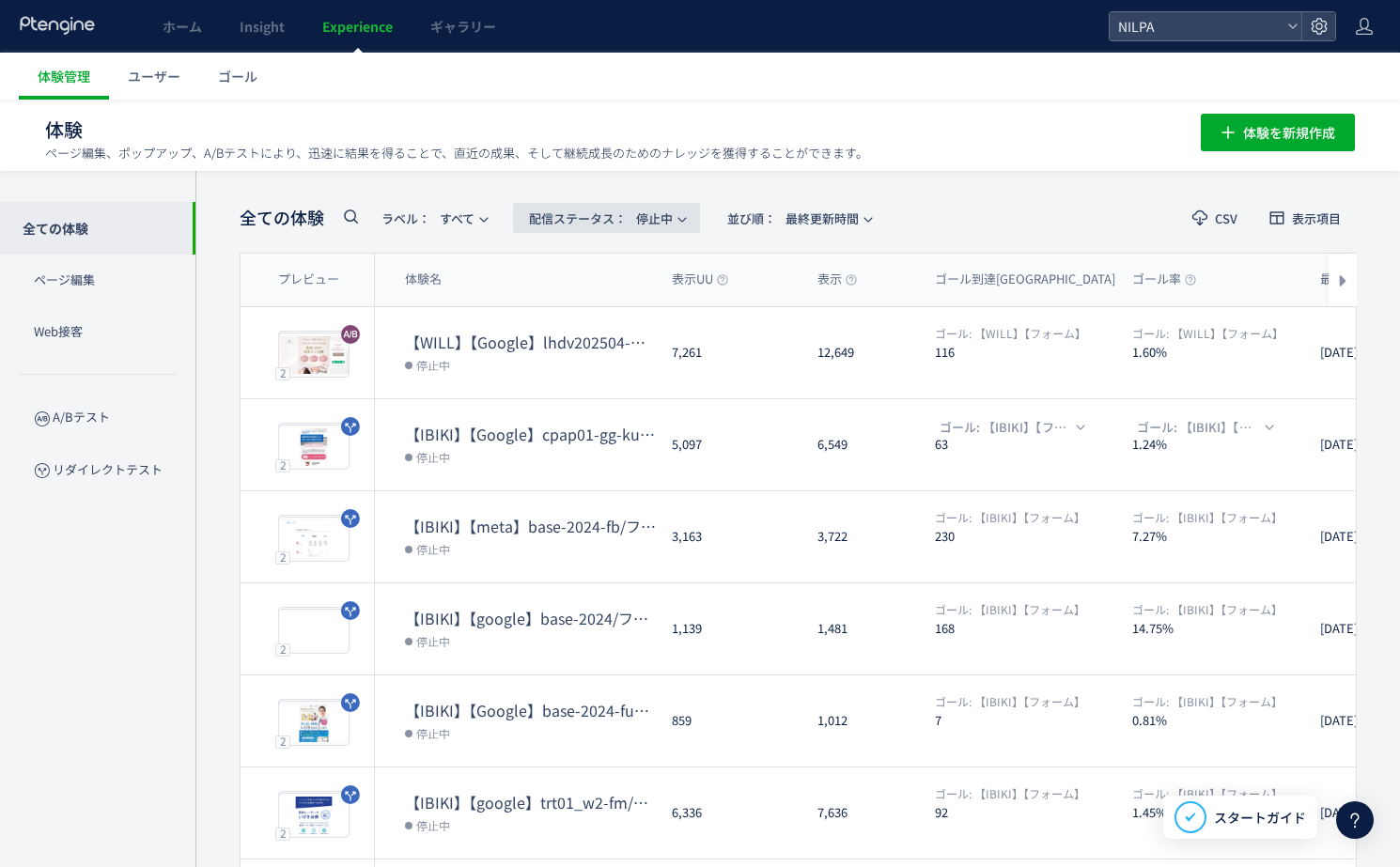click on "配信ステータス​：  停止中" 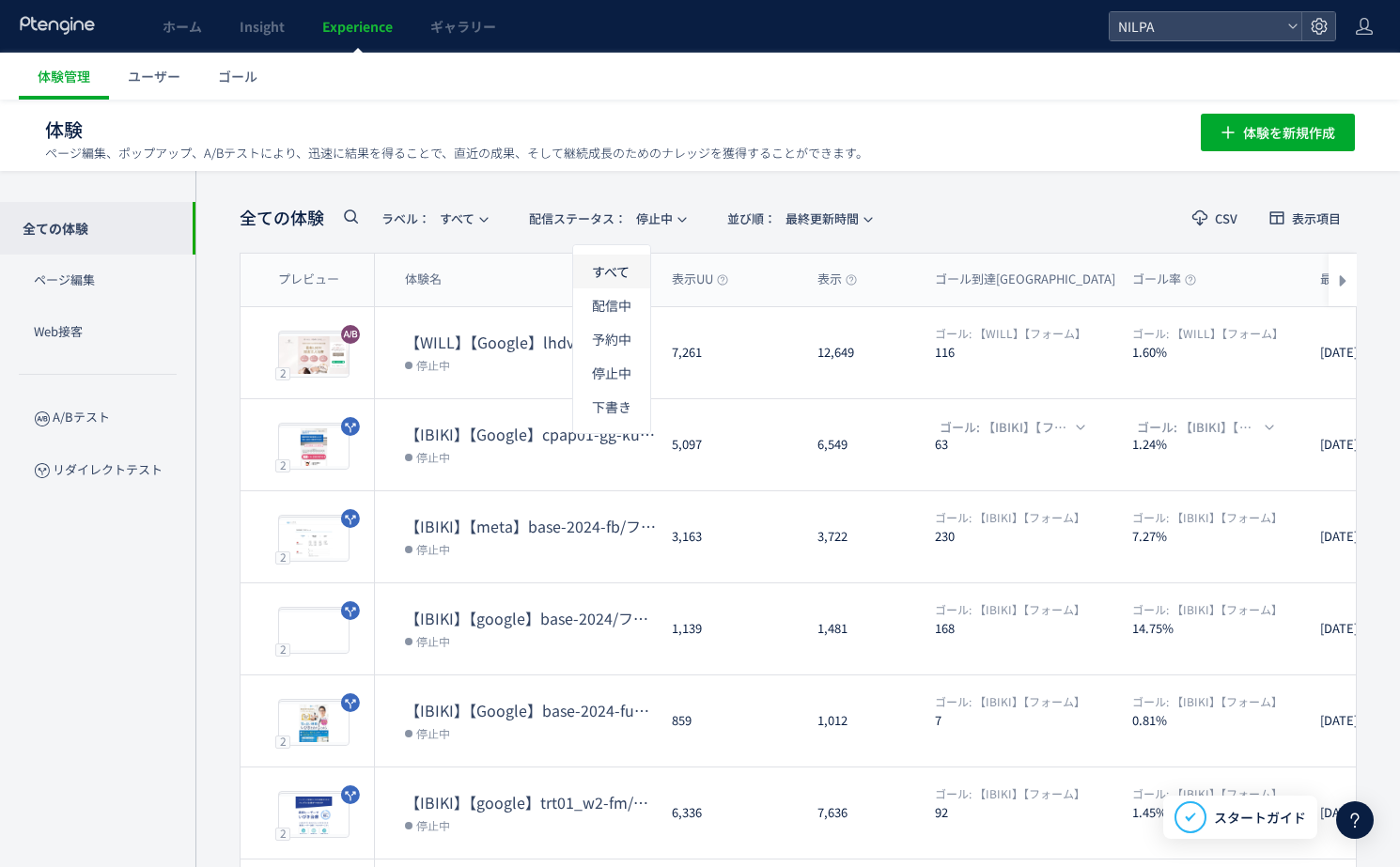click on "すべて" 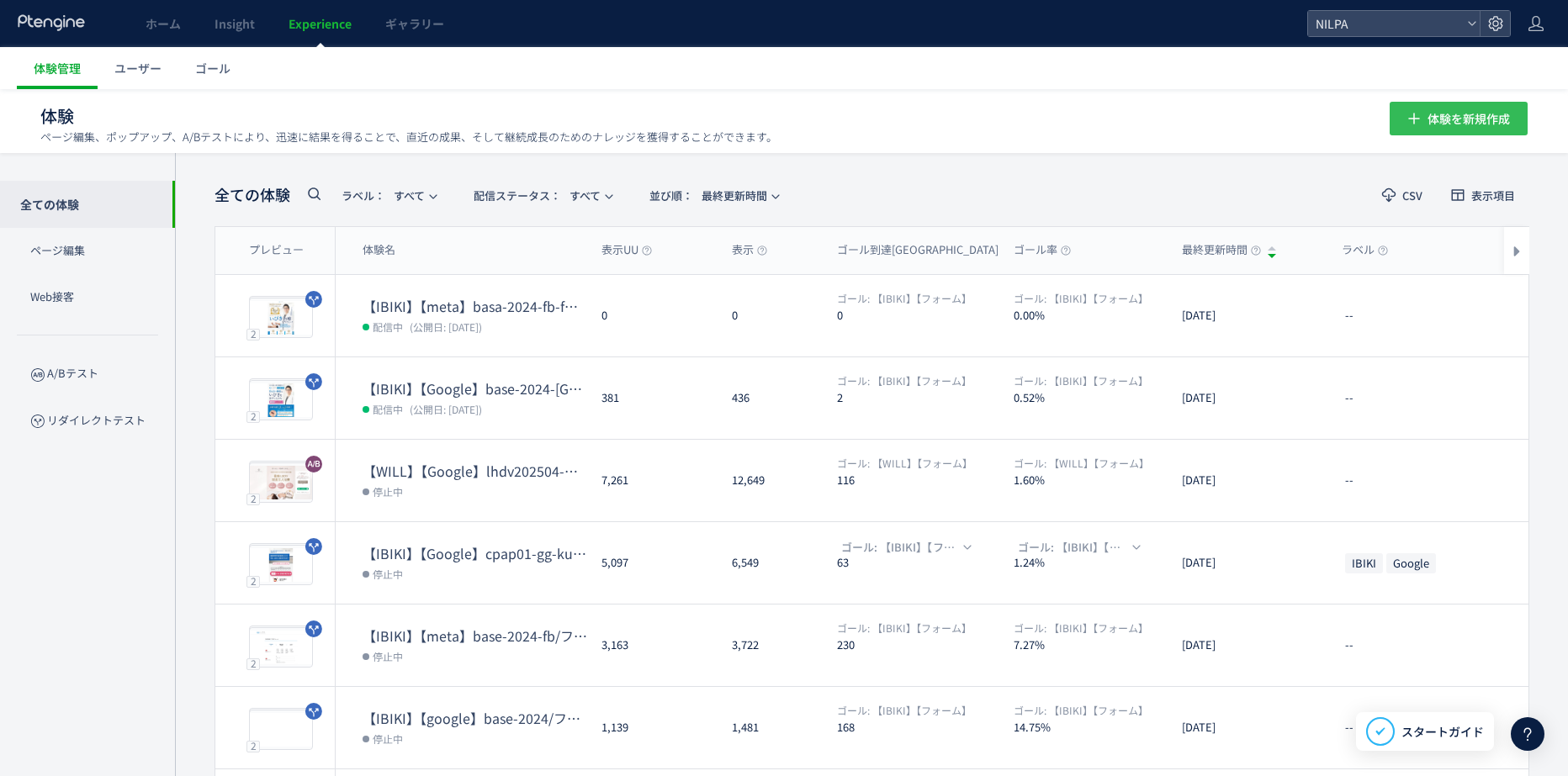 click on "体験を新規作成" at bounding box center [1469, 119] 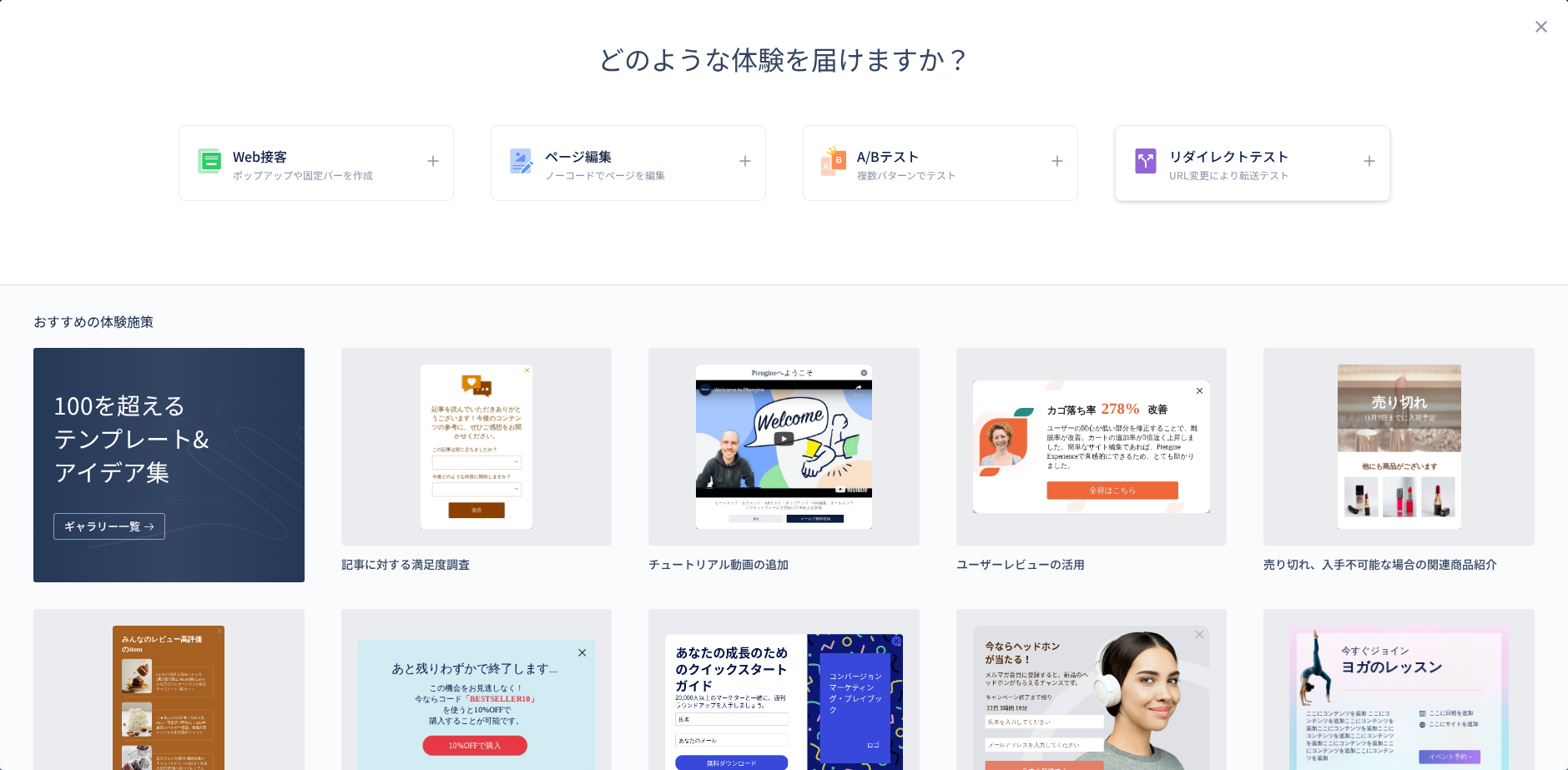 click on "リダイレクトテスト URL変更により転送テスト" 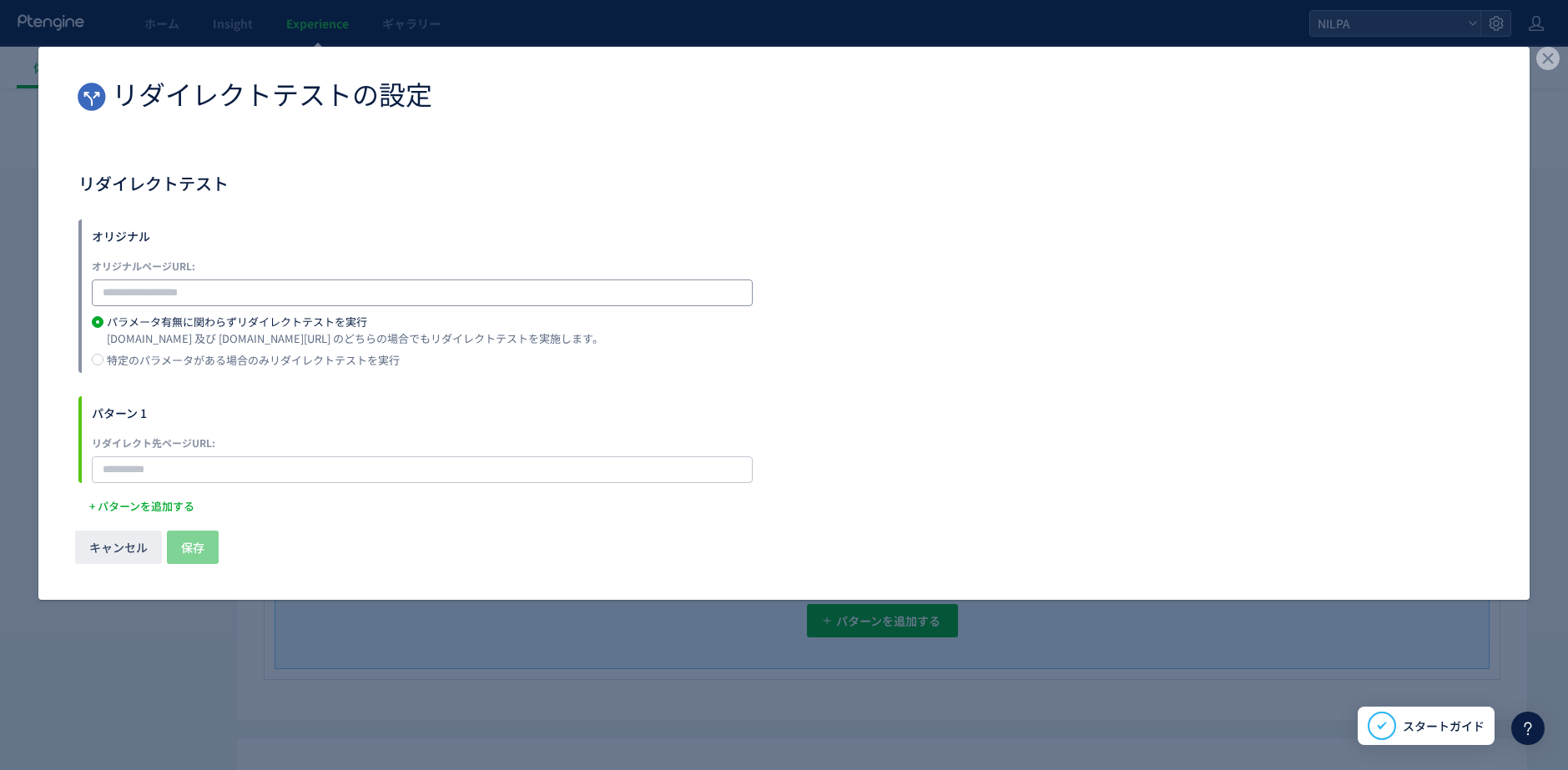 click 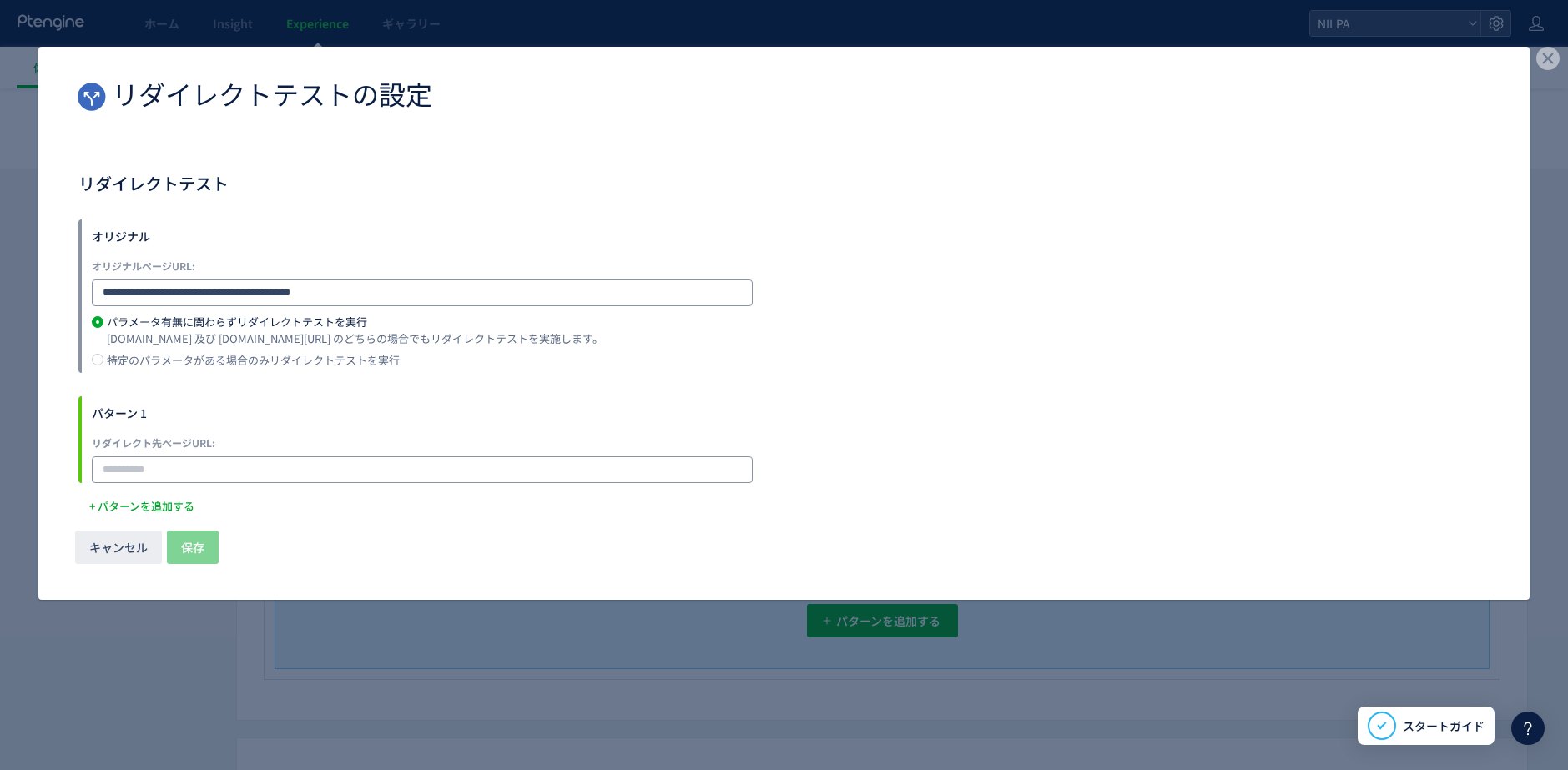type on "**********" 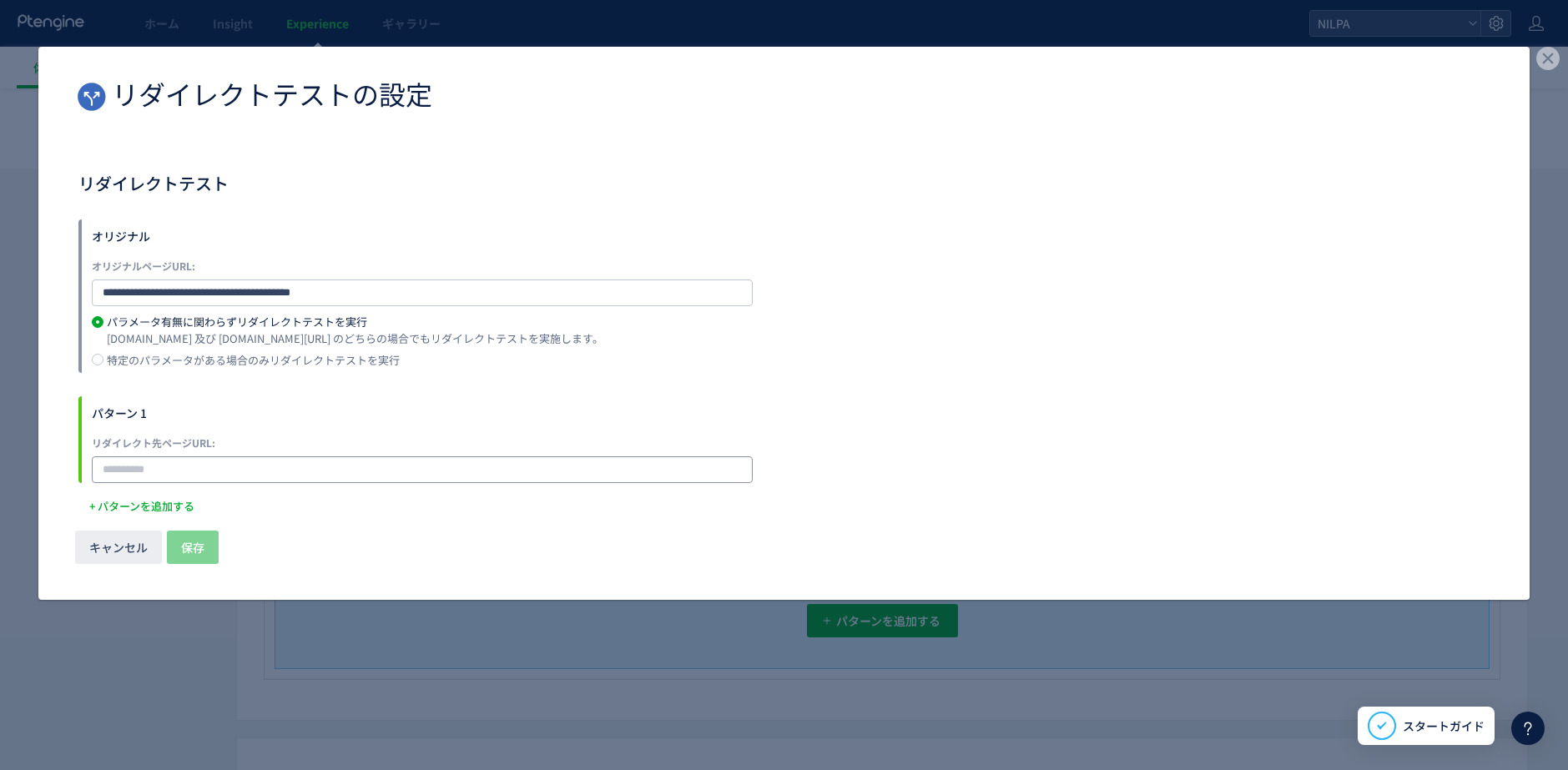 click 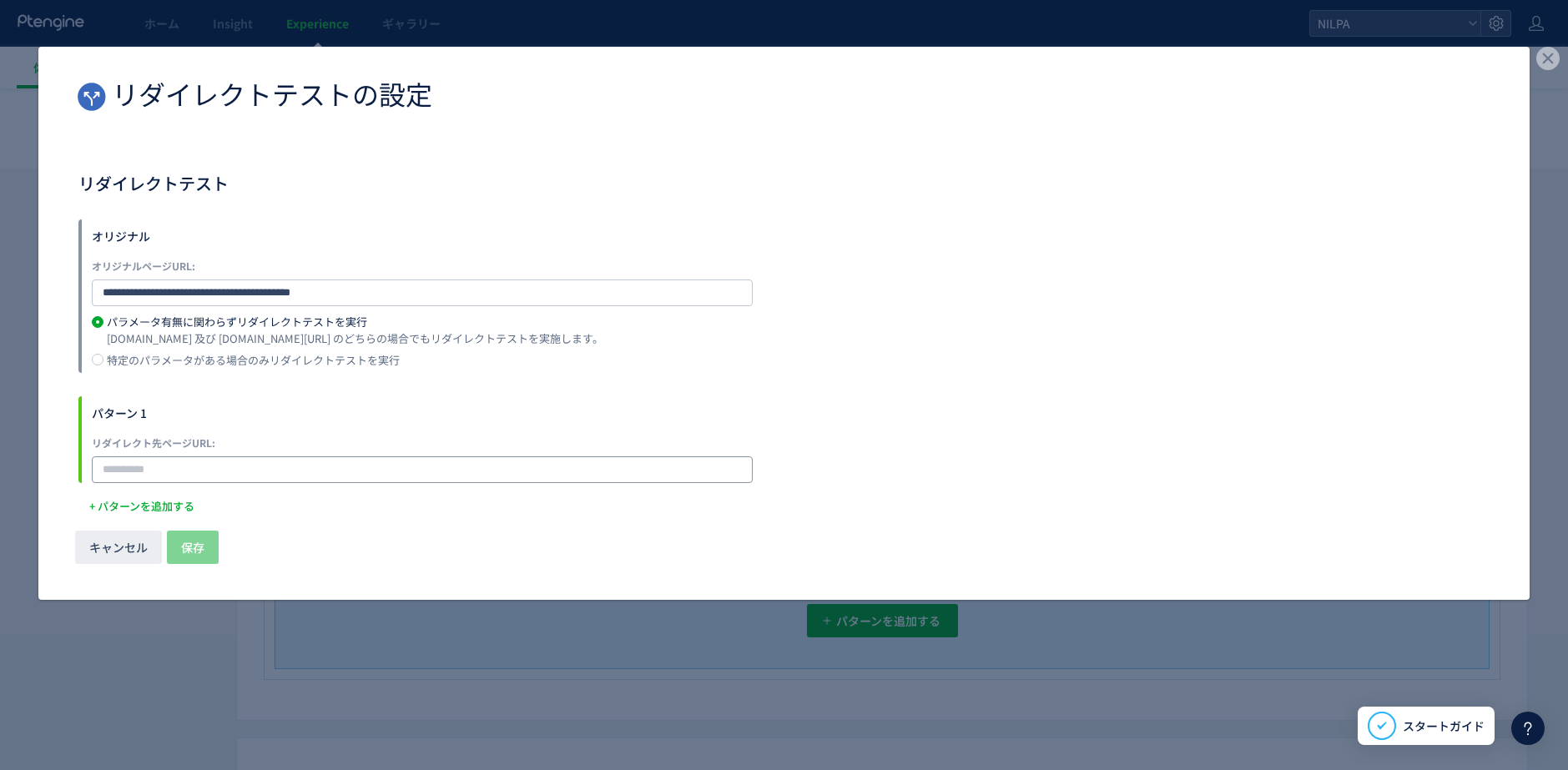 paste on "**********" 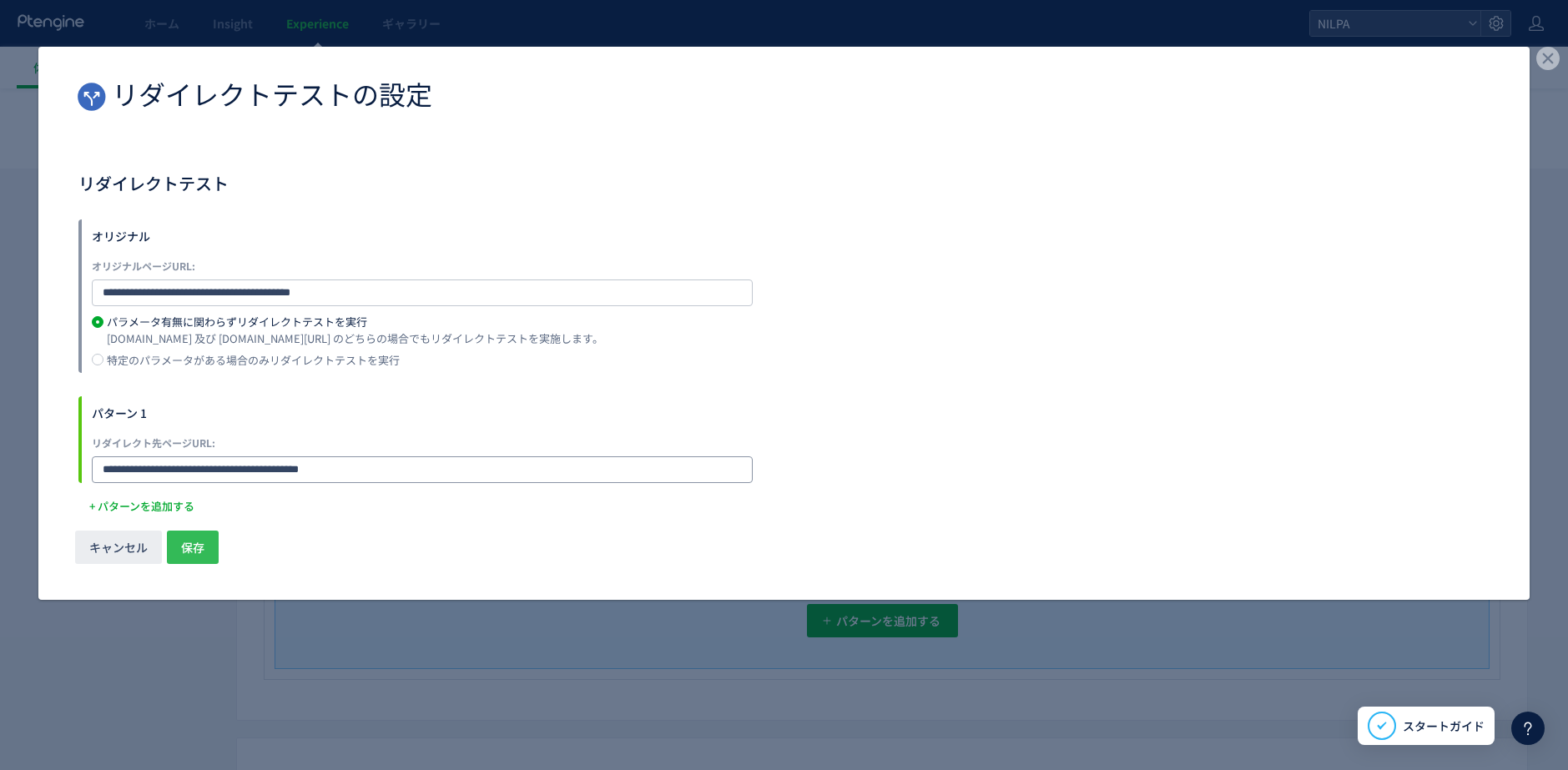 type on "**********" 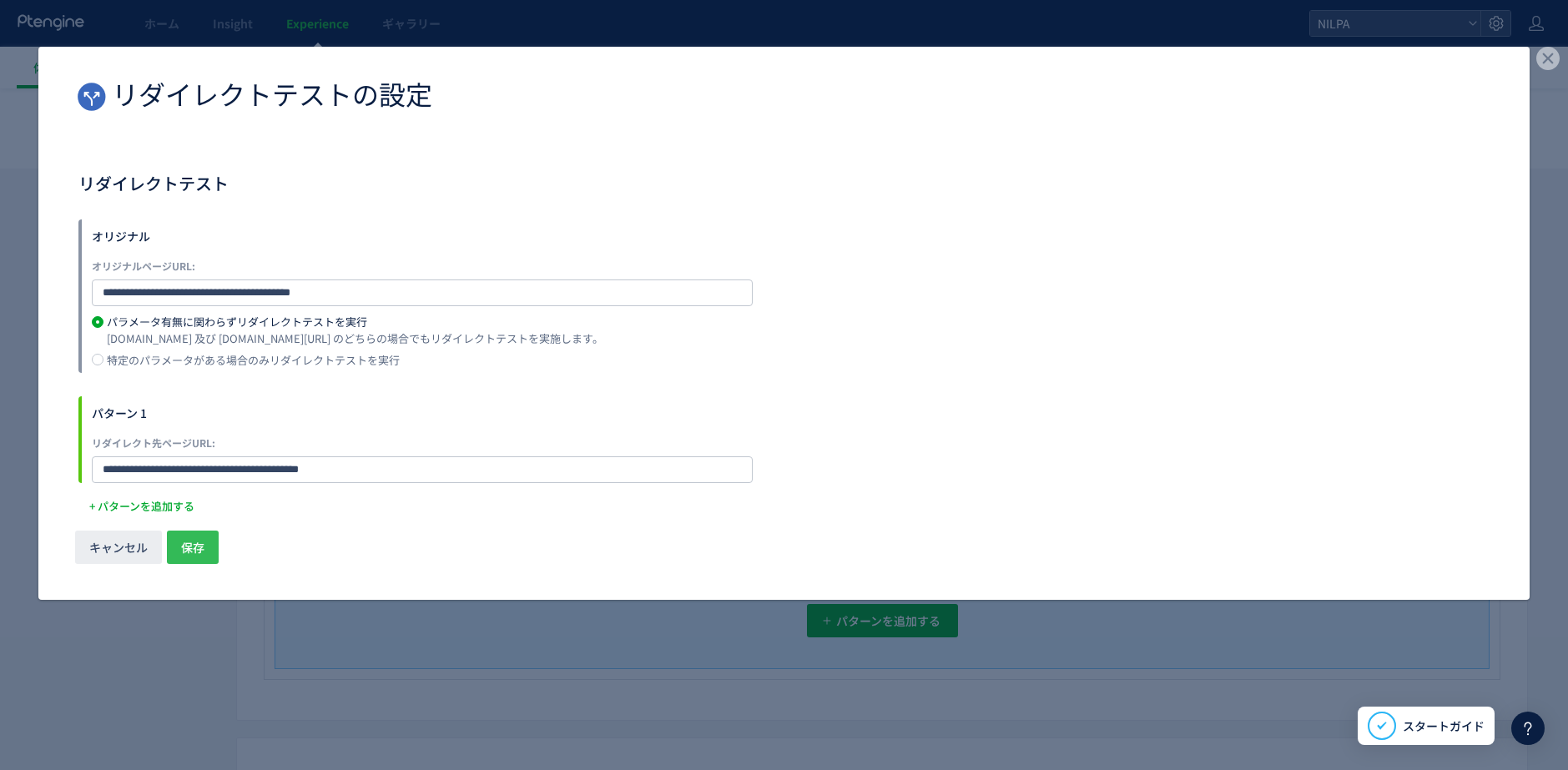 click on "保存" at bounding box center (193, 547) 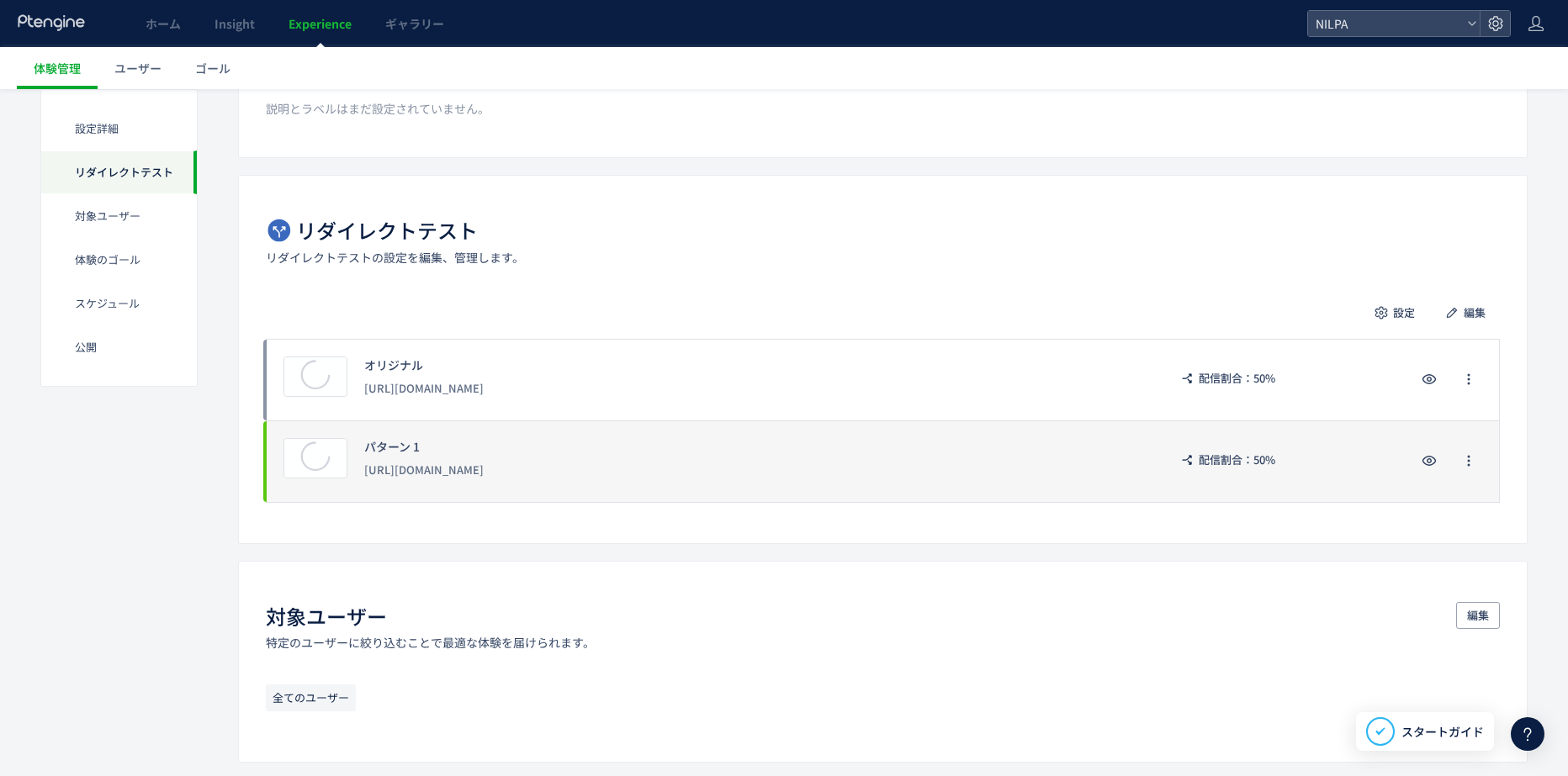 scroll, scrollTop: 0, scrollLeft: 0, axis: both 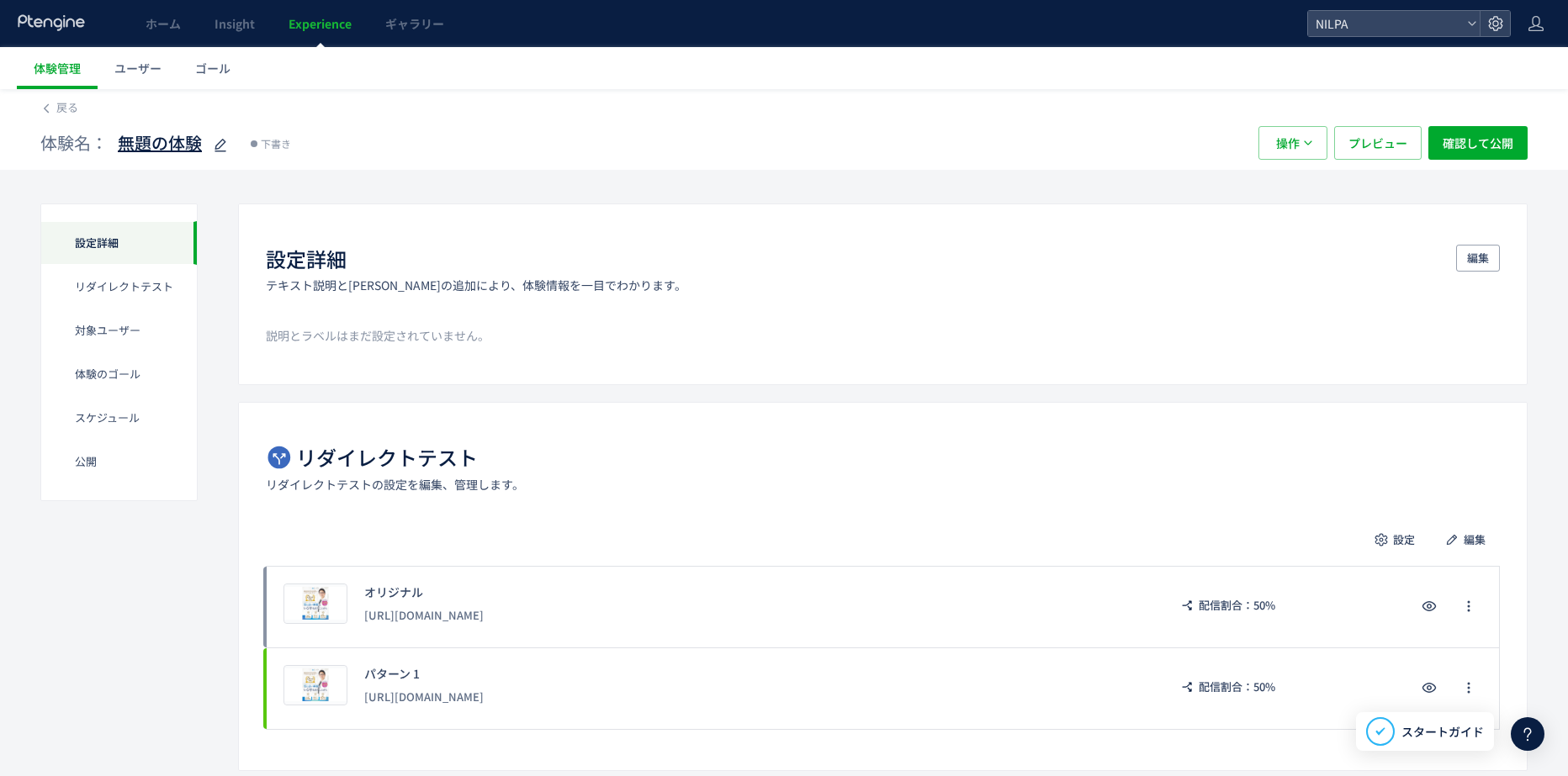 click on "無題の体験" at bounding box center (160, 143) 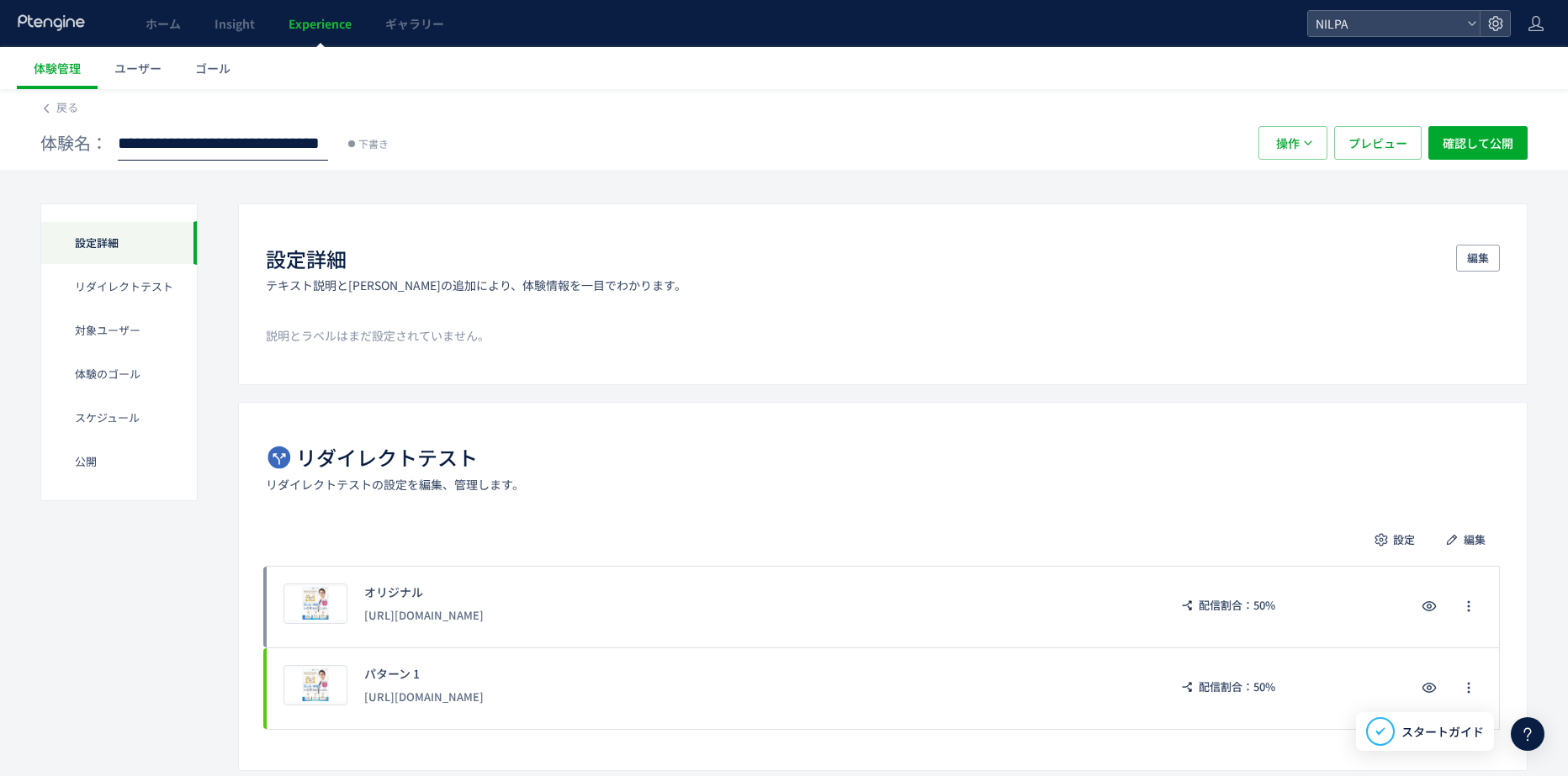 scroll, scrollTop: 0, scrollLeft: 90, axis: horizontal 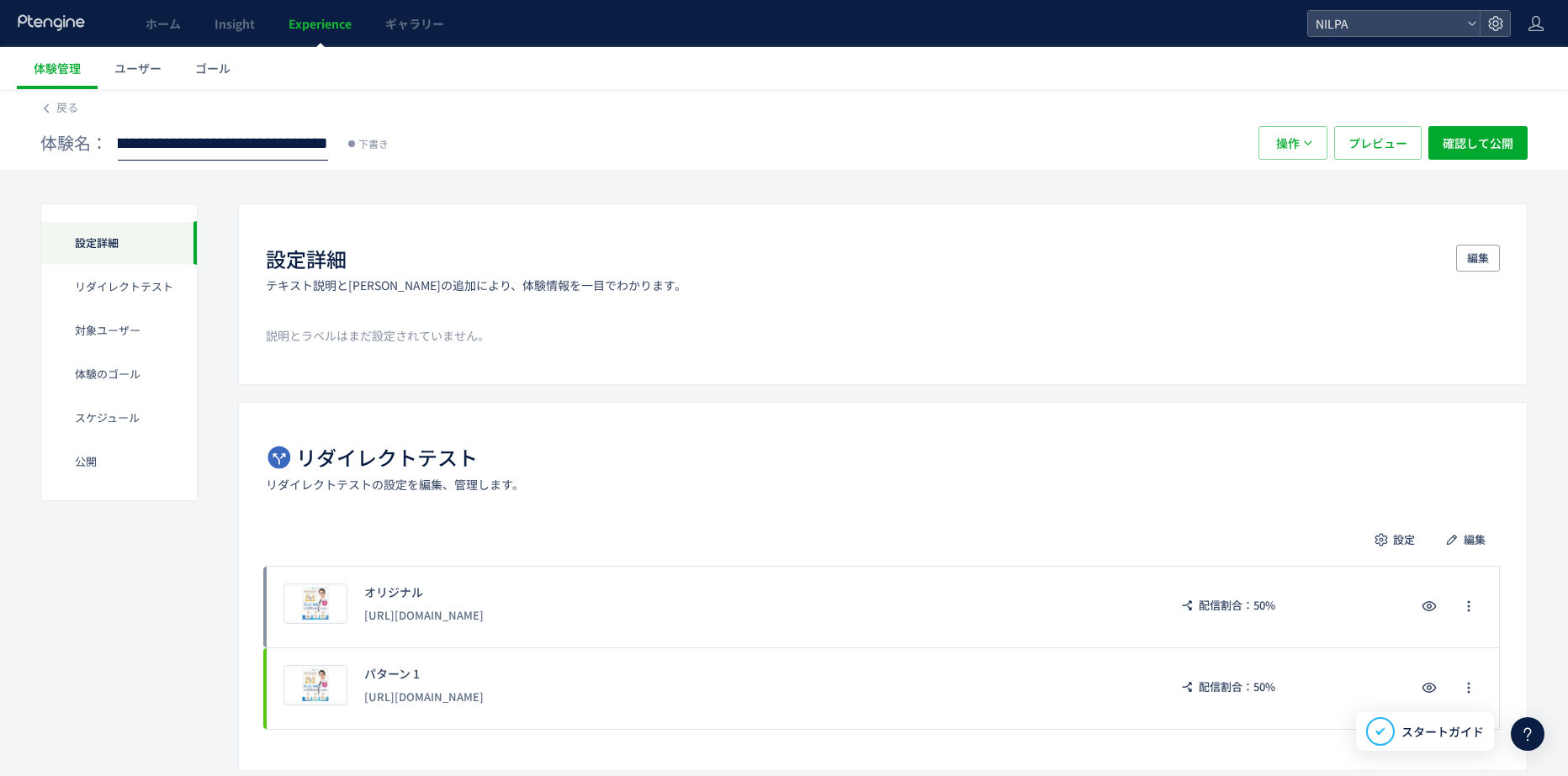 type on "**********" 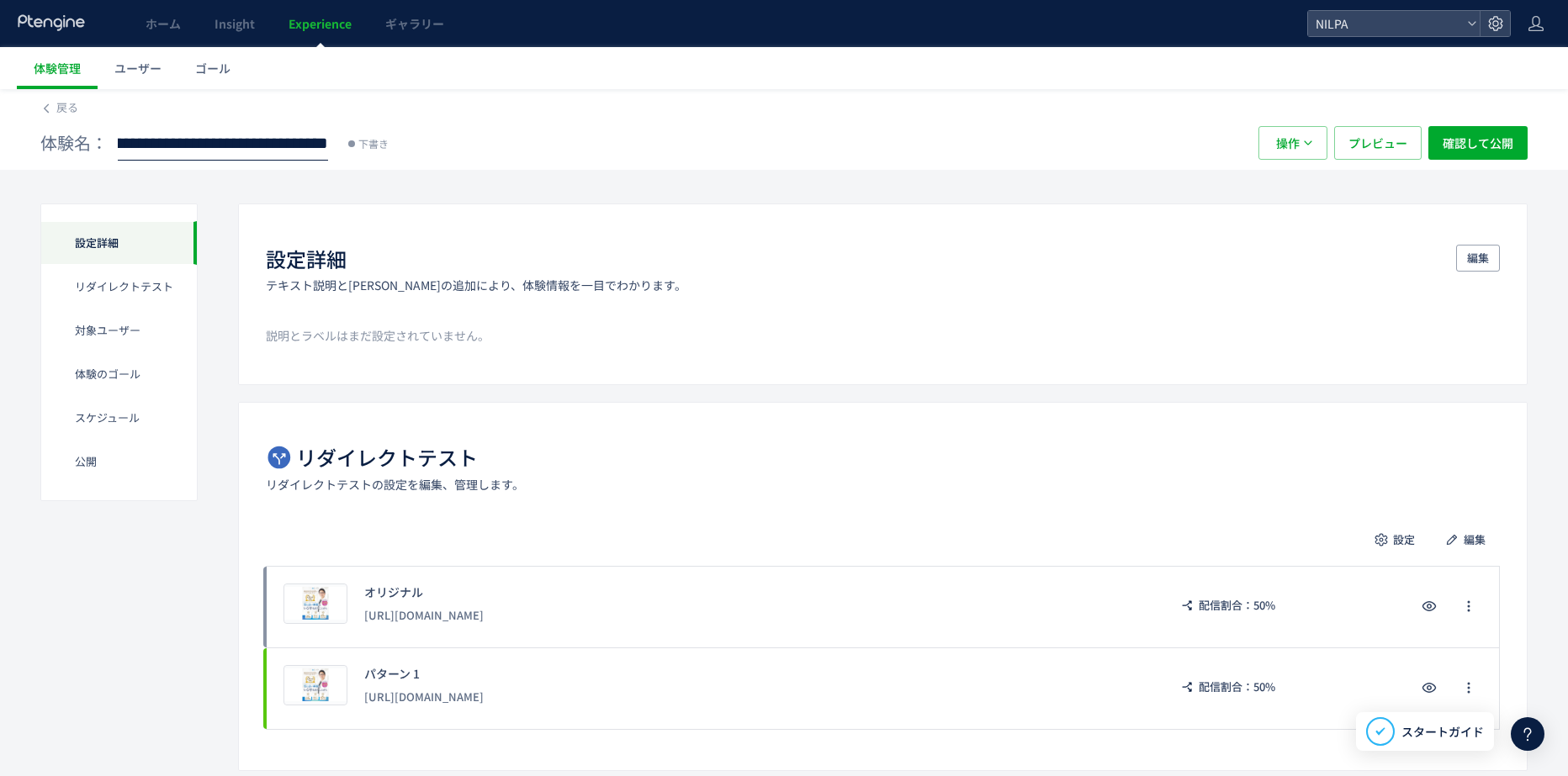 click on "設定詳細 リダイレクトテスト 対象ユーザー 体験のゴール スケジュール​ 公開 設定詳細  テキスト説明とラベルの追加により、体験情報を一目でわかります。 編集 説明とラベルはまだ設定されていません。 リダイレクトテスト  リダイレクトテストの設定を編集、管理します。 設定 編集 プレビュー オリジナル [URL][DOMAIN_NAME] 配信割合：50% プレビュー パターン 1 [URL][DOMAIN_NAME] 配信割合：50% 削除の確認 キャンセル 削除 一時停止の確認 キャンセル 確定 配信割合 キャンセル 確定 A/Bテストを停止する キャンセル A/Bテストを停止 対象ユーザー  特定のユーザーに絞り込むことで最適な体験を届けられます。 編集 全てのユーザー 体験のゴール  追加 ゴールが設定されてません スケジュール​  編集 開始日時 公開" 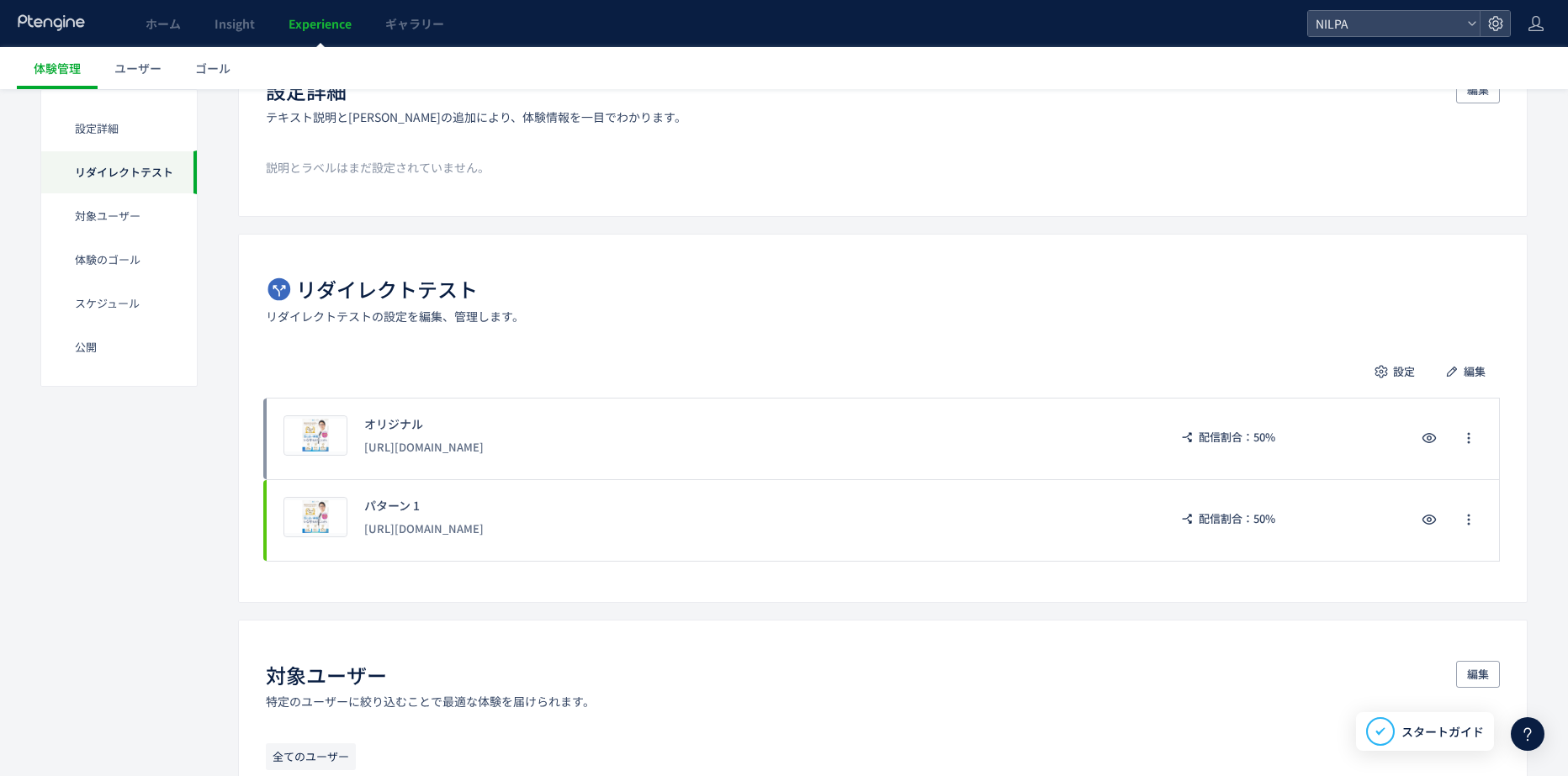 scroll, scrollTop: 190, scrollLeft: 0, axis: vertical 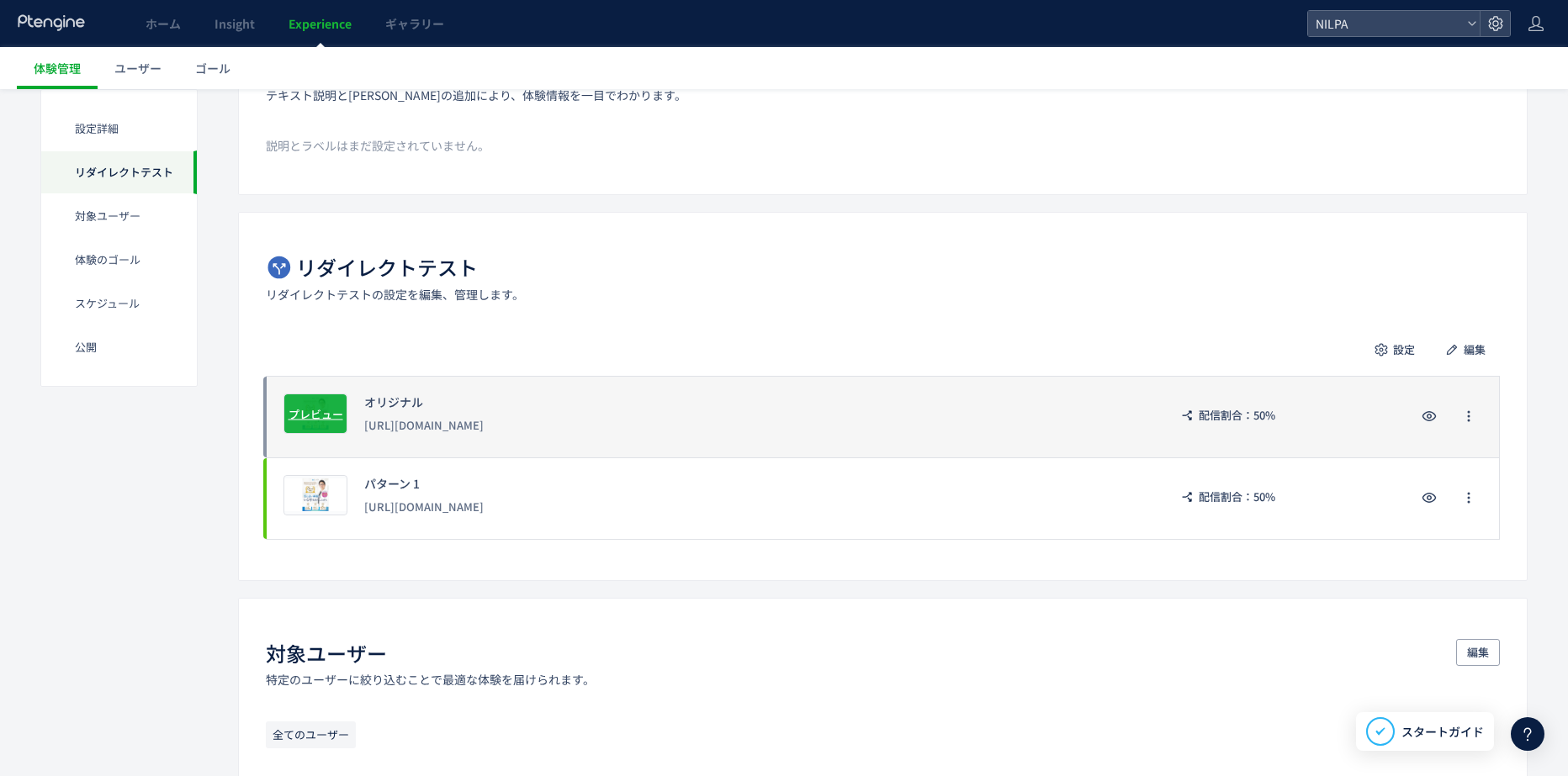click on "プレビュー" at bounding box center (315, 413) 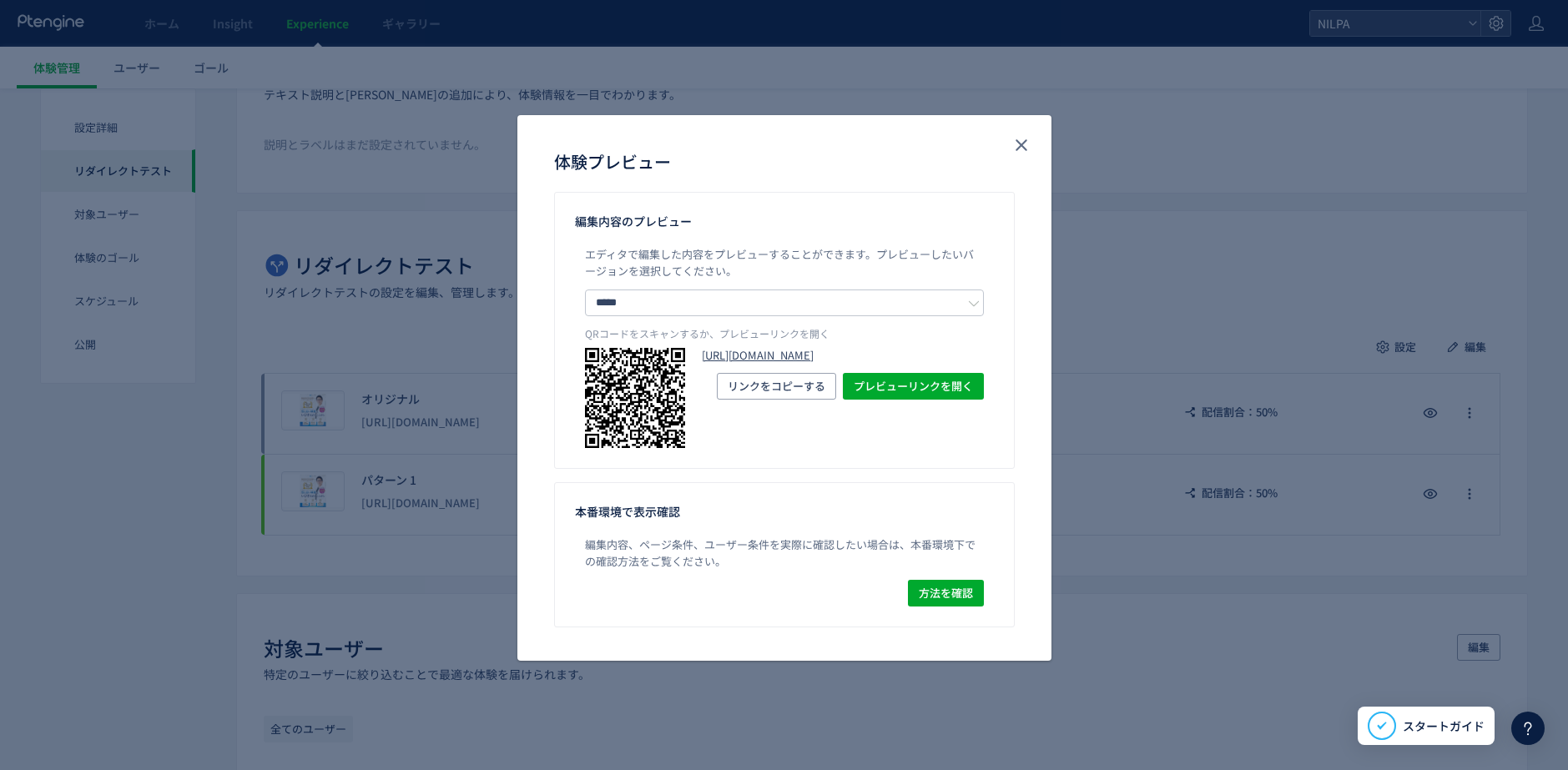 click on "[URL][DOMAIN_NAME]" at bounding box center (843, 355) 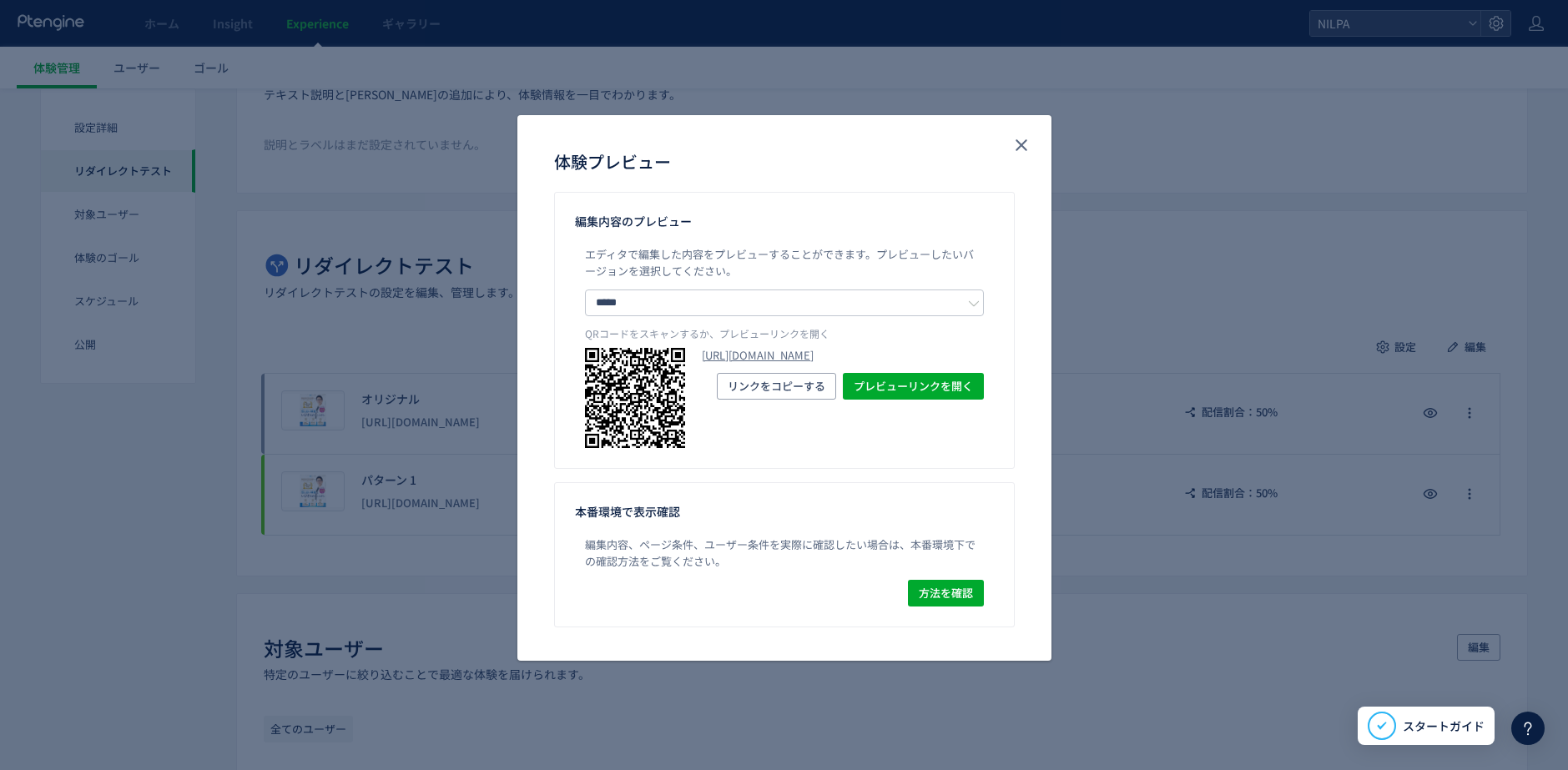 click on "体験プレビュー 編集内容のプレビュー エディタで編集した内容をプレビューすることができます。 プレビューしたいバージョンを選択してください。 ***** オリジナル パターン 1 QRコードをスキャンするか、プレビューリンクを開く [URL][DOMAIN_NAME] プレビューリンクを開く リンクをコピーする 本番環境で表示確認 編集内容、ページ条件、ユーザー条件を実際に確認したい場合は、本番環境下での確認方法をご覧ください。 方法を確認" 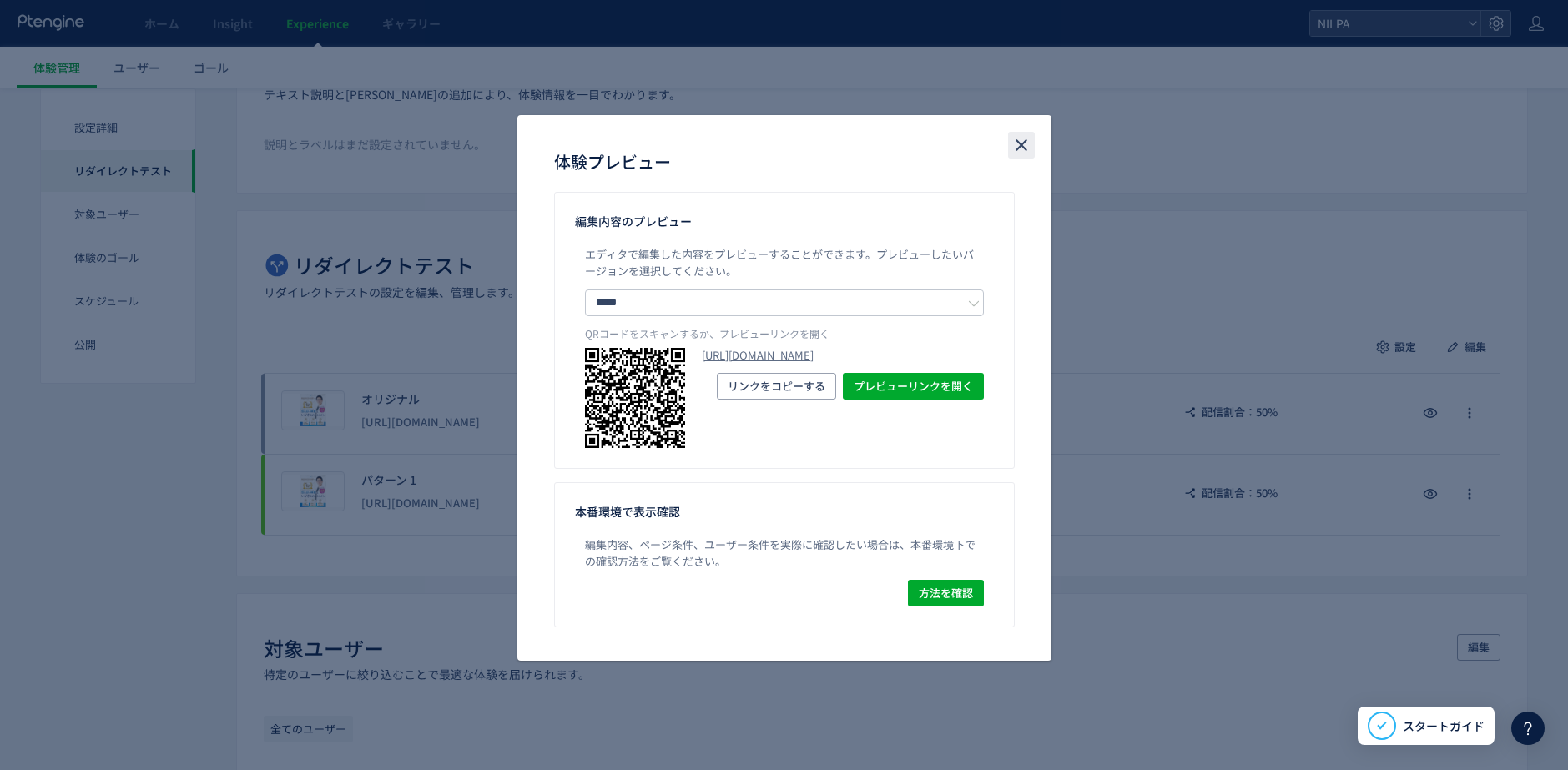 click 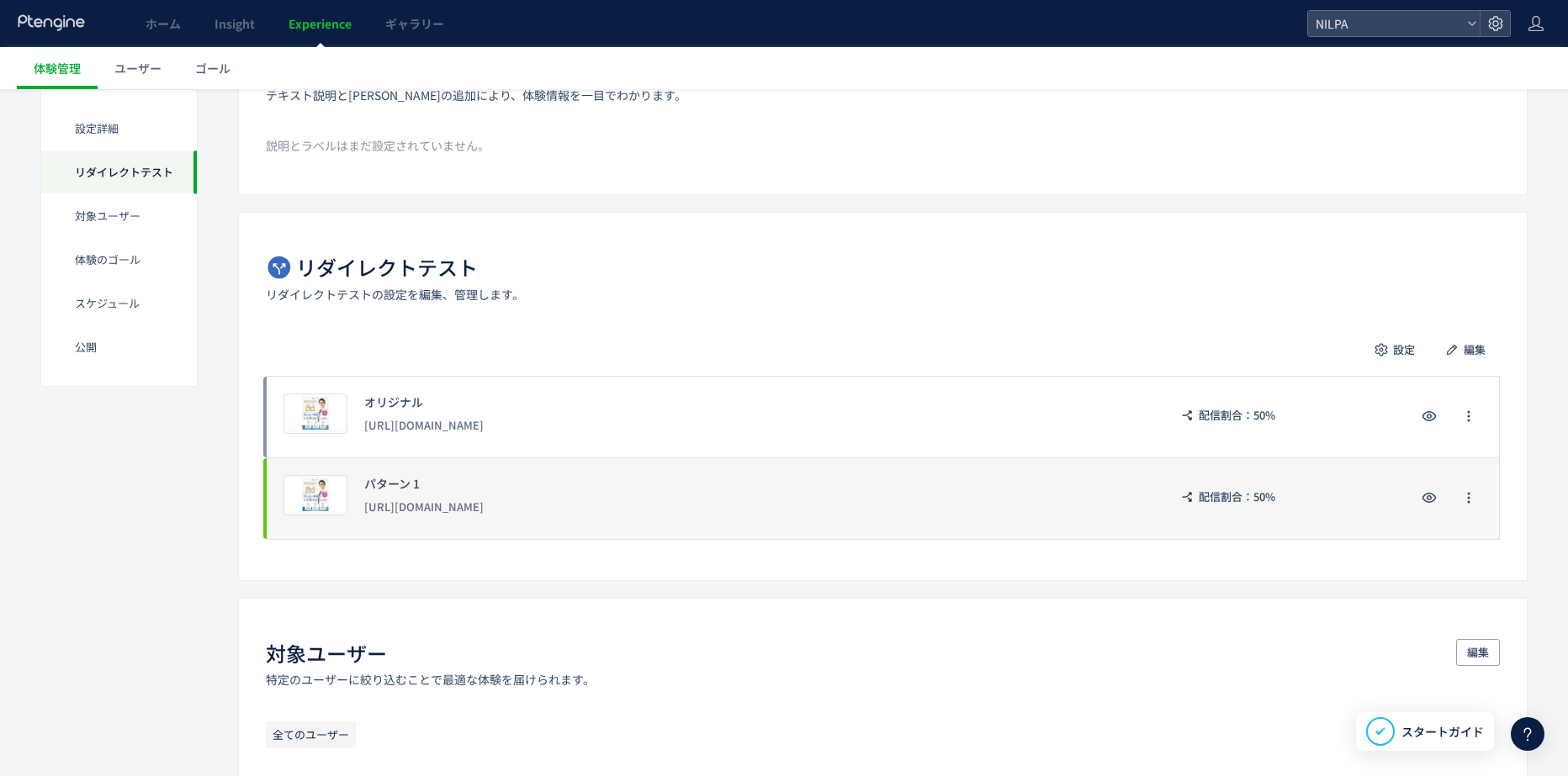 click on "[URL][DOMAIN_NAME]" at bounding box center [757, 507] 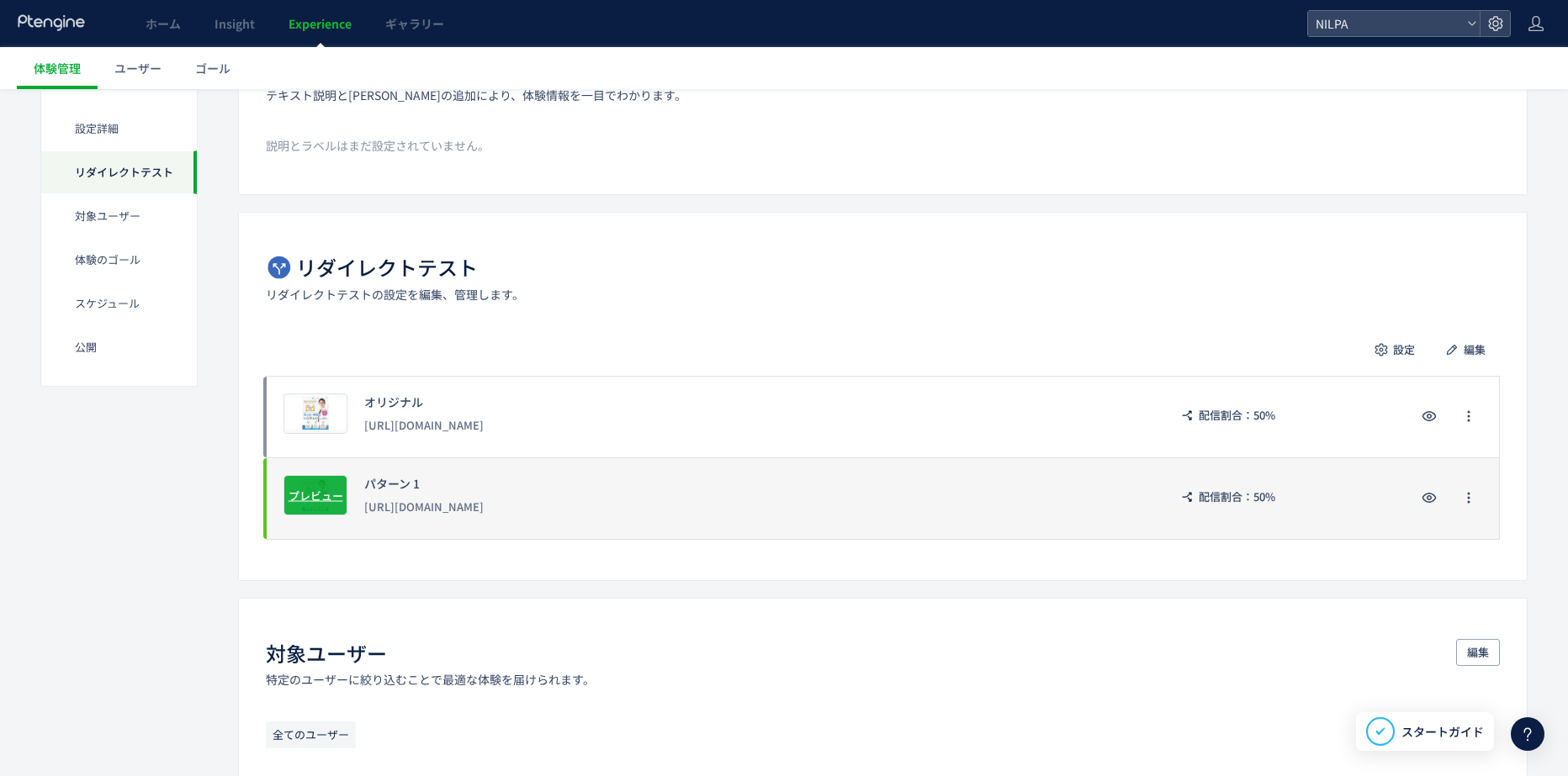 click on "プレビュー" at bounding box center [315, 494] 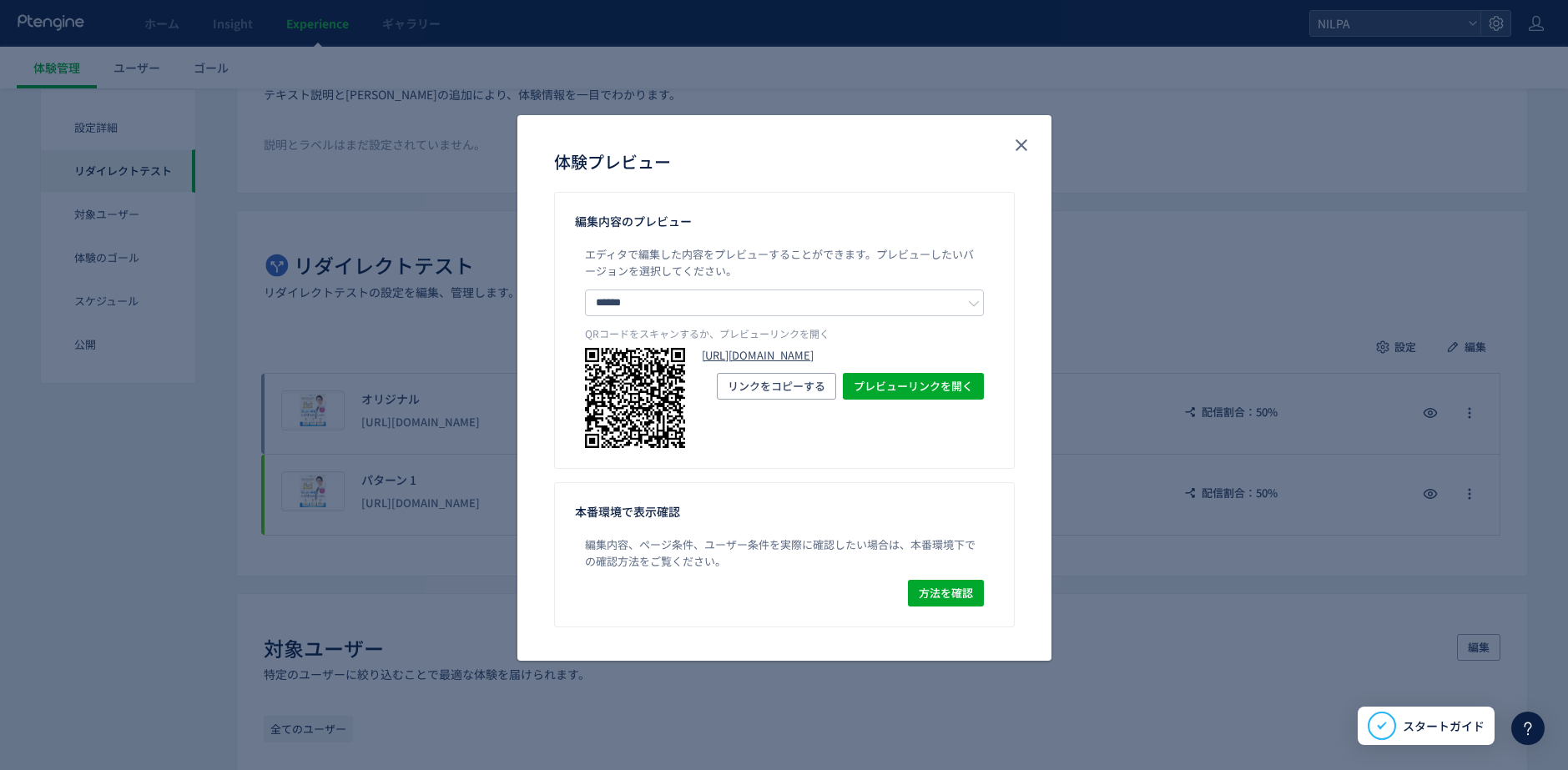 click on "[URL][DOMAIN_NAME]" at bounding box center [843, 355] 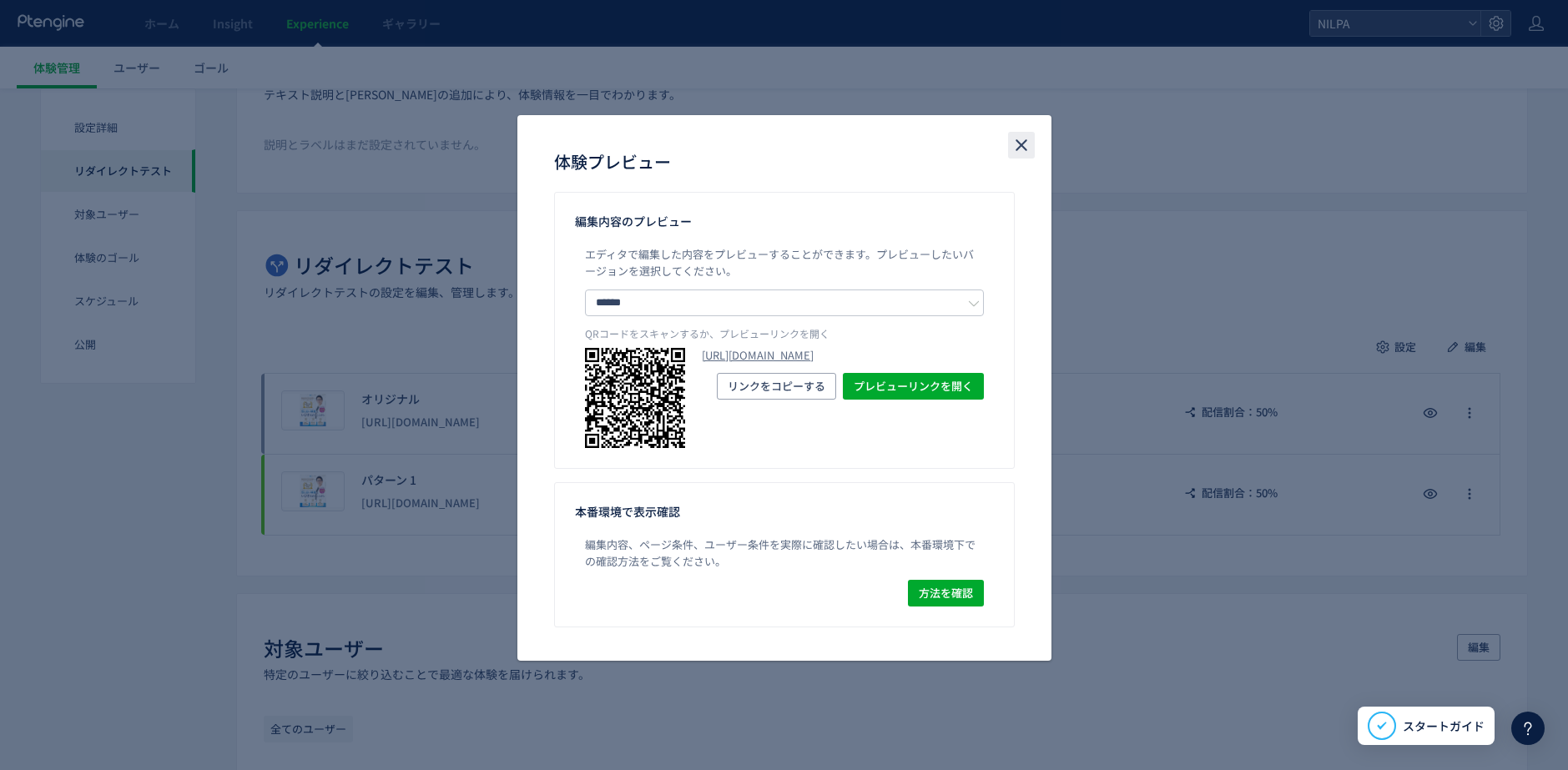 click 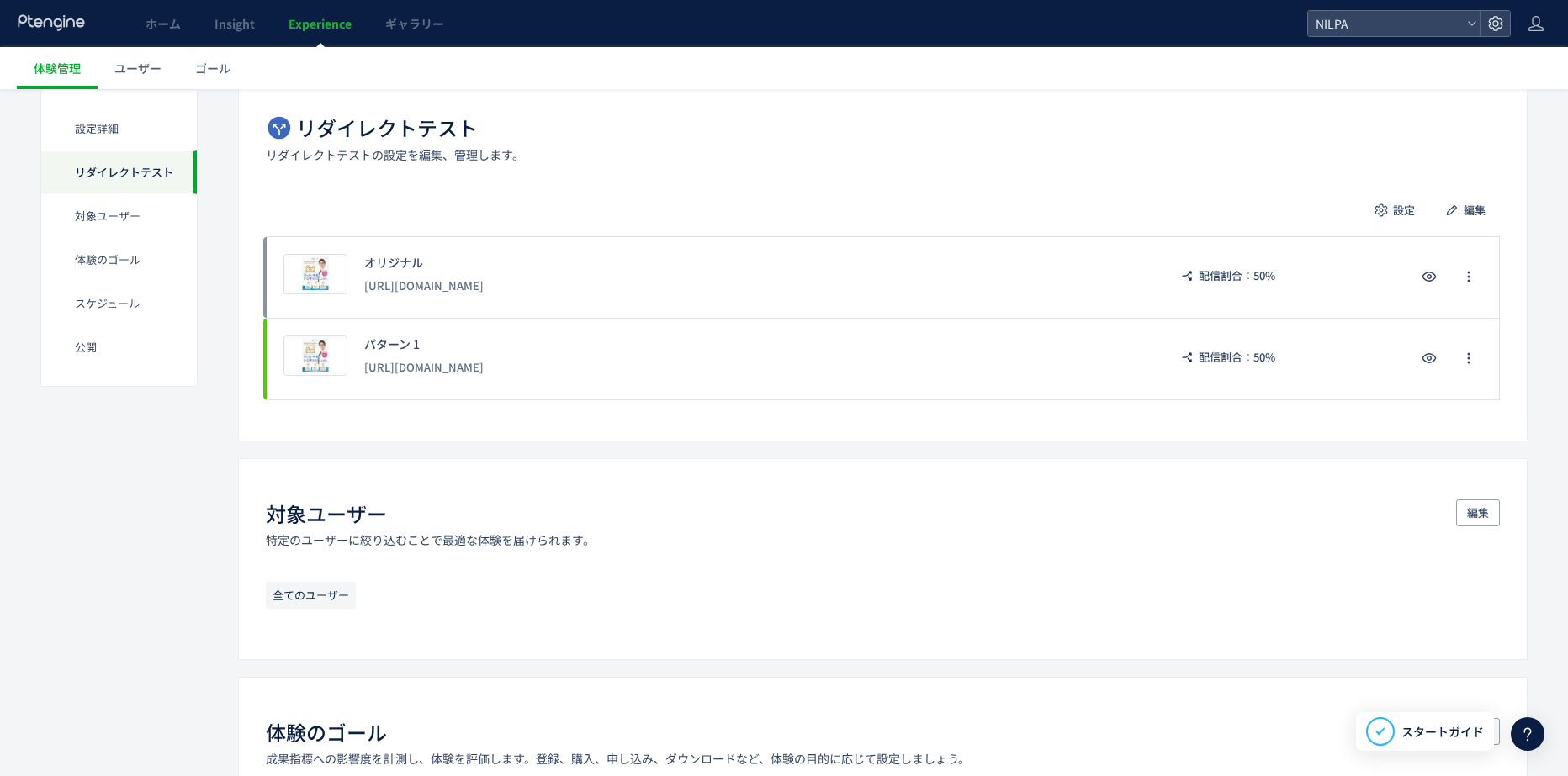 scroll, scrollTop: 546, scrollLeft: 0, axis: vertical 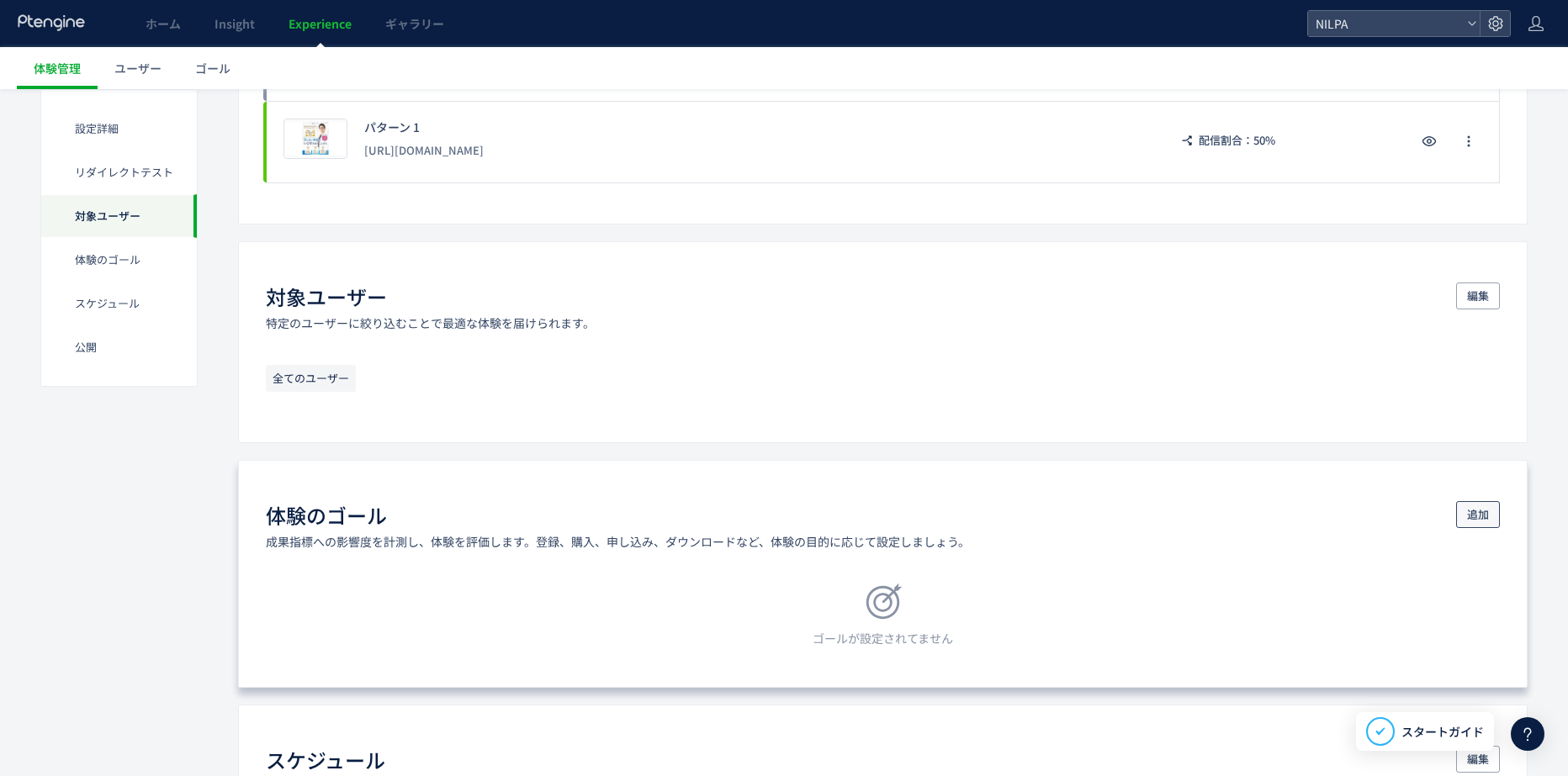 click on "追加" at bounding box center (1478, 515) 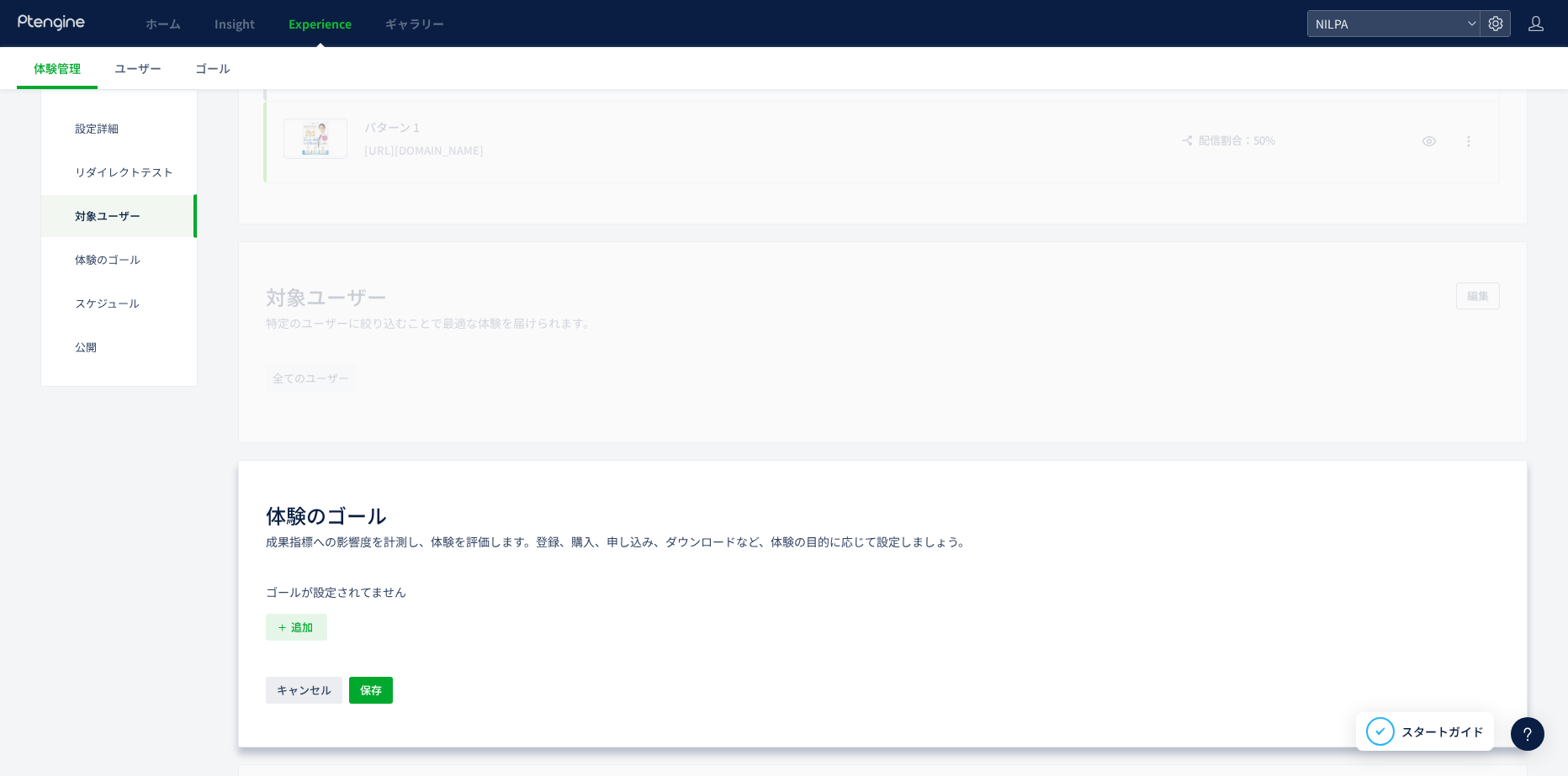 click on "追加" at bounding box center [302, 627] 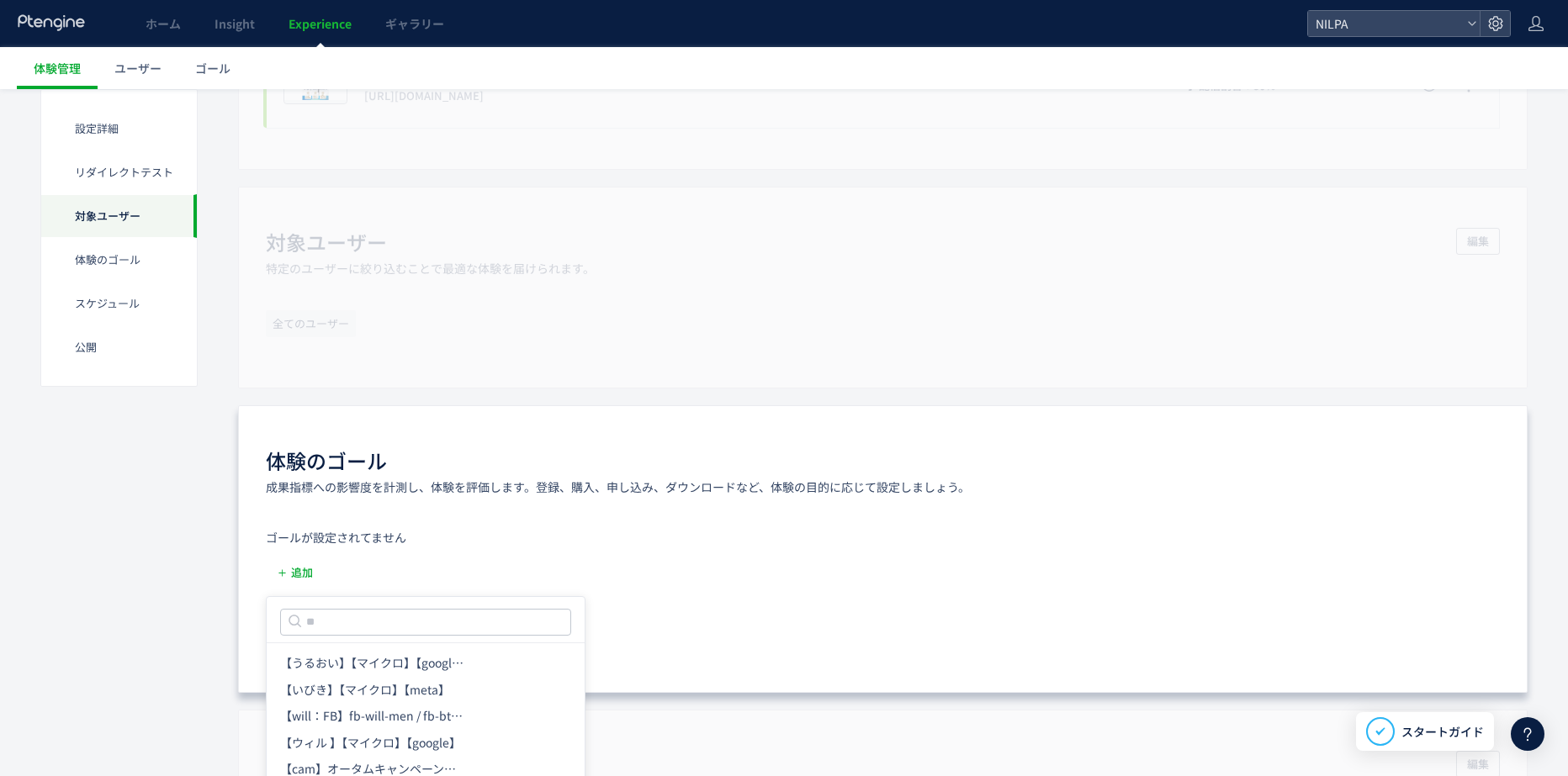 scroll, scrollTop: 721, scrollLeft: 0, axis: vertical 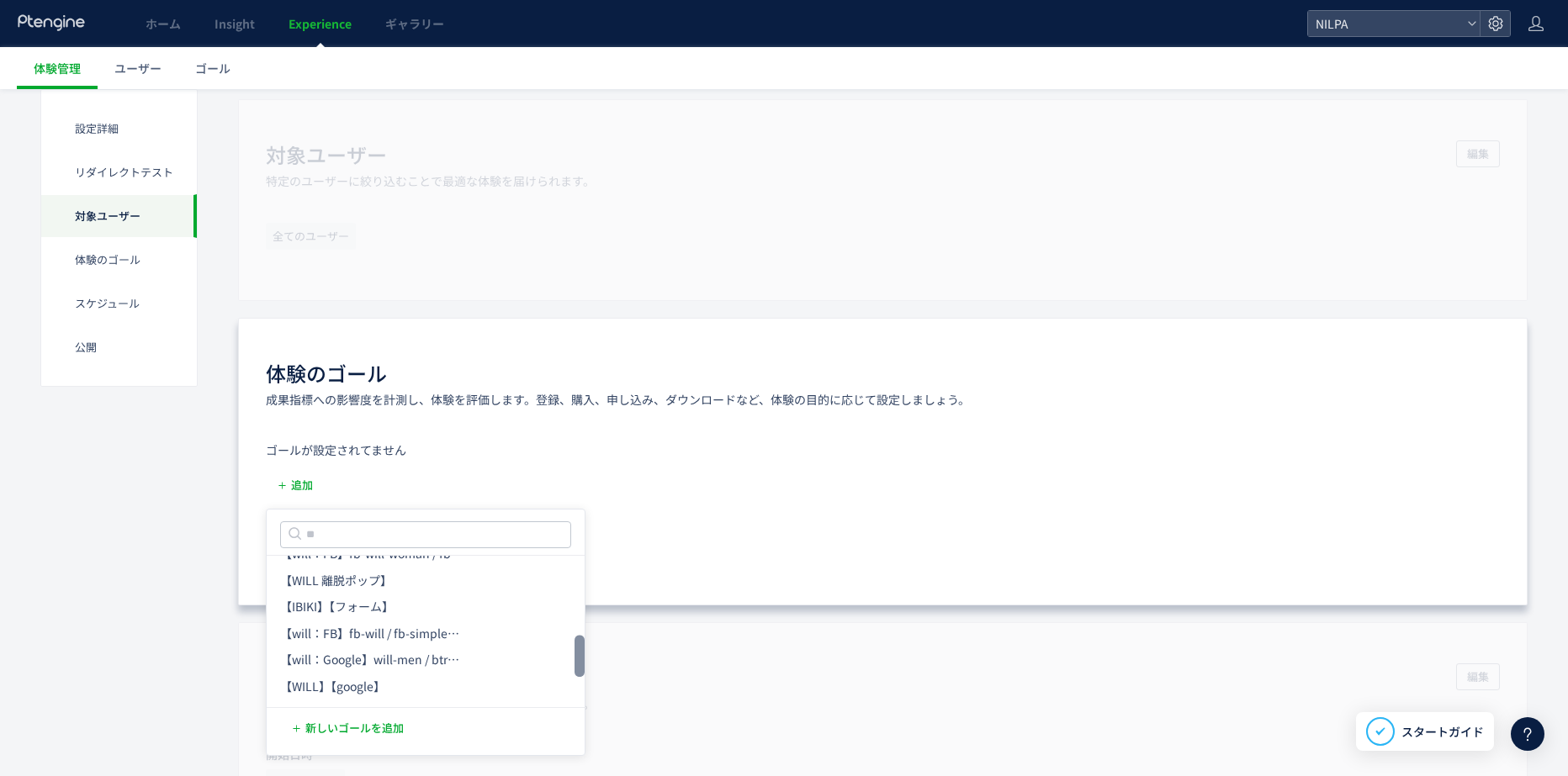 drag, startPoint x: 576, startPoint y: 686, endPoint x: 579, endPoint y: 657, distance: 29.154759 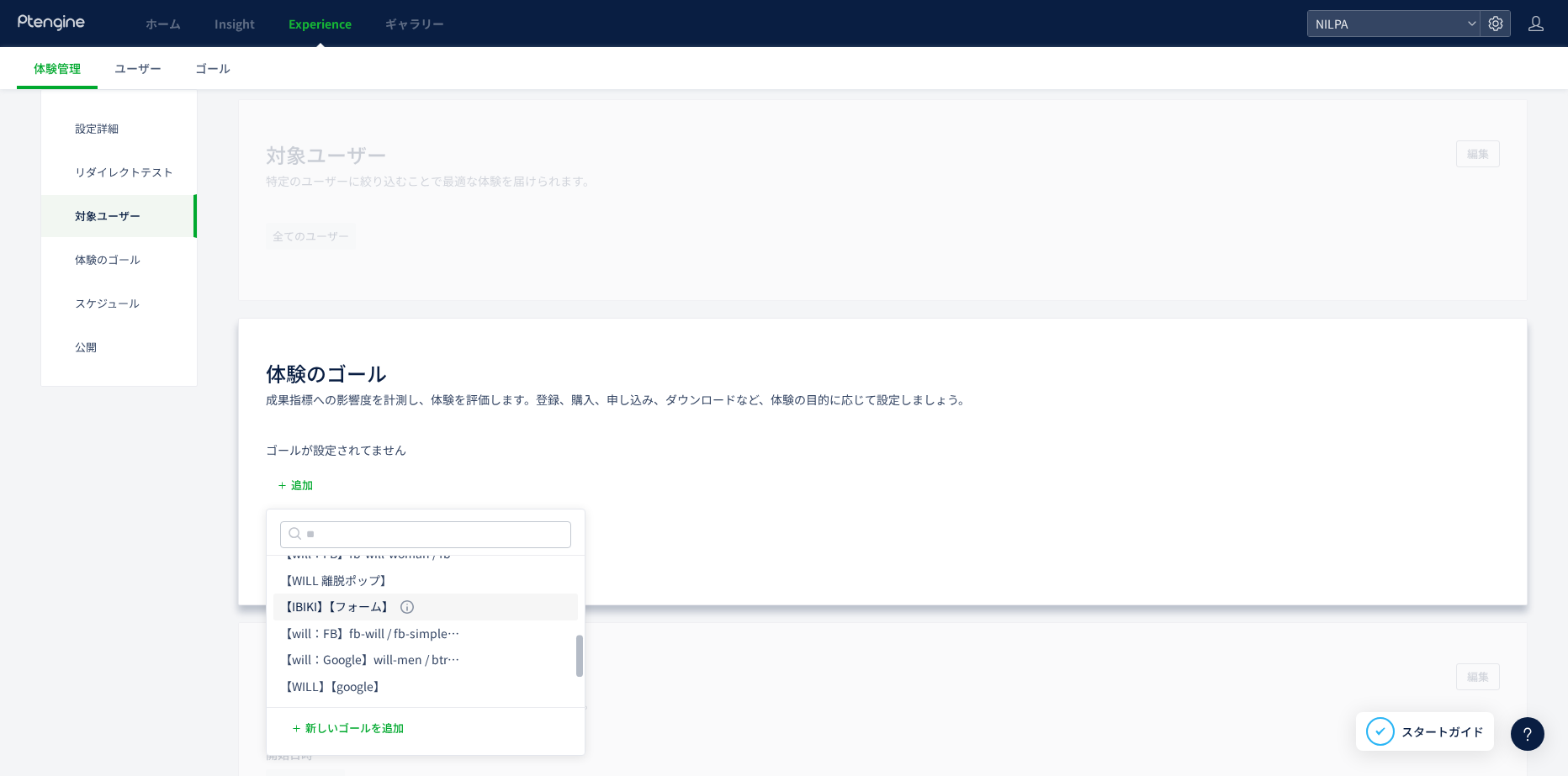 click on "【IBIKI】【フォーム】" at bounding box center [336, 607] 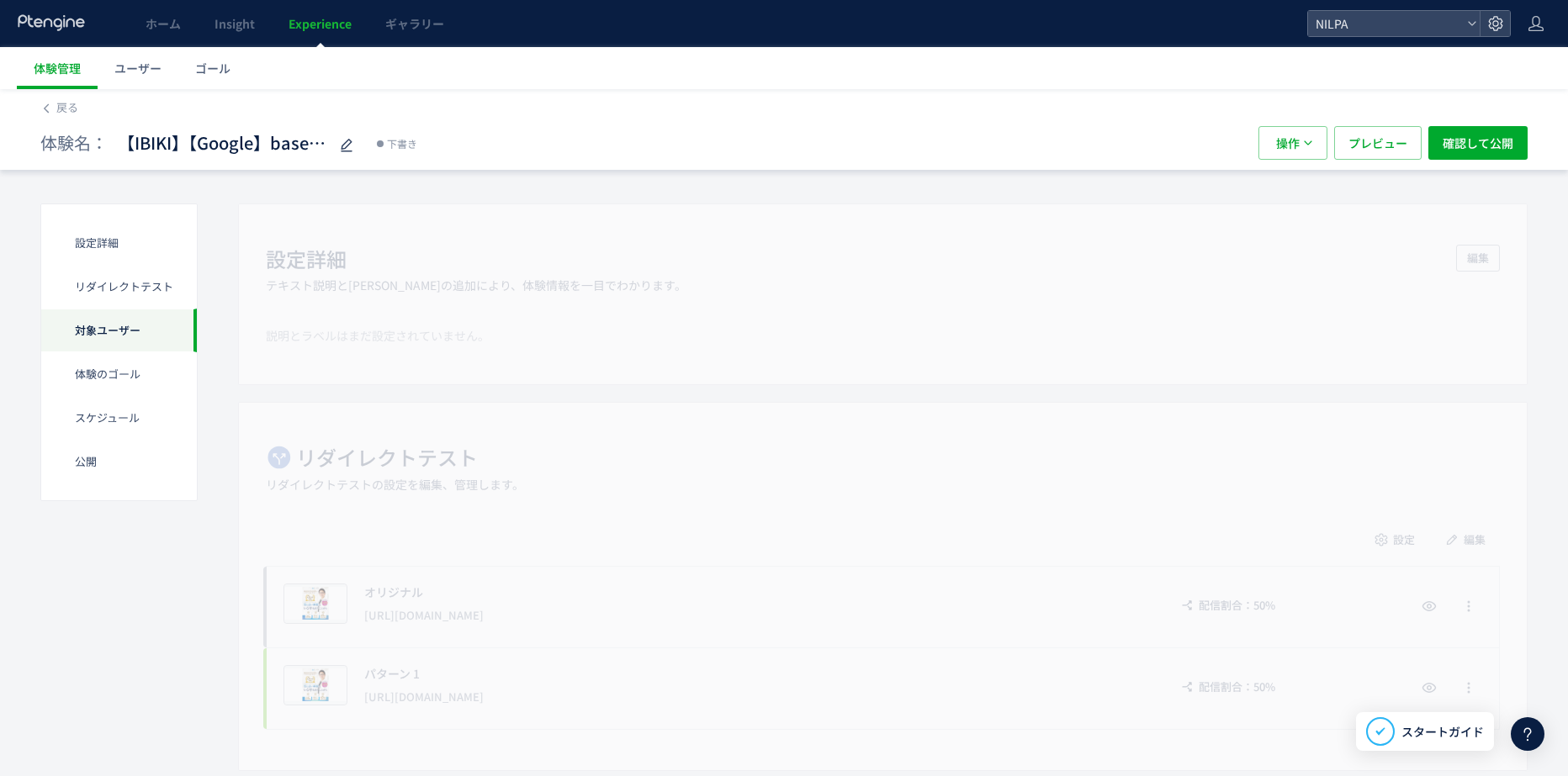 scroll, scrollTop: 689, scrollLeft: 0, axis: vertical 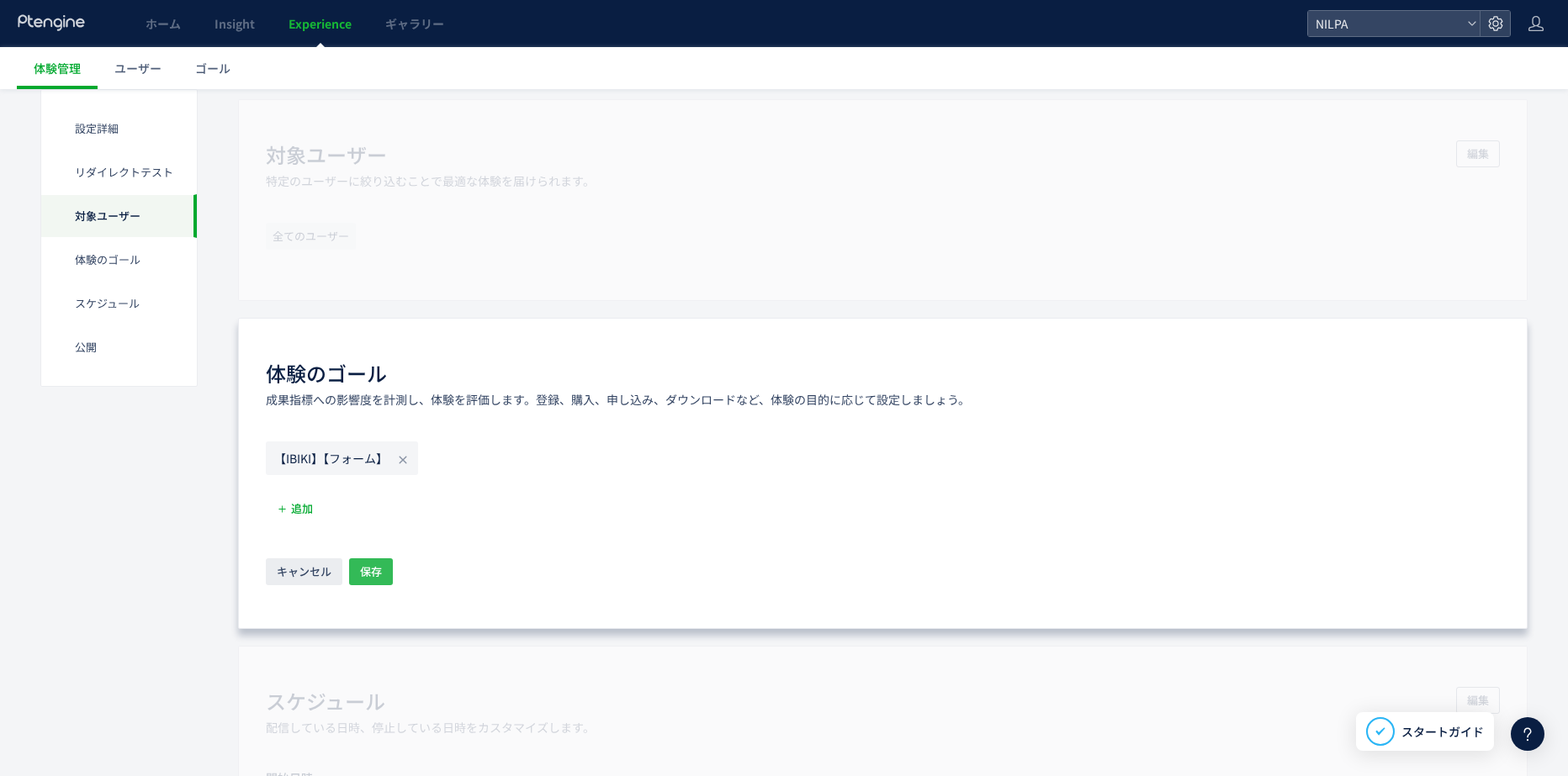 click on "保存" at bounding box center (371, 572) 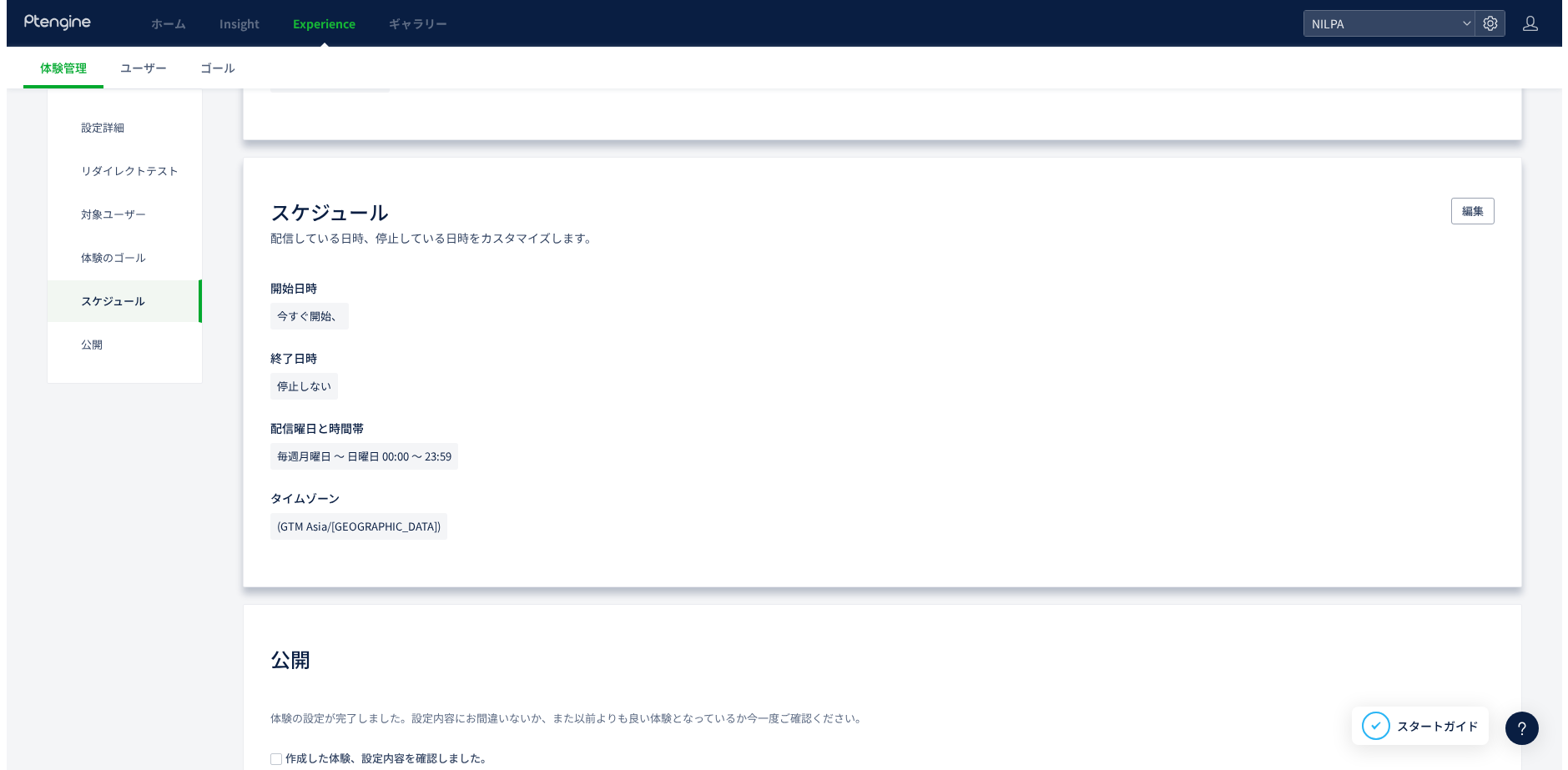scroll, scrollTop: 1212, scrollLeft: 0, axis: vertical 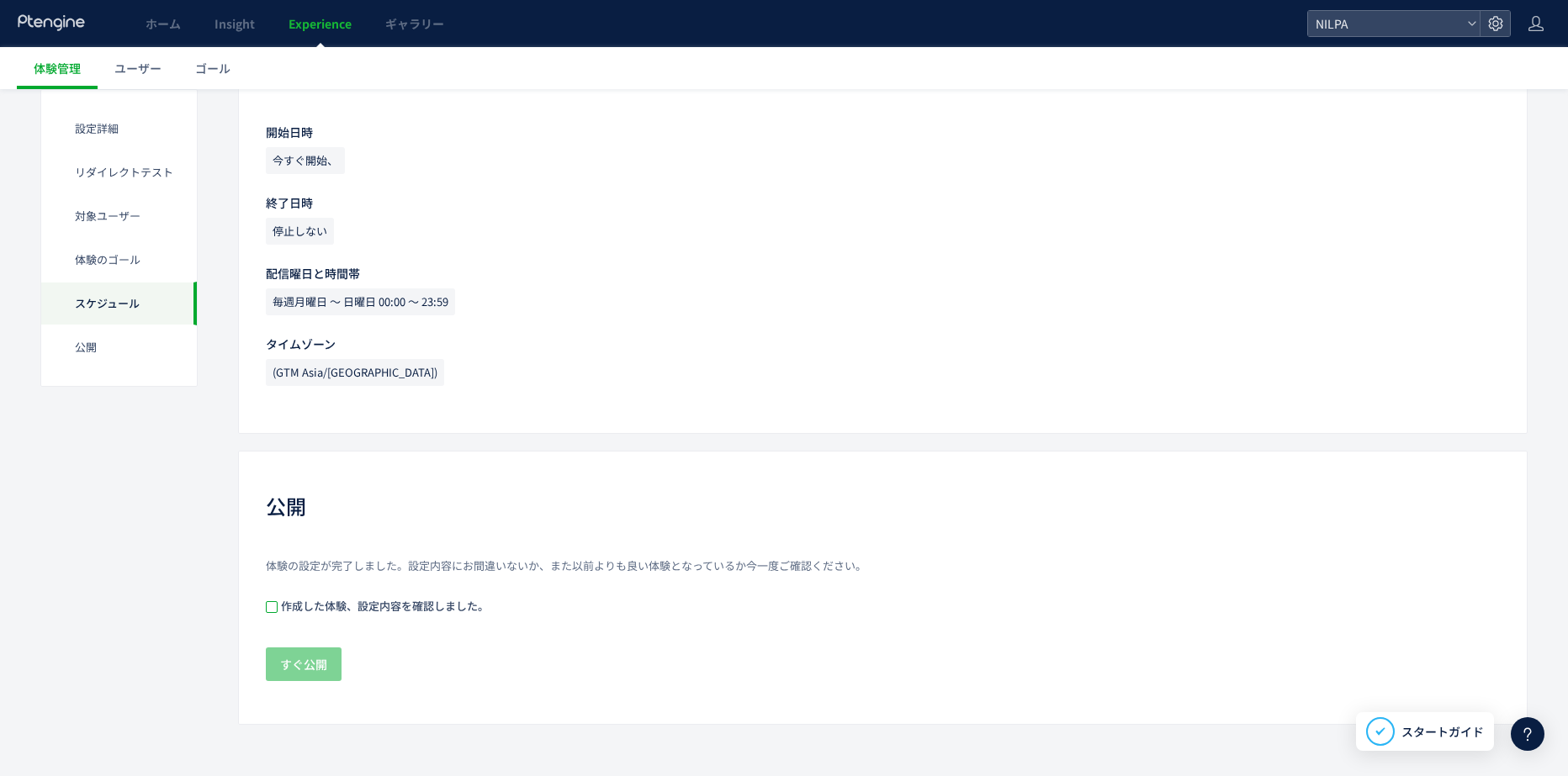 click at bounding box center [272, 607] 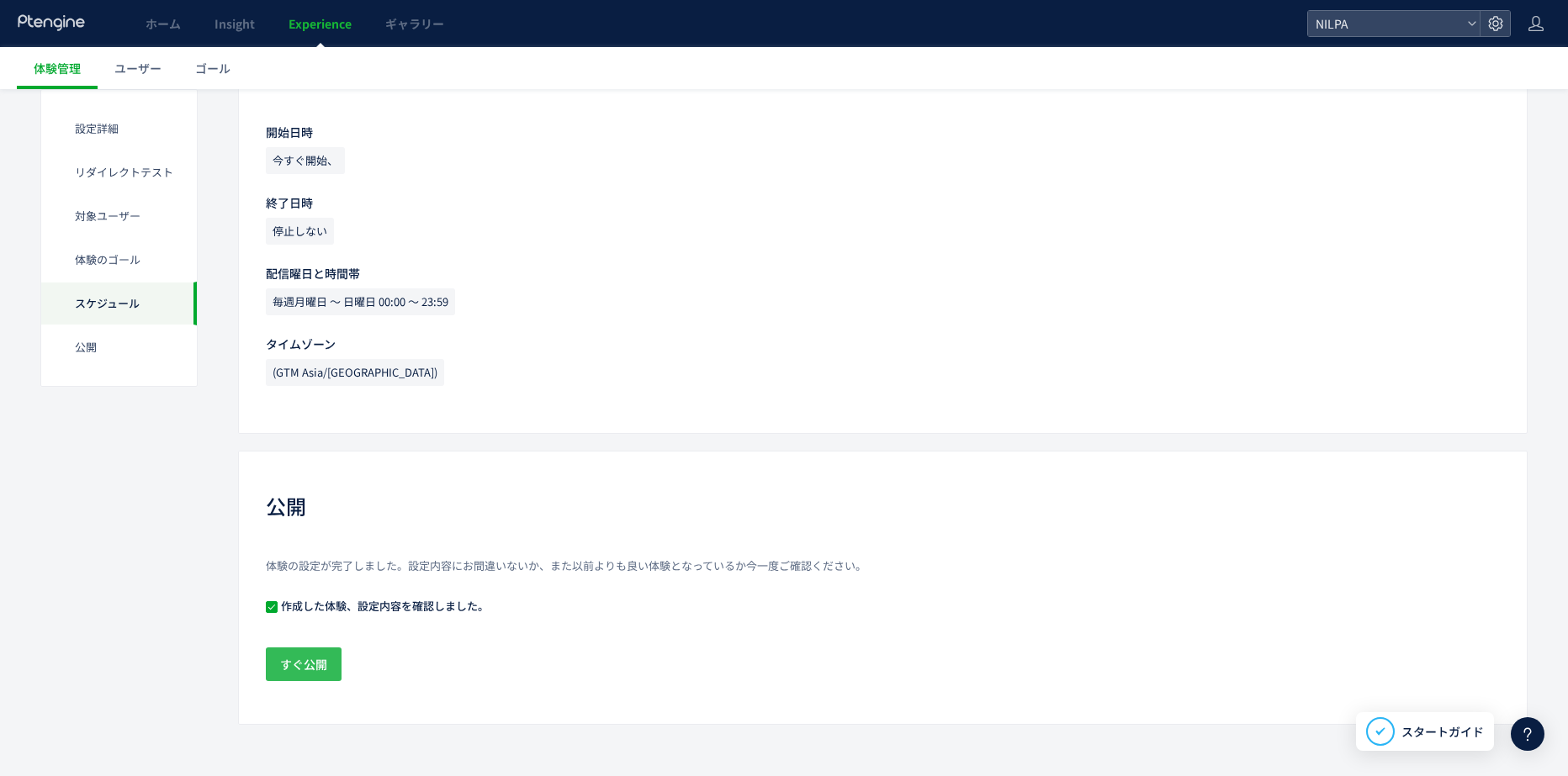 click on "すぐ公開" at bounding box center [304, 664] 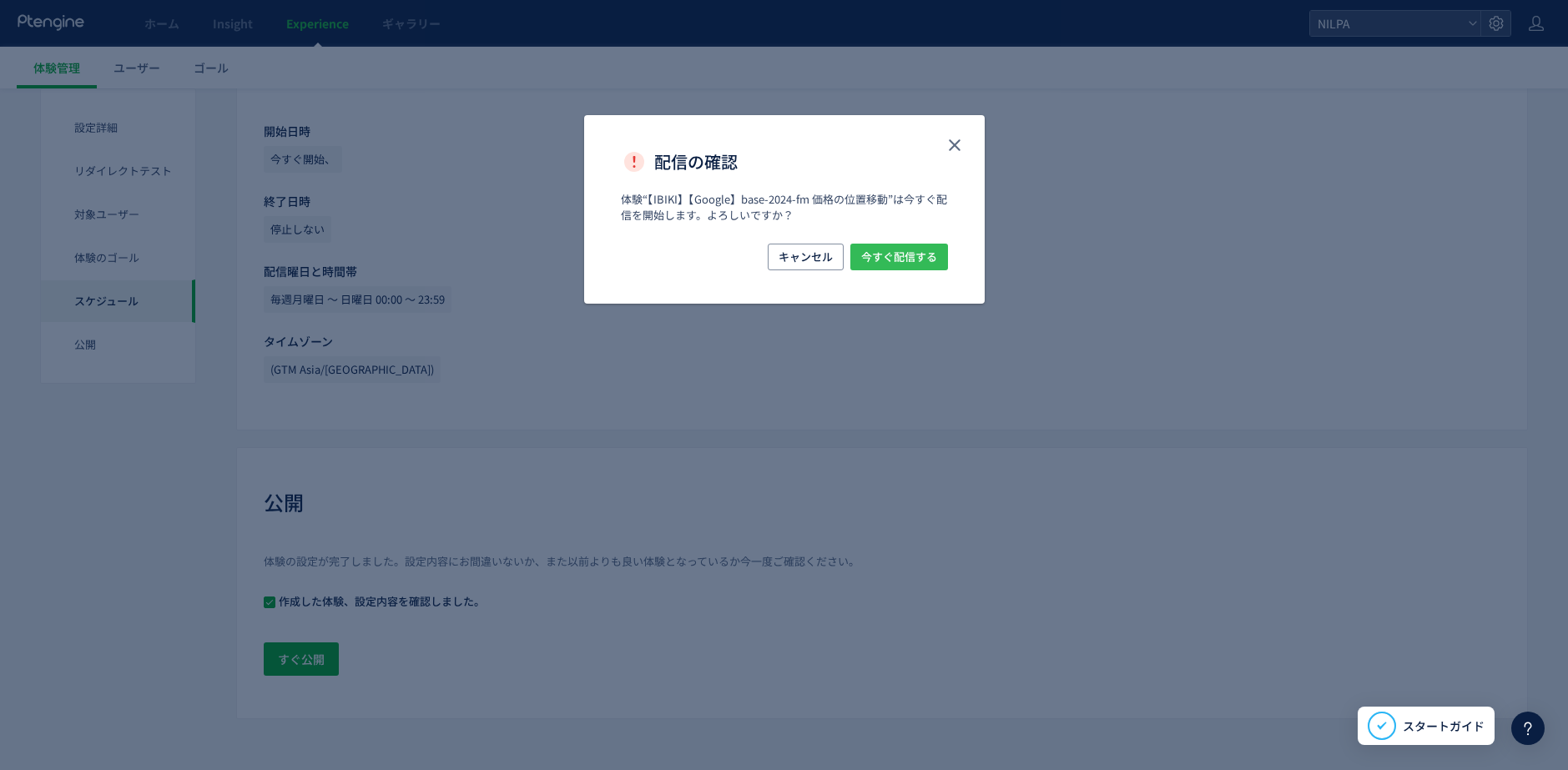 click on "今すぐ配信する" at bounding box center [899, 257] 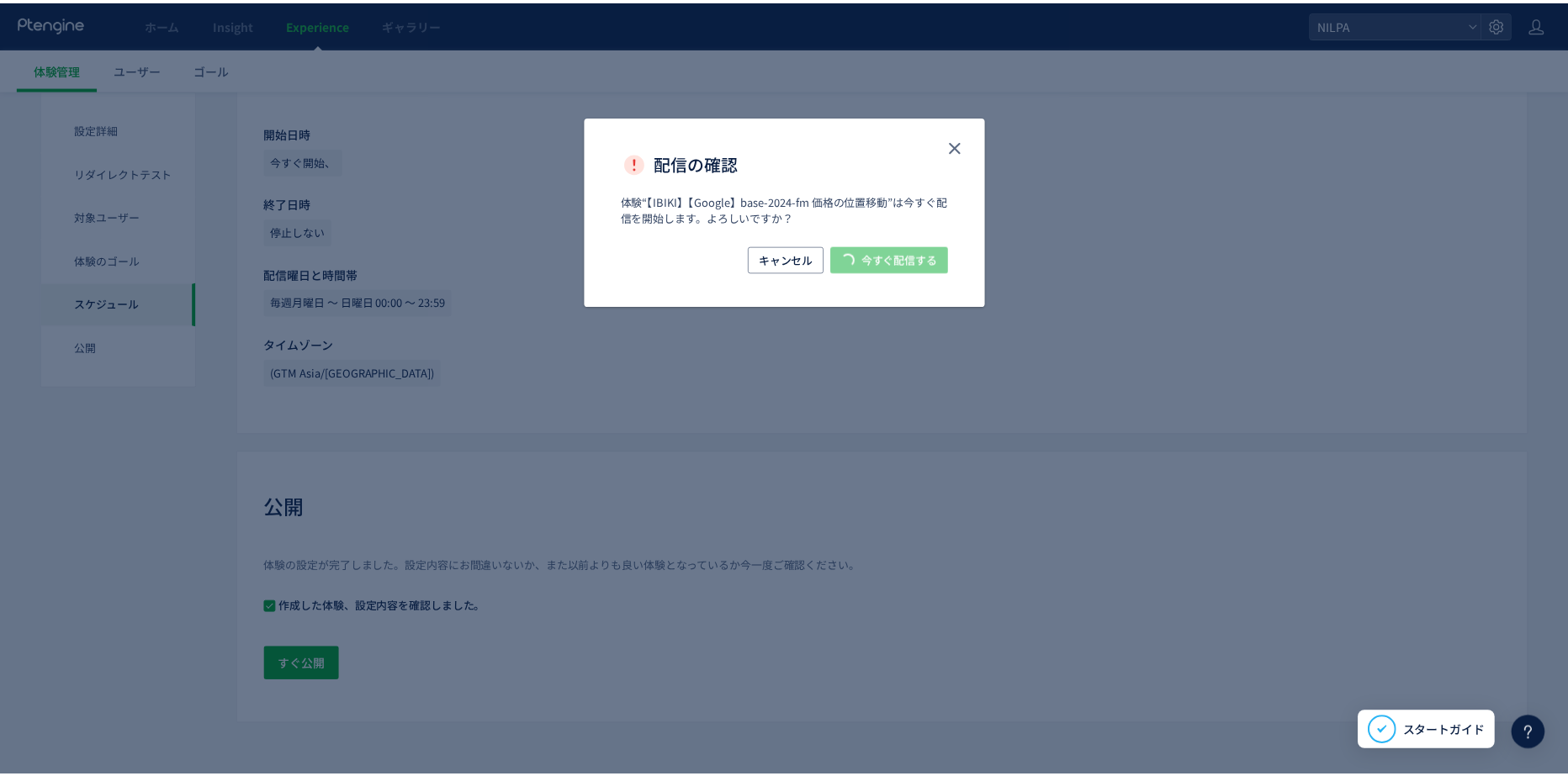 scroll, scrollTop: 0, scrollLeft: 0, axis: both 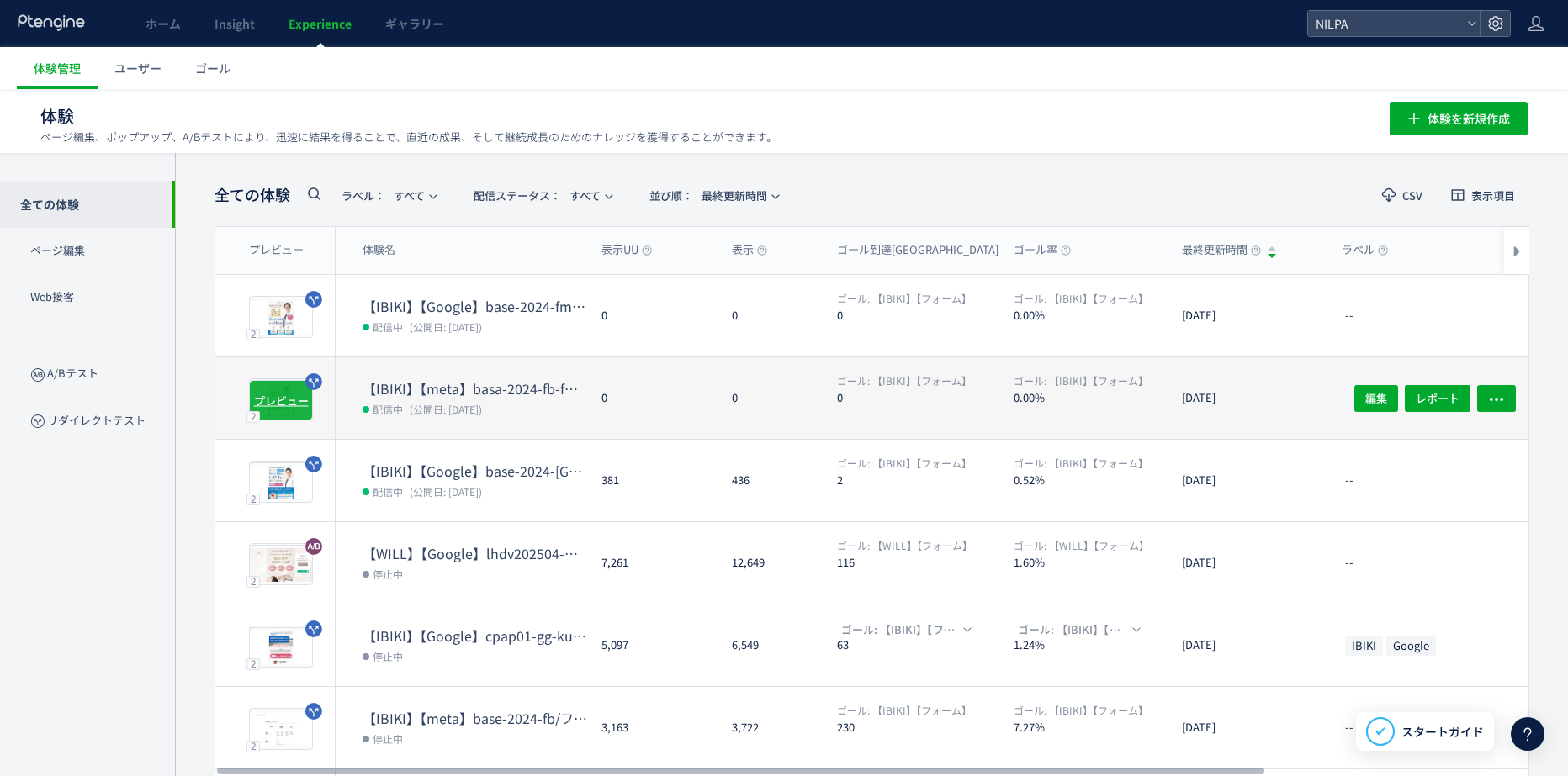 click on "プレビュー" 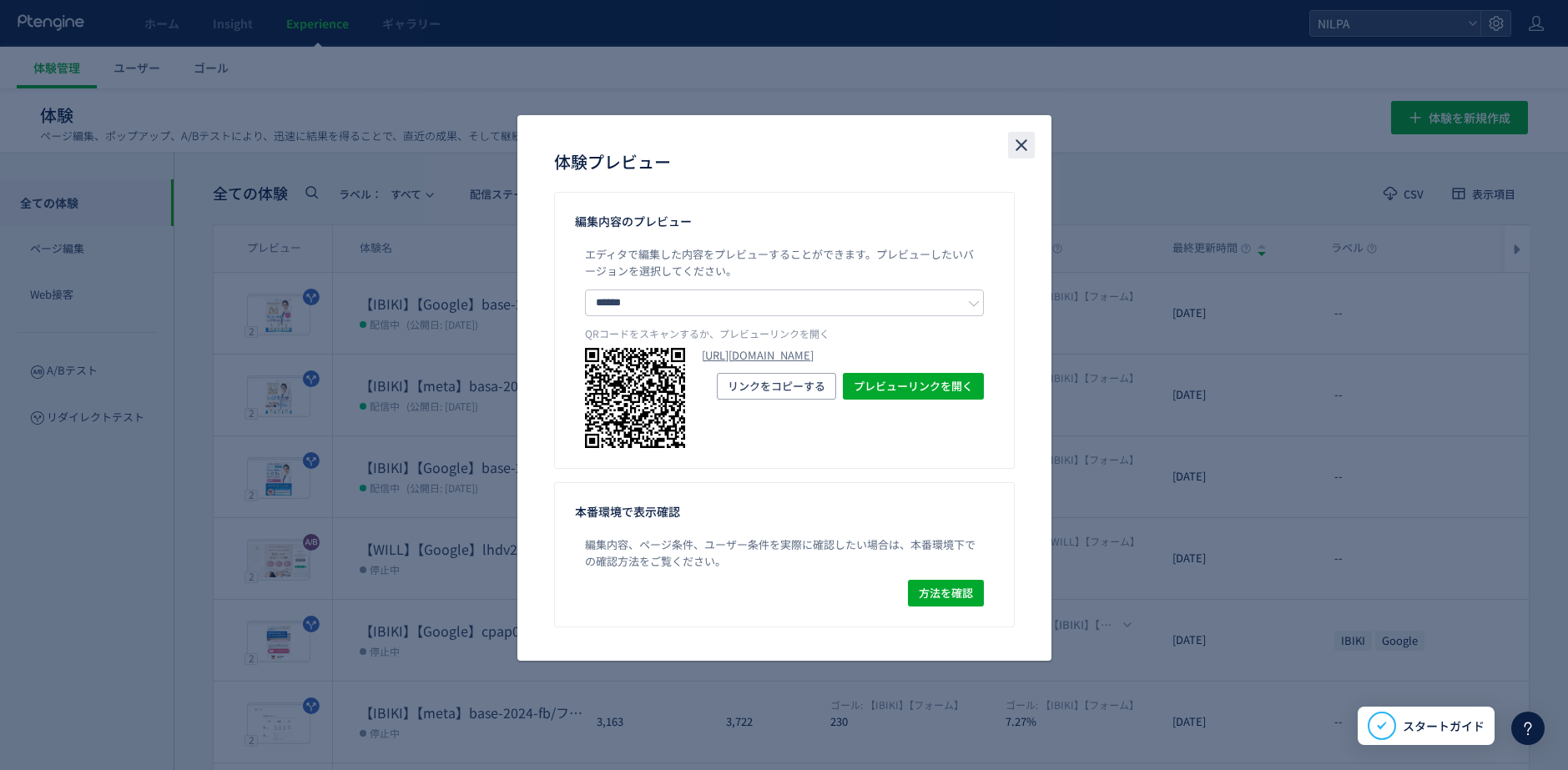 click 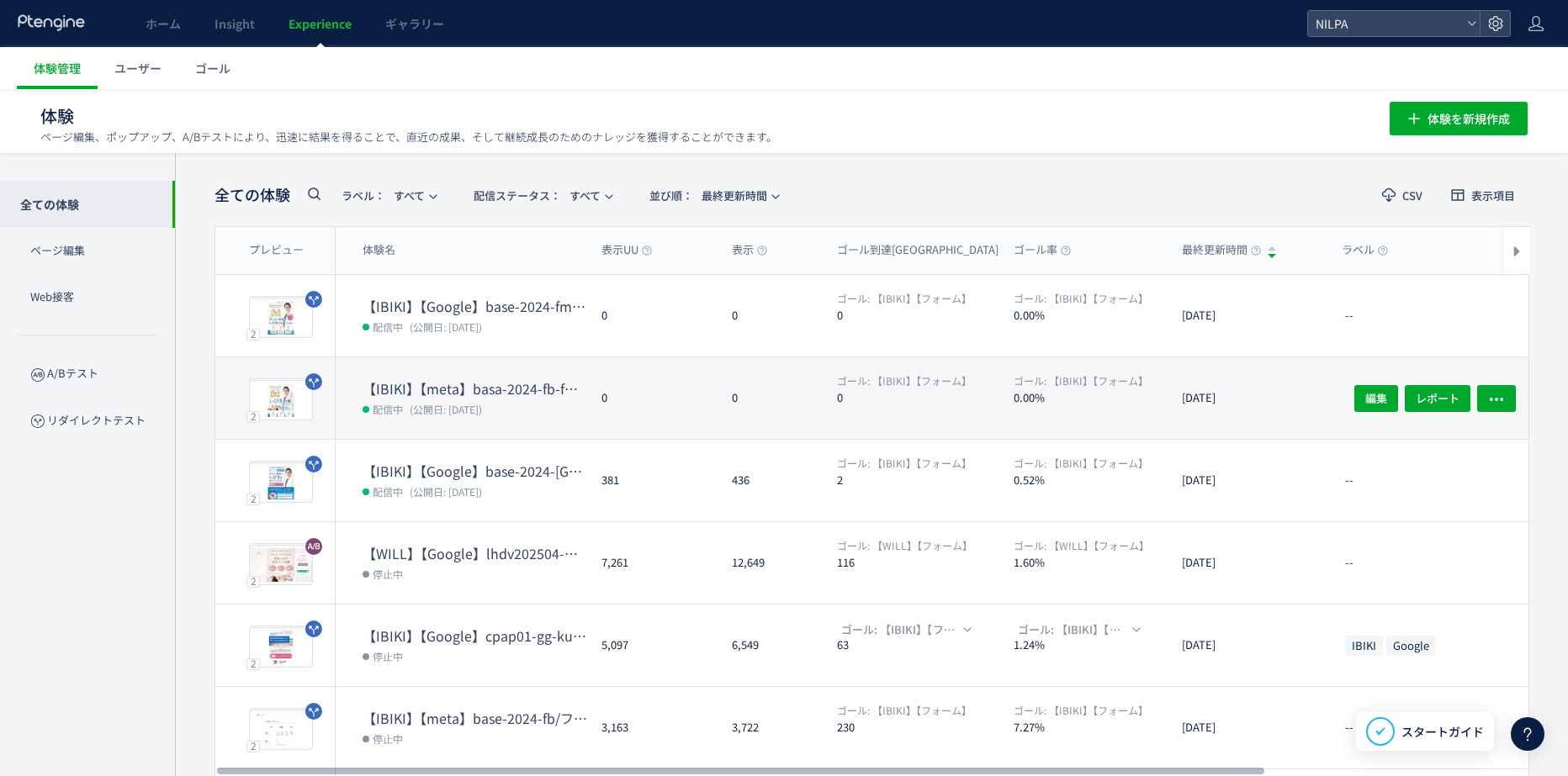 click on "配信中 (公開日: 2025/07/10)" at bounding box center (475, 409) 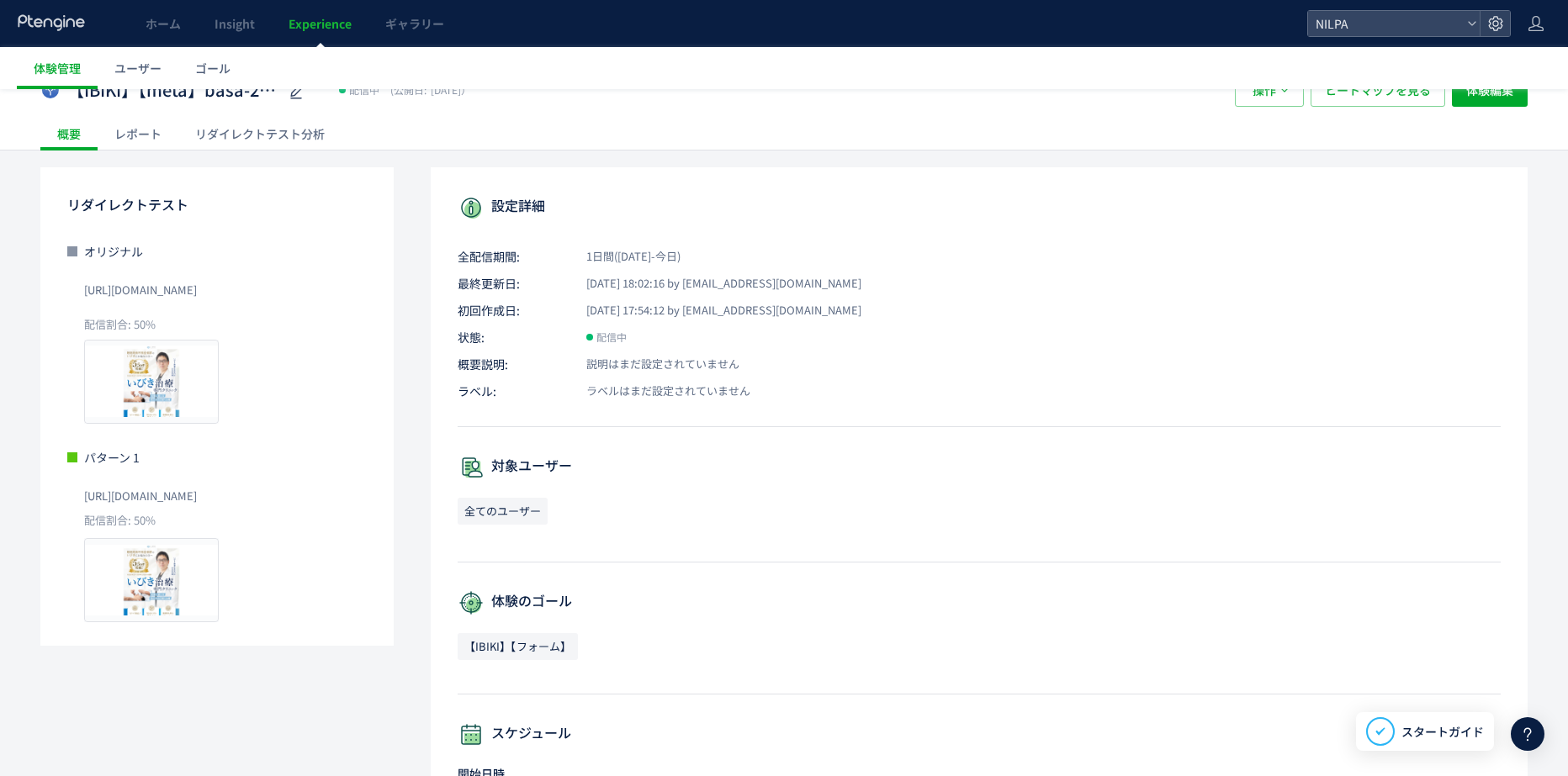 scroll, scrollTop: 117, scrollLeft: 0, axis: vertical 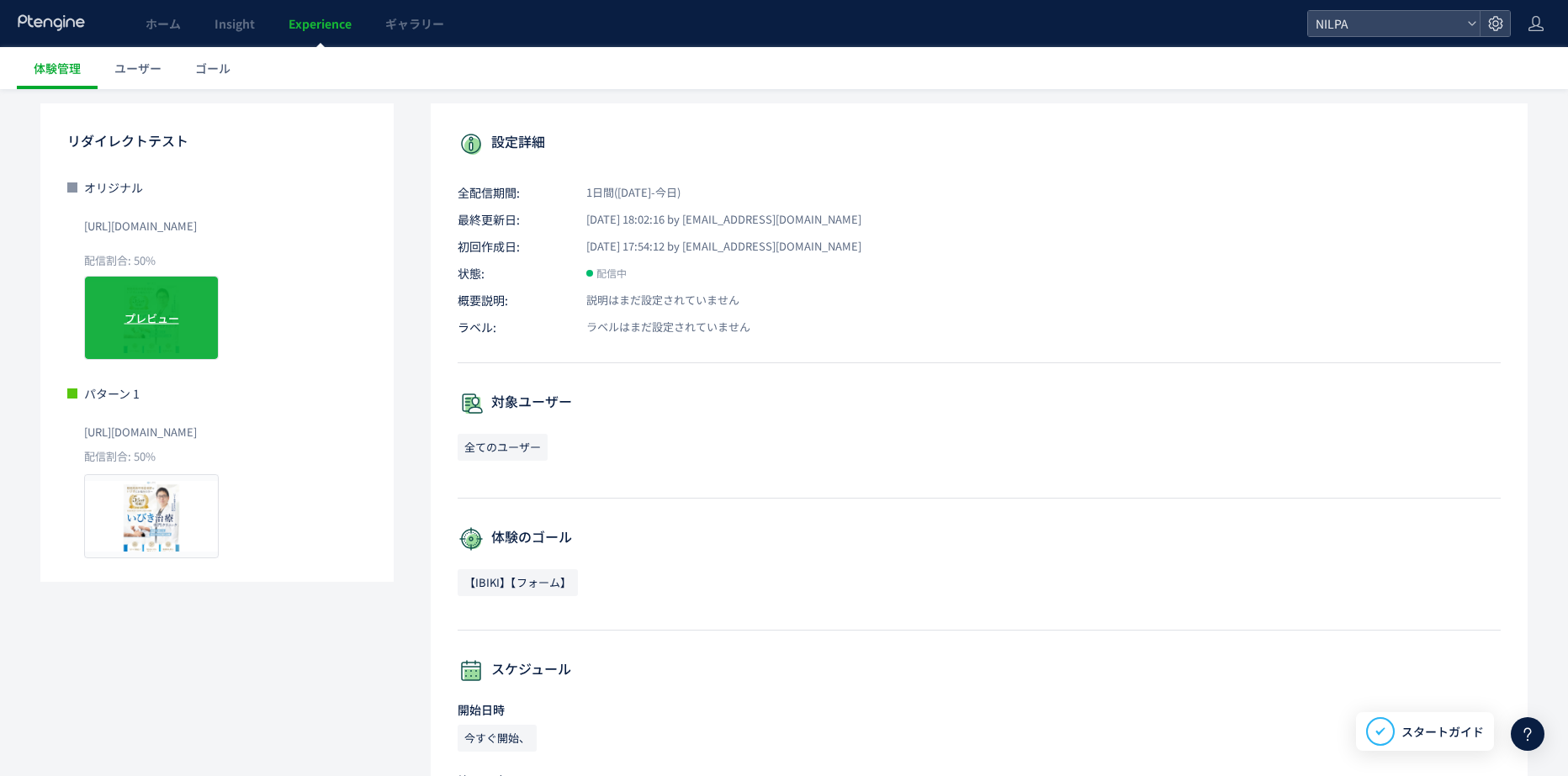click on "プレビュー" at bounding box center [151, 317] 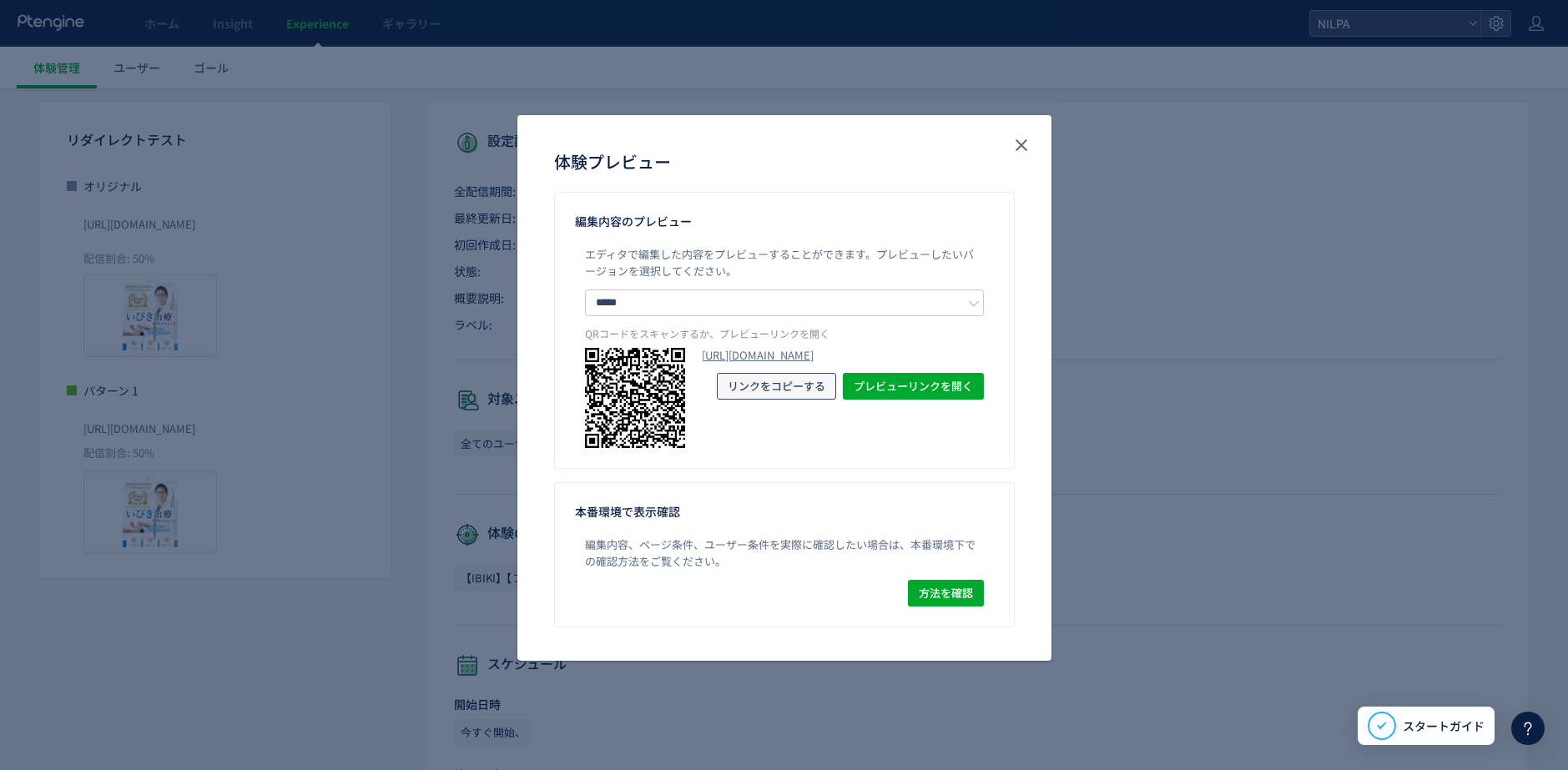 click on "リンクをコピーする" at bounding box center [776, 386] 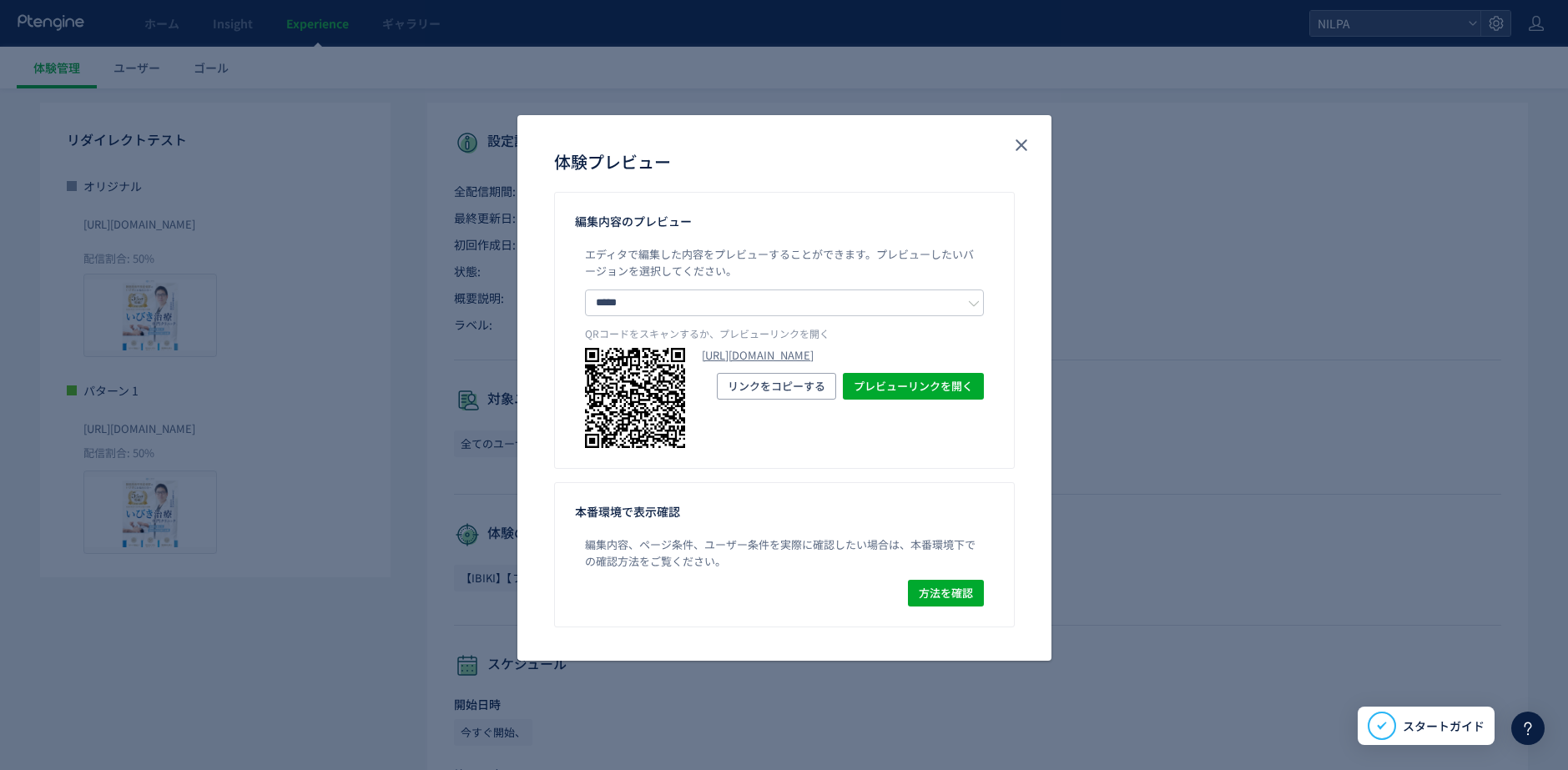 click on "体験プレビュー 編集内容のプレビュー エディタで編集した内容をプレビューすることができます。 プレビューしたいバージョンを選択してください。 ***** オリジナル パターン 1 QRコードをスキャンするか、プレビューリンクを開く https://www.ibiki-med.clinic/lp/base-2024-fb-fm/?preview_ptx_token=v4-836a4045-5194-402f-a63b-92ae6104541e&hasAntiFlicker=0&hasInline=0&hasRedirect=0&pt_sid=2a5z8pou プレビューリンクを開く リンクをコピーする 本番環境で表示確認 編集内容、ページ条件、ユーザー条件を実際に確認したい場合は、本番環境下での確認方法をご覧ください。 方法を確認" 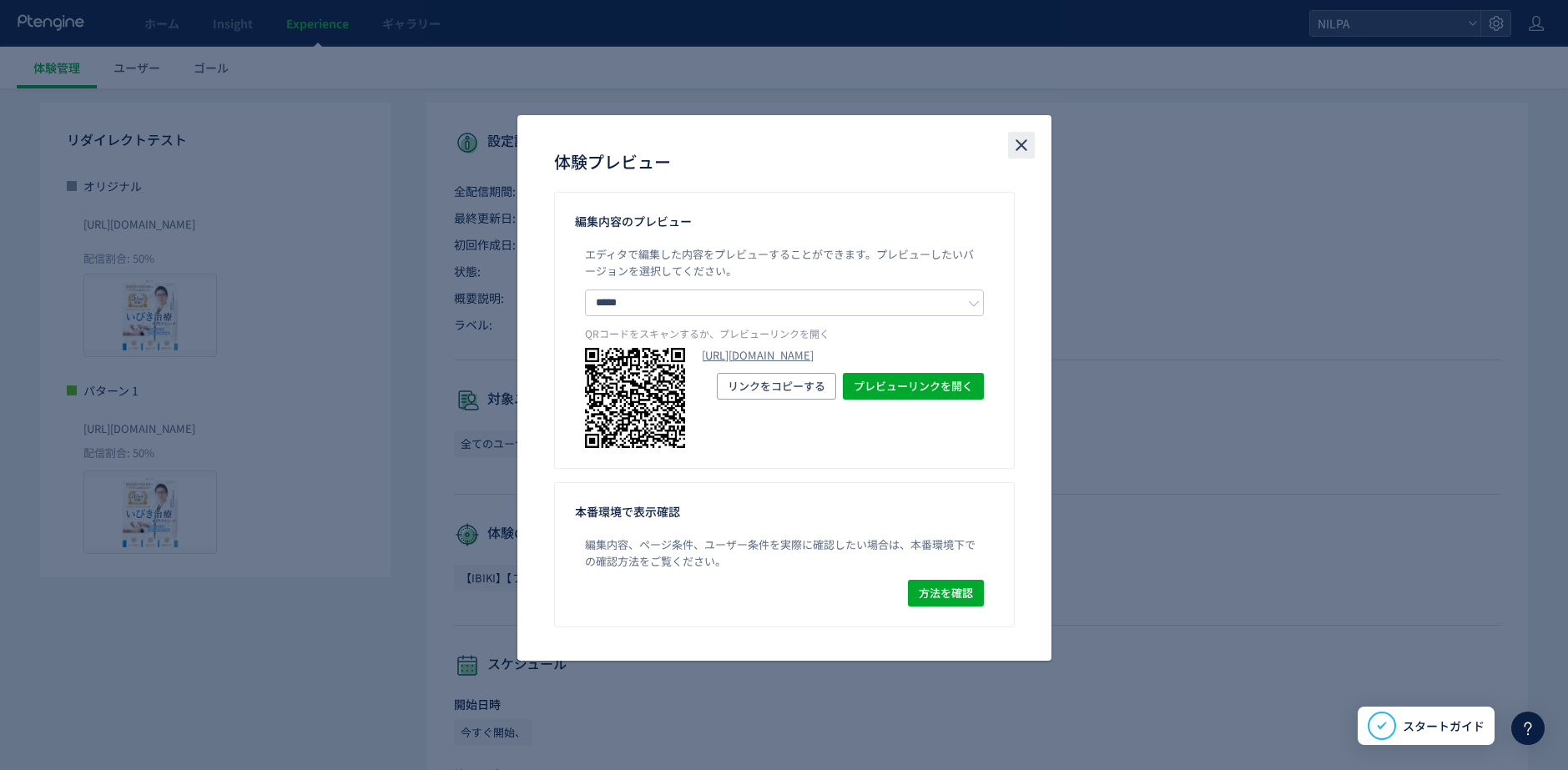 click 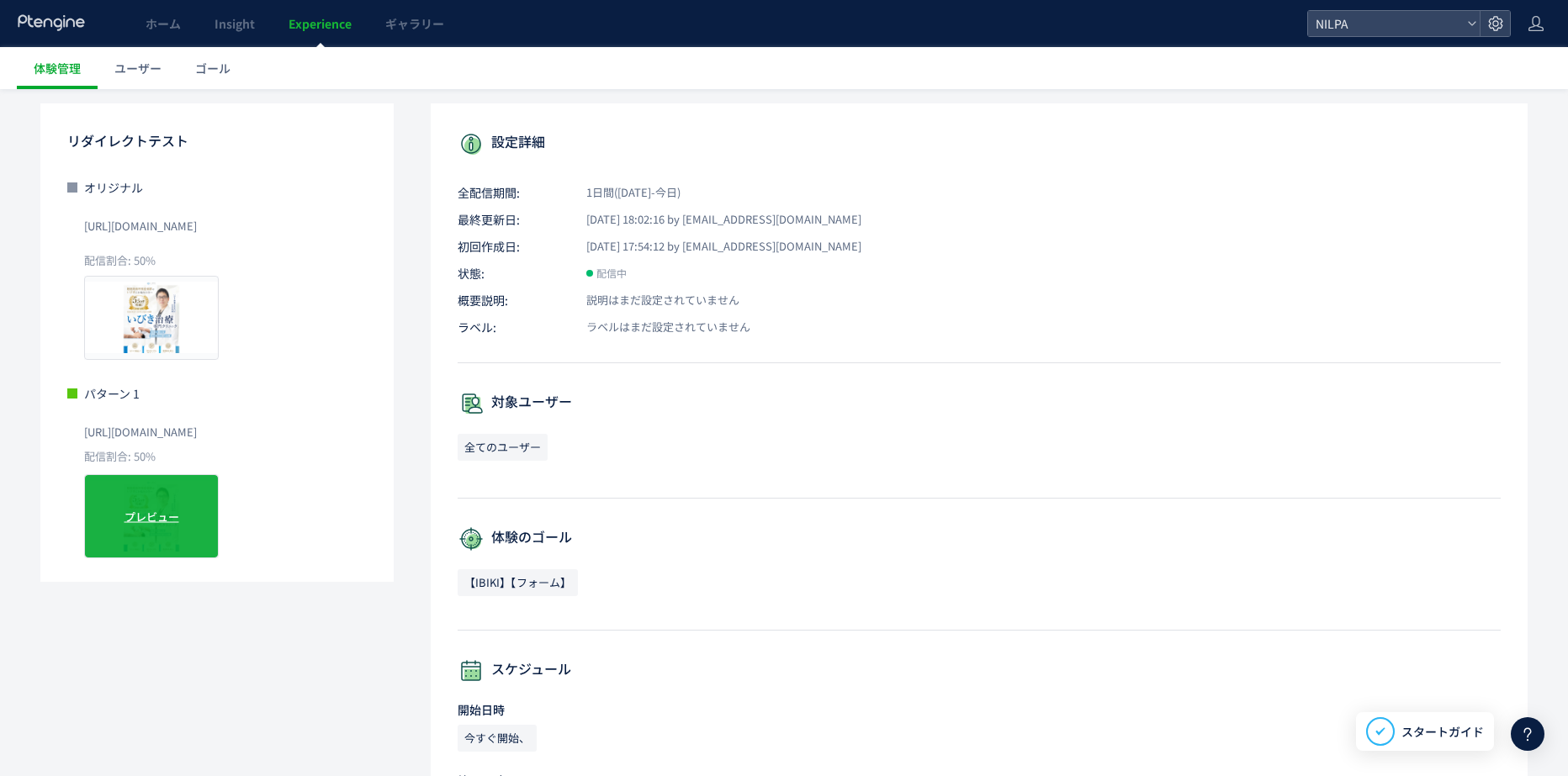 click on "プレビュー" at bounding box center (151, 516) 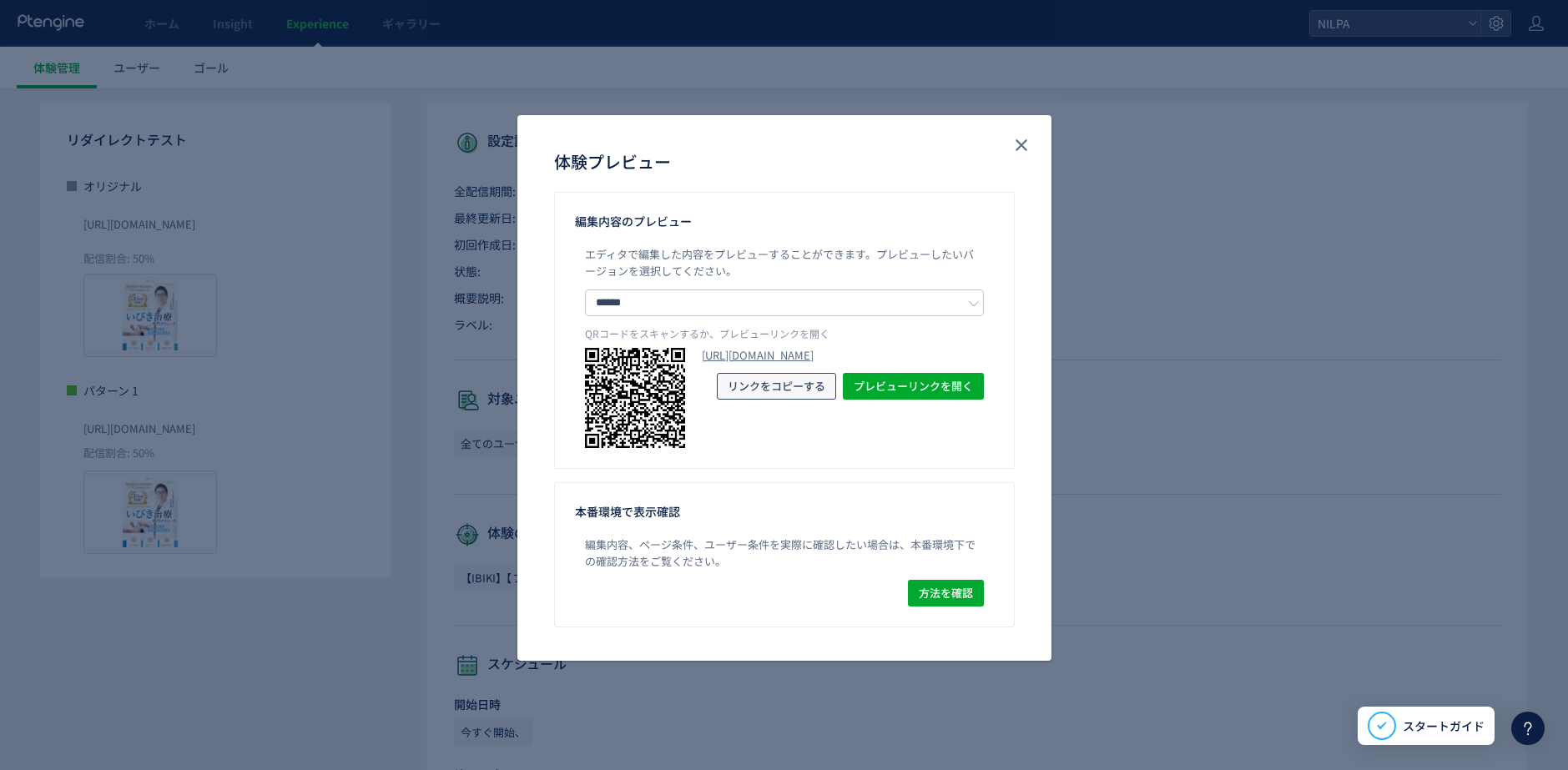 click on "リンクをコピーする" at bounding box center (776, 386) 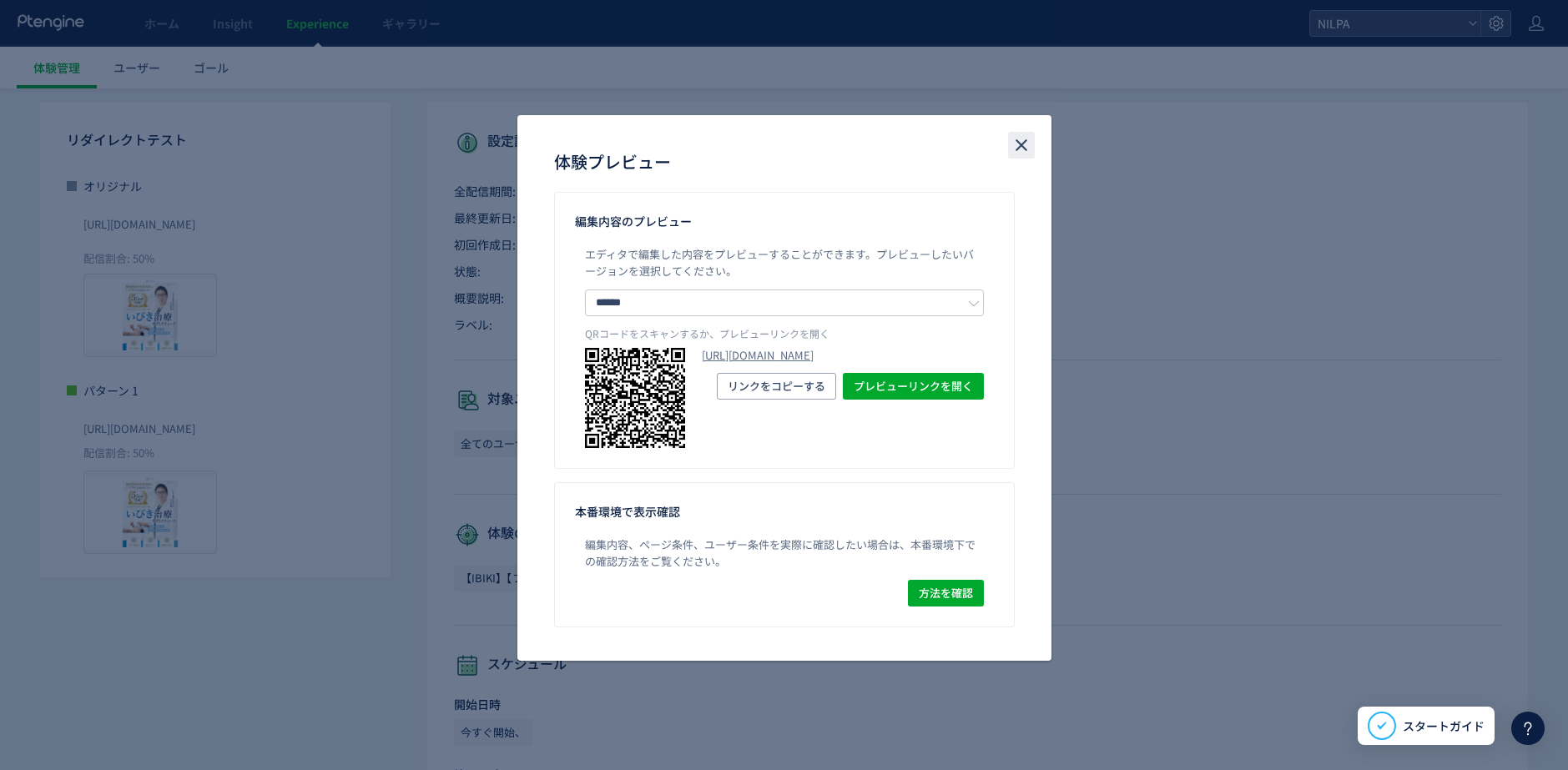 click 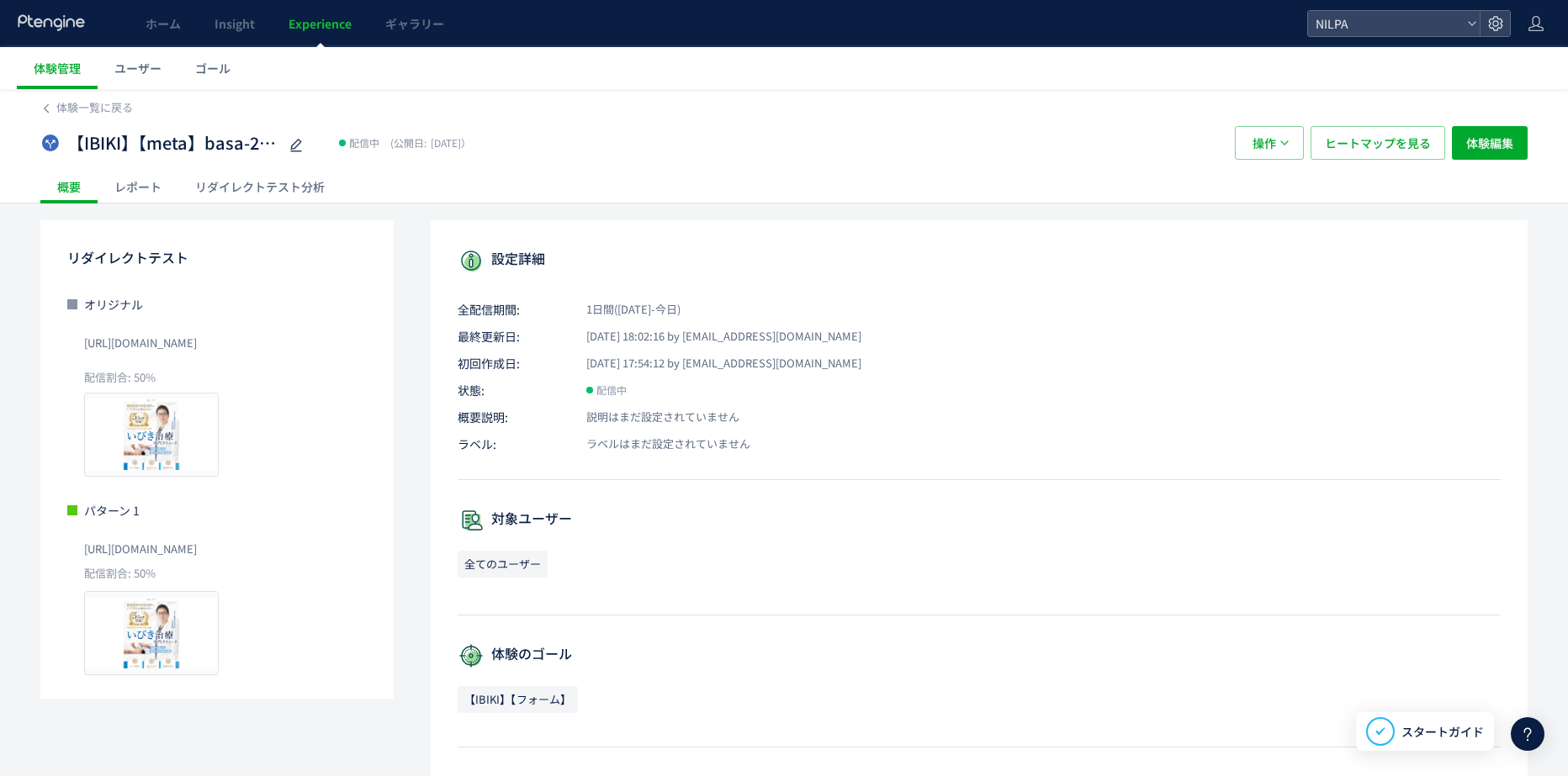 scroll, scrollTop: 11, scrollLeft: 0, axis: vertical 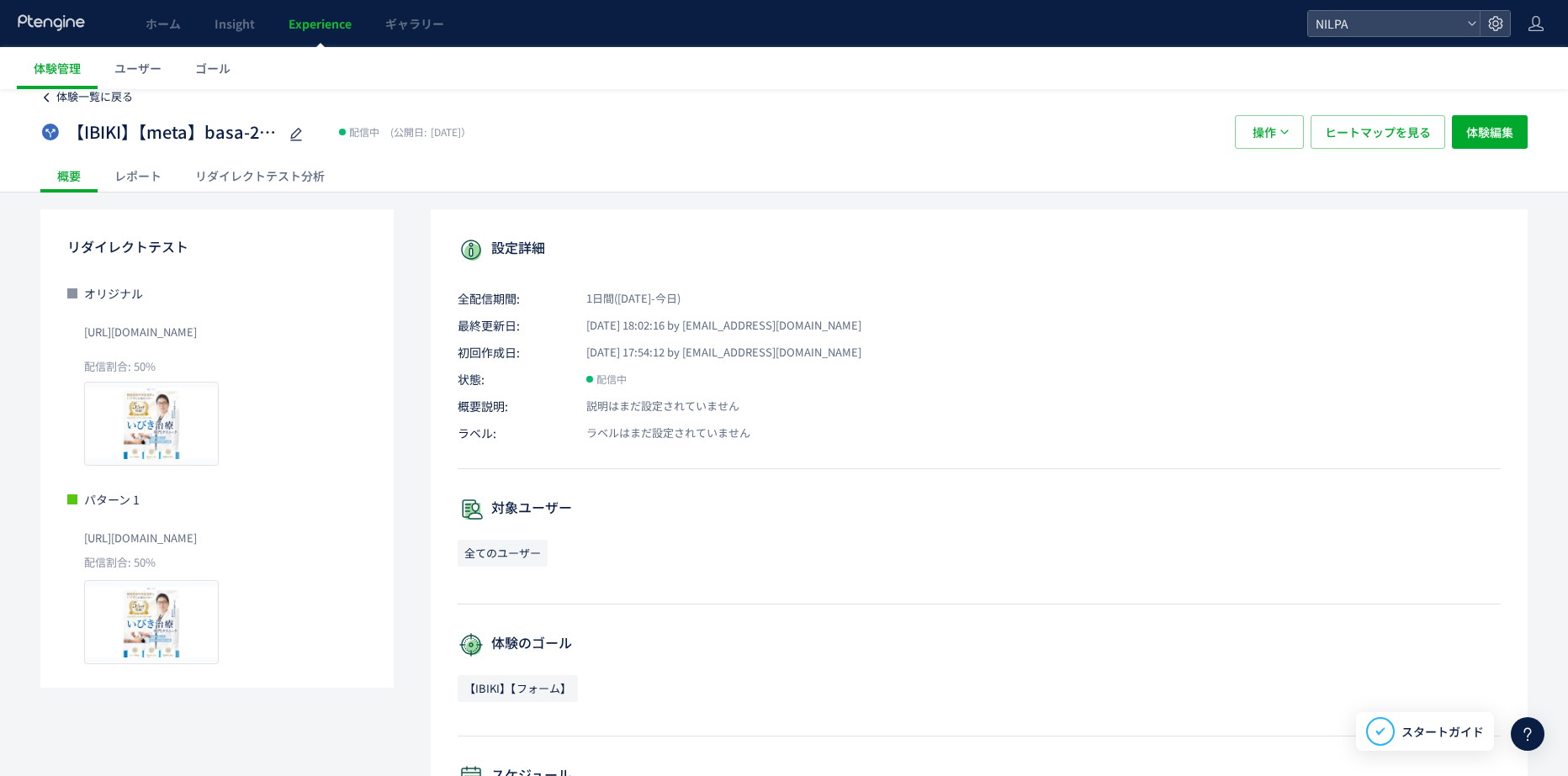 click on "体験一覧に戻る" 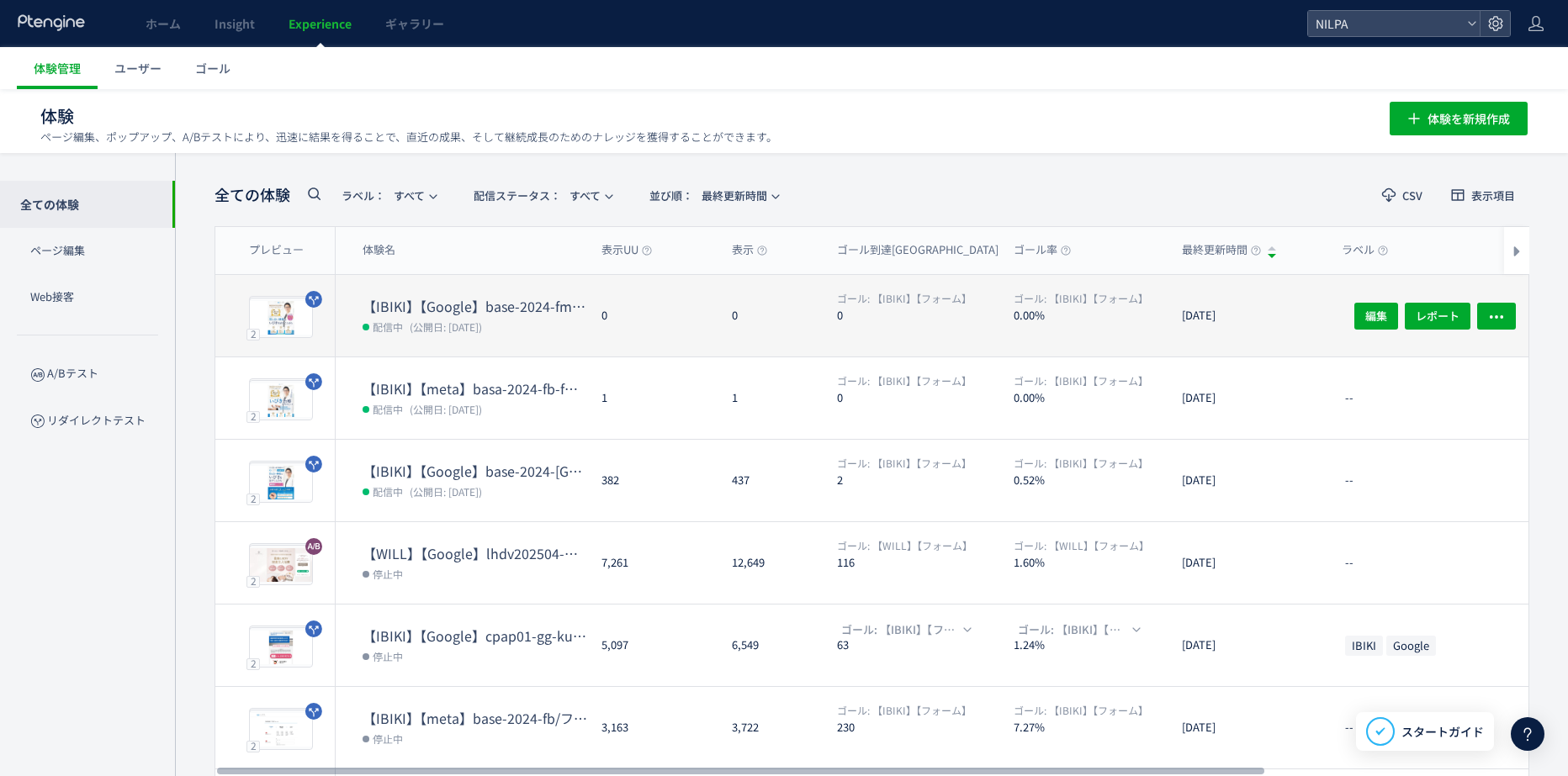 click on "【IBIKI】【Google】base-2024-fm 価格の位置移動" at bounding box center (475, 306) 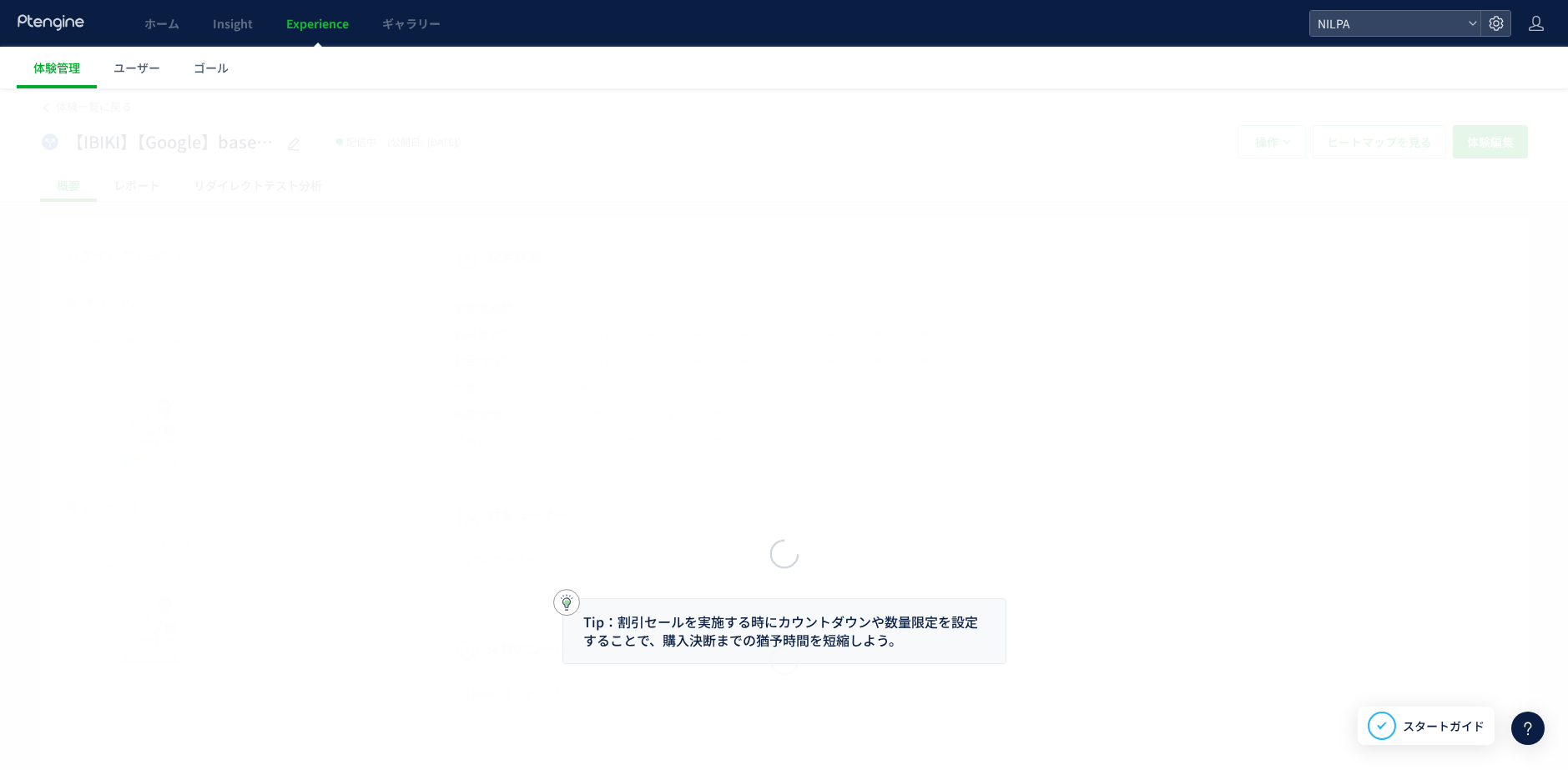 click 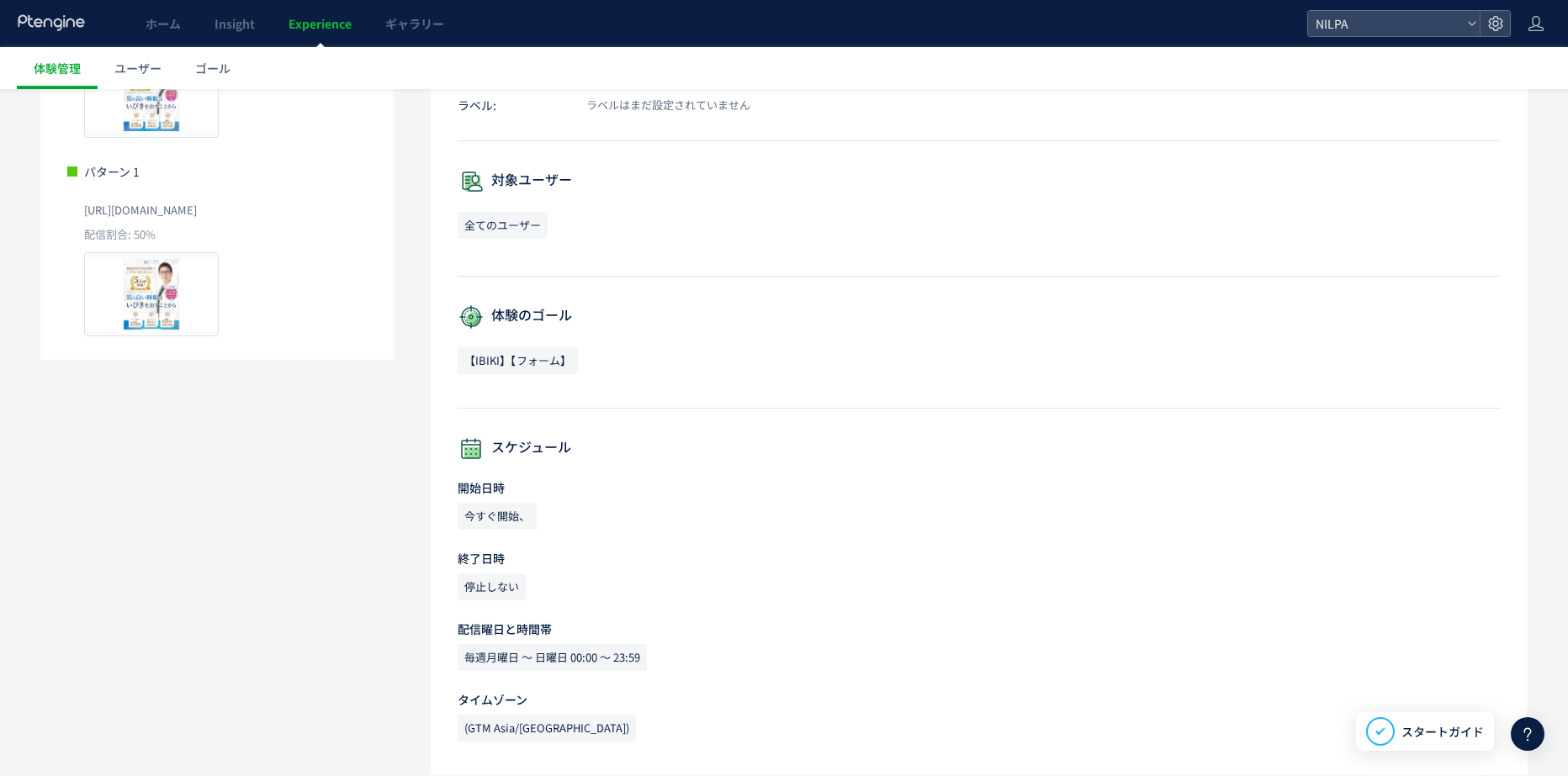 scroll, scrollTop: 85, scrollLeft: 0, axis: vertical 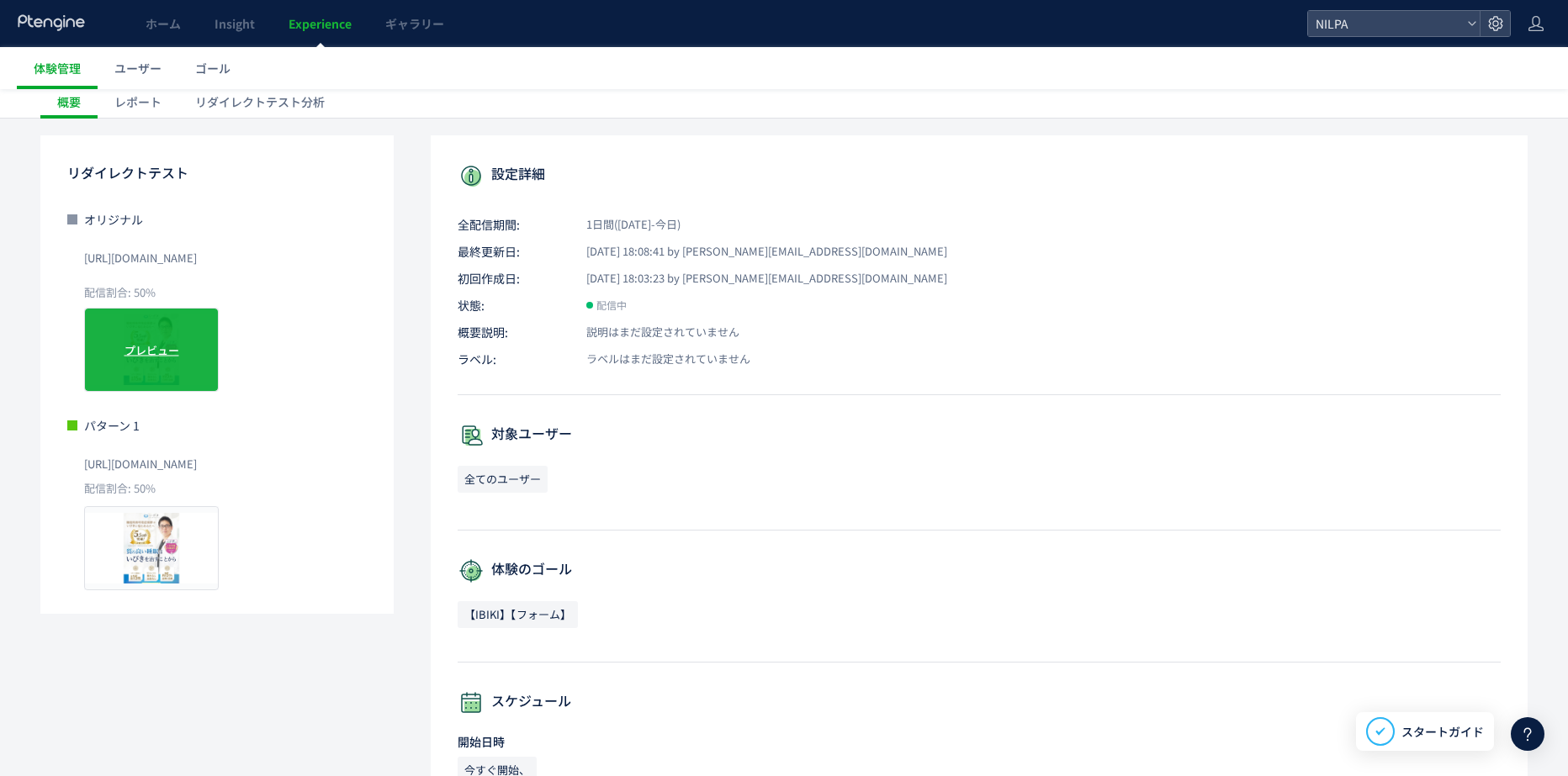 click on "プレビュー" at bounding box center [151, 349] 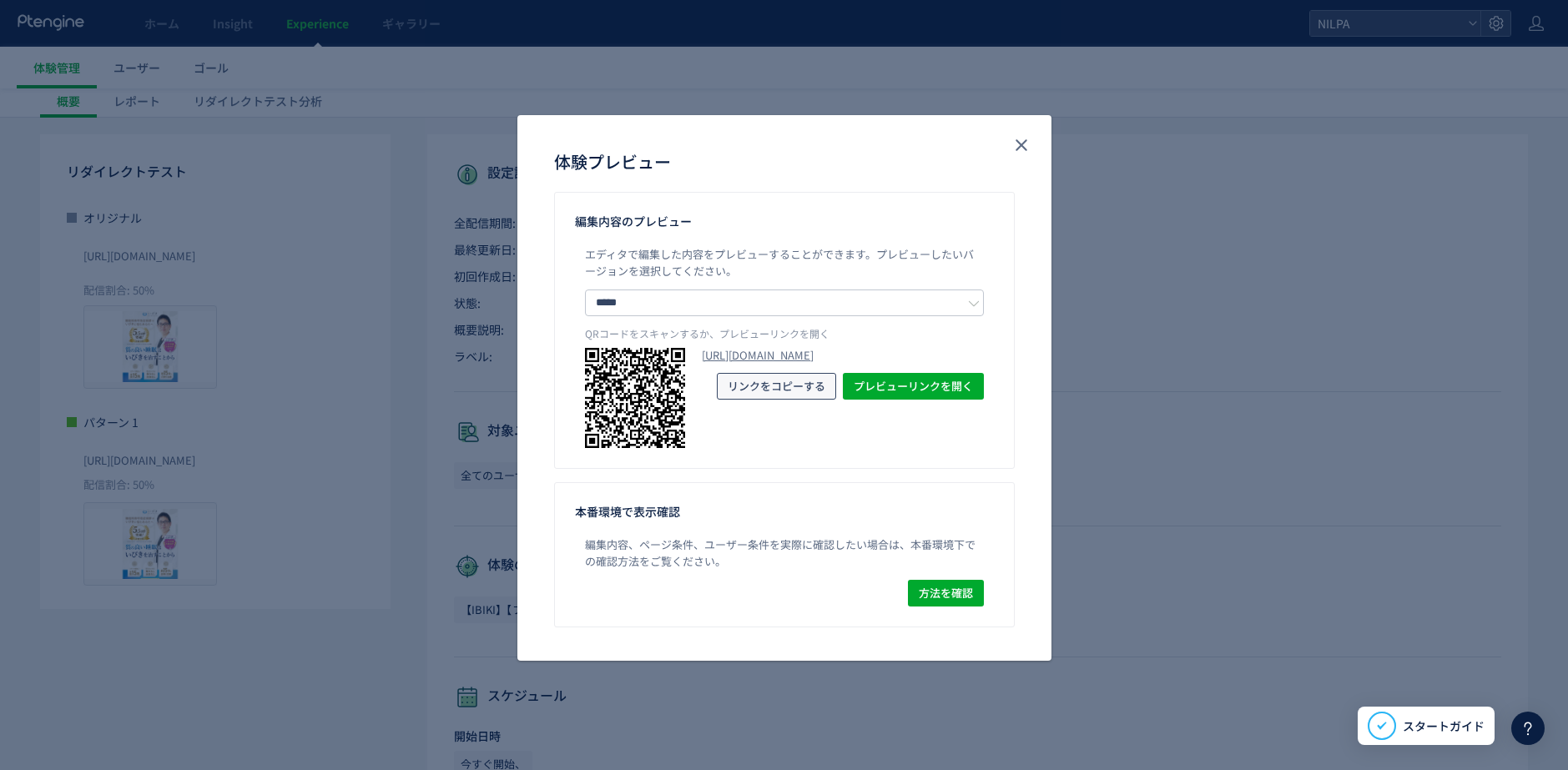 click on "リンクをコピーする" at bounding box center (776, 386) 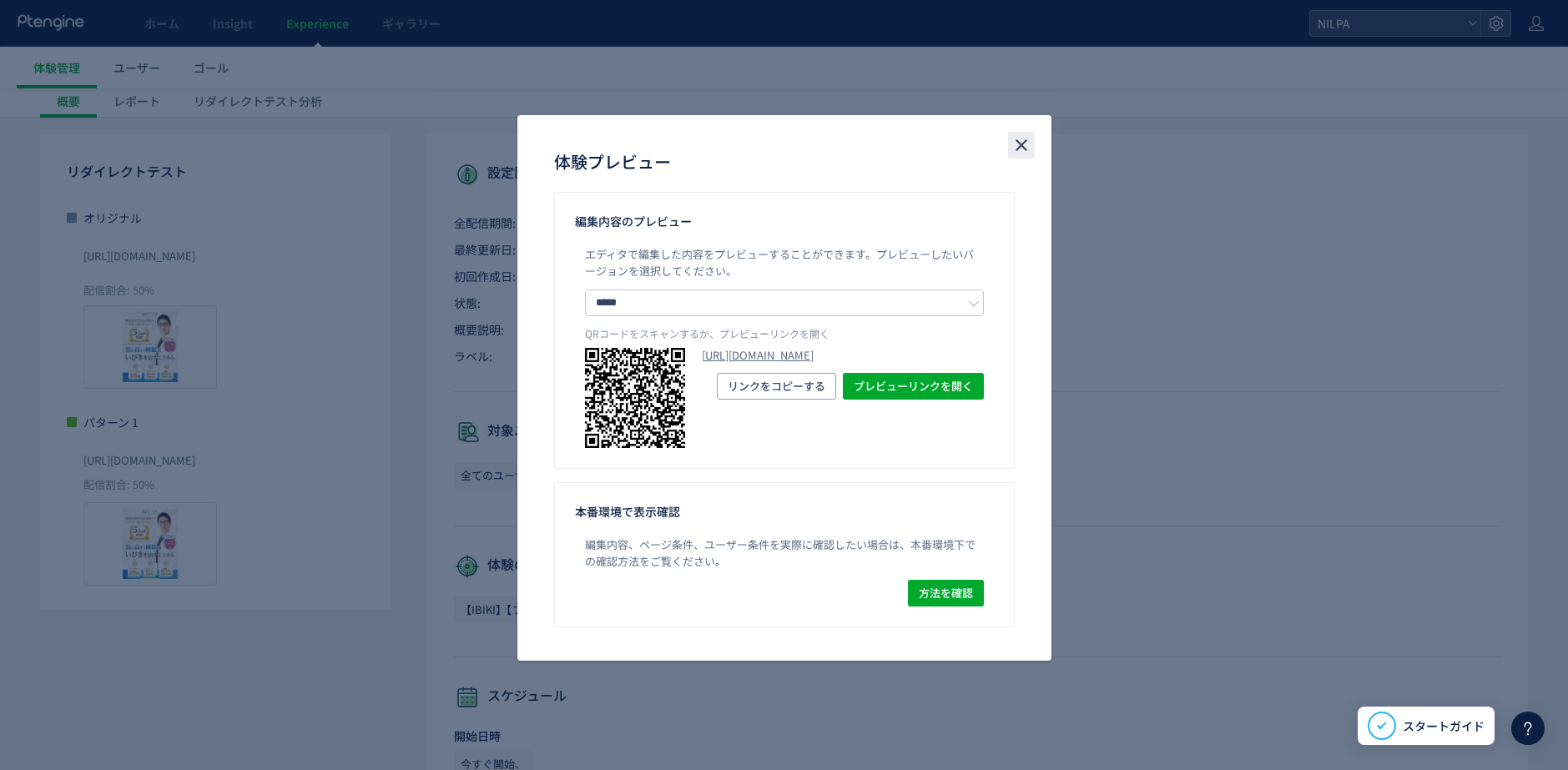 click 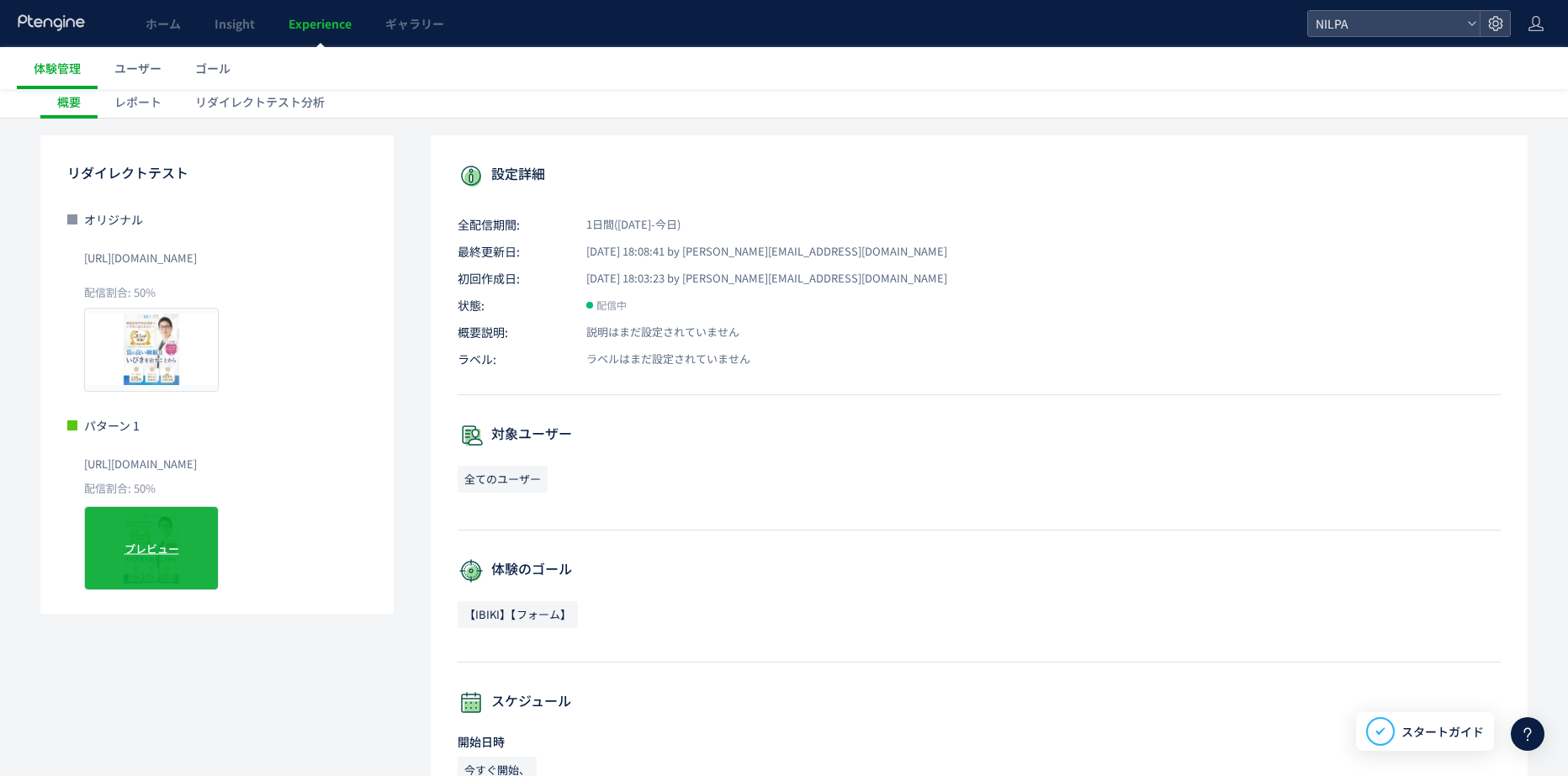 click on "プレビュー" at bounding box center (151, 548) 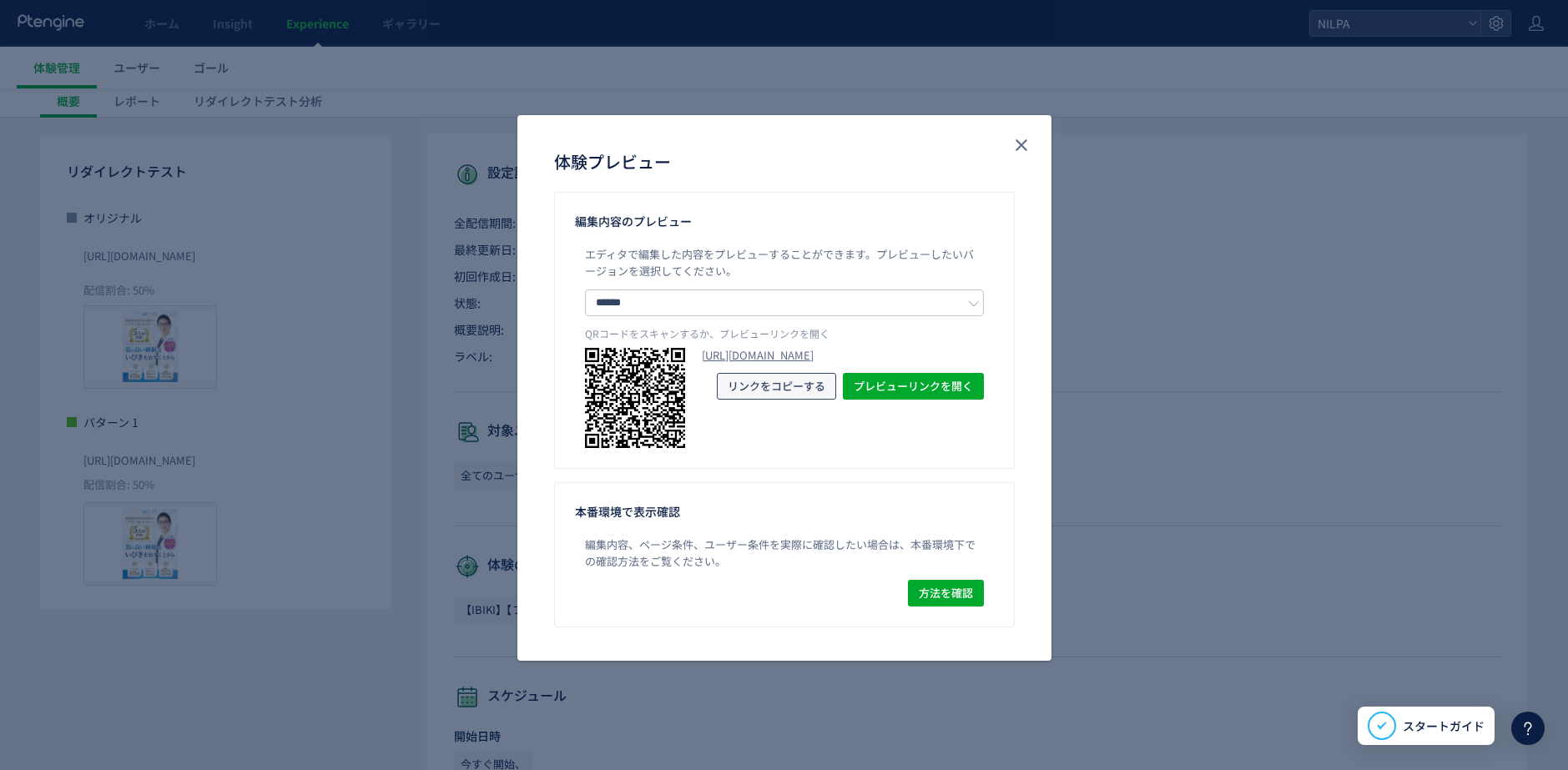click on "リンクをコピーする" at bounding box center [776, 386] 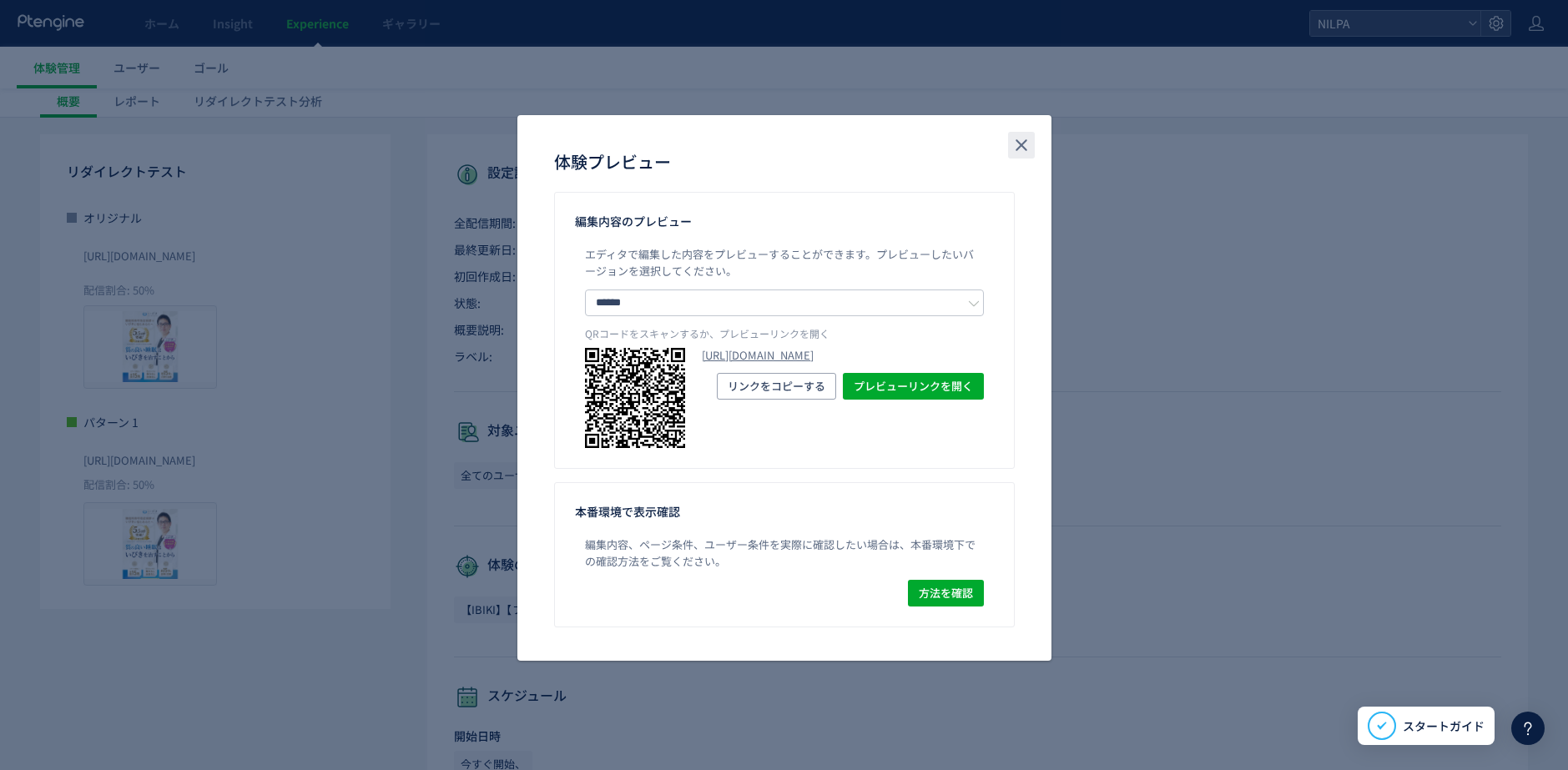 click 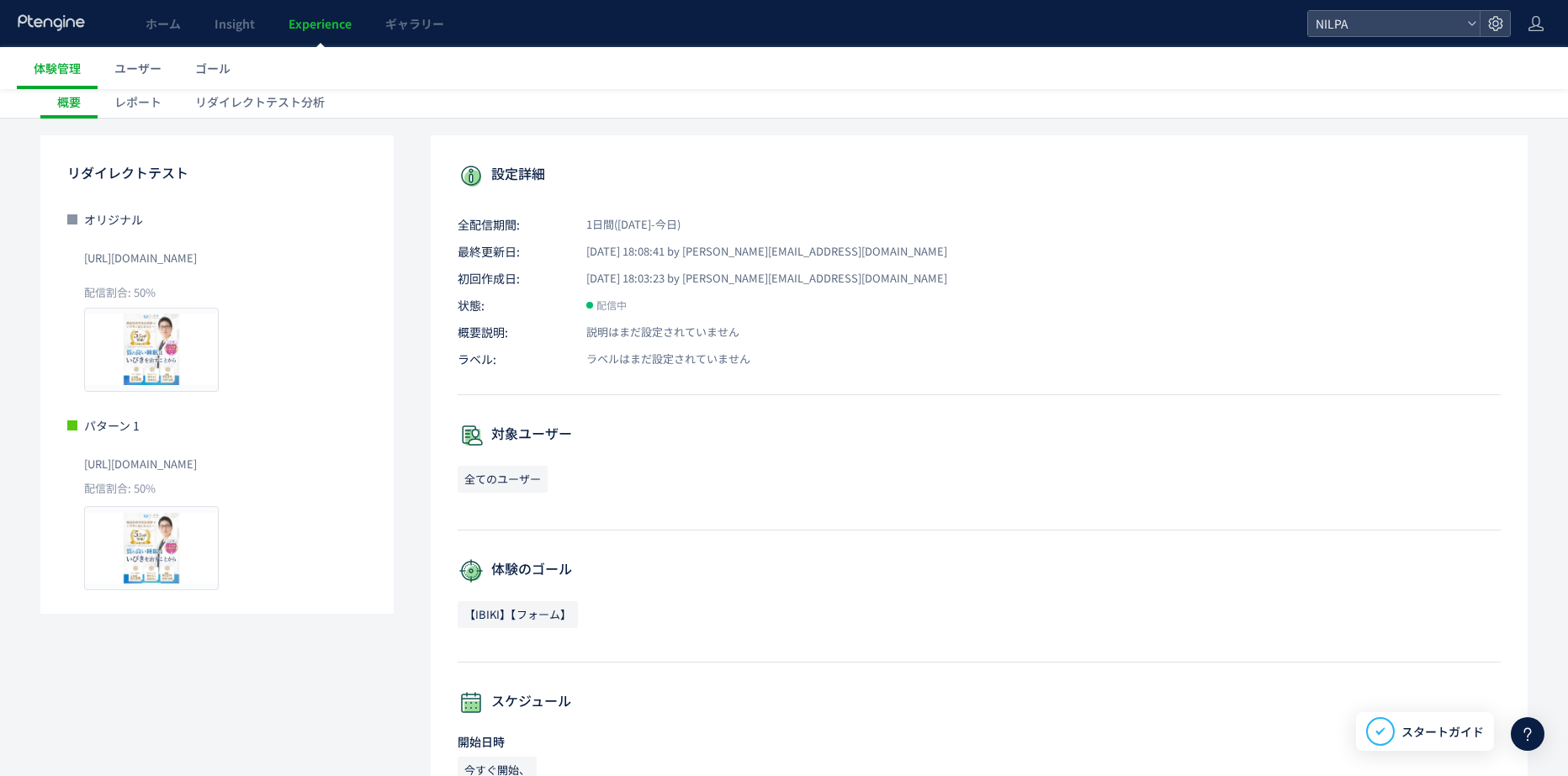 click on "配信割合: 50% プレビュー" at bounding box center [225, 338] 